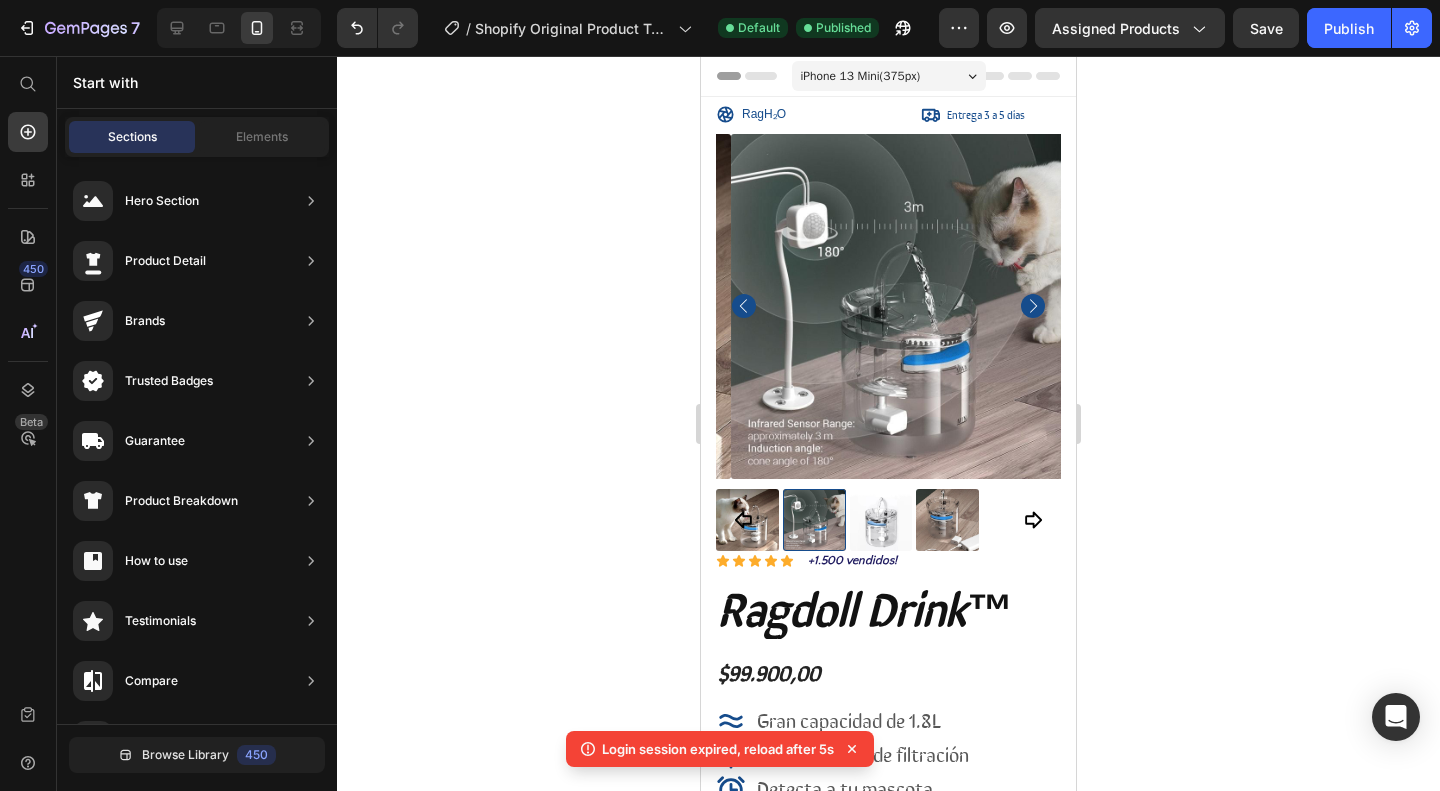 scroll, scrollTop: 0, scrollLeft: 0, axis: both 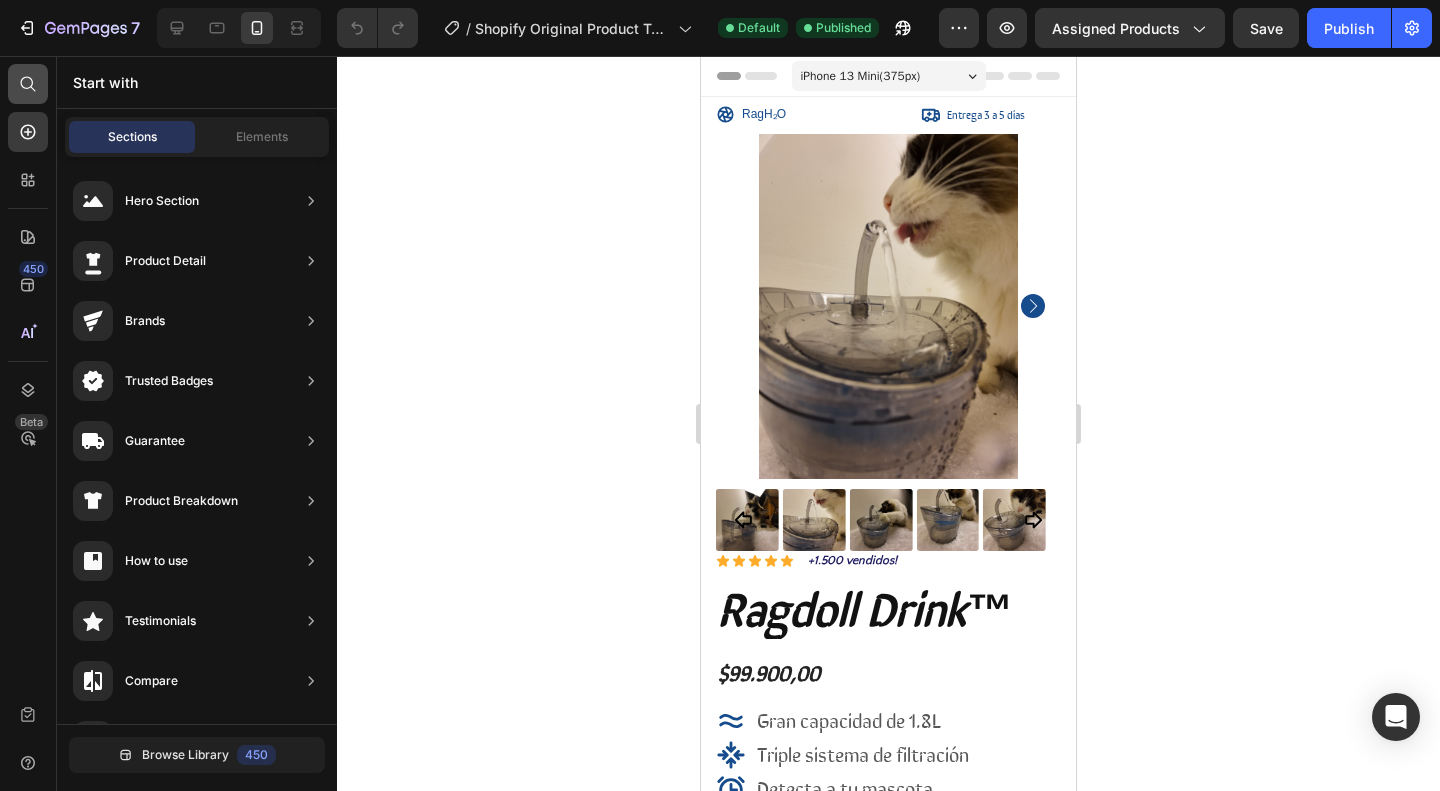 click 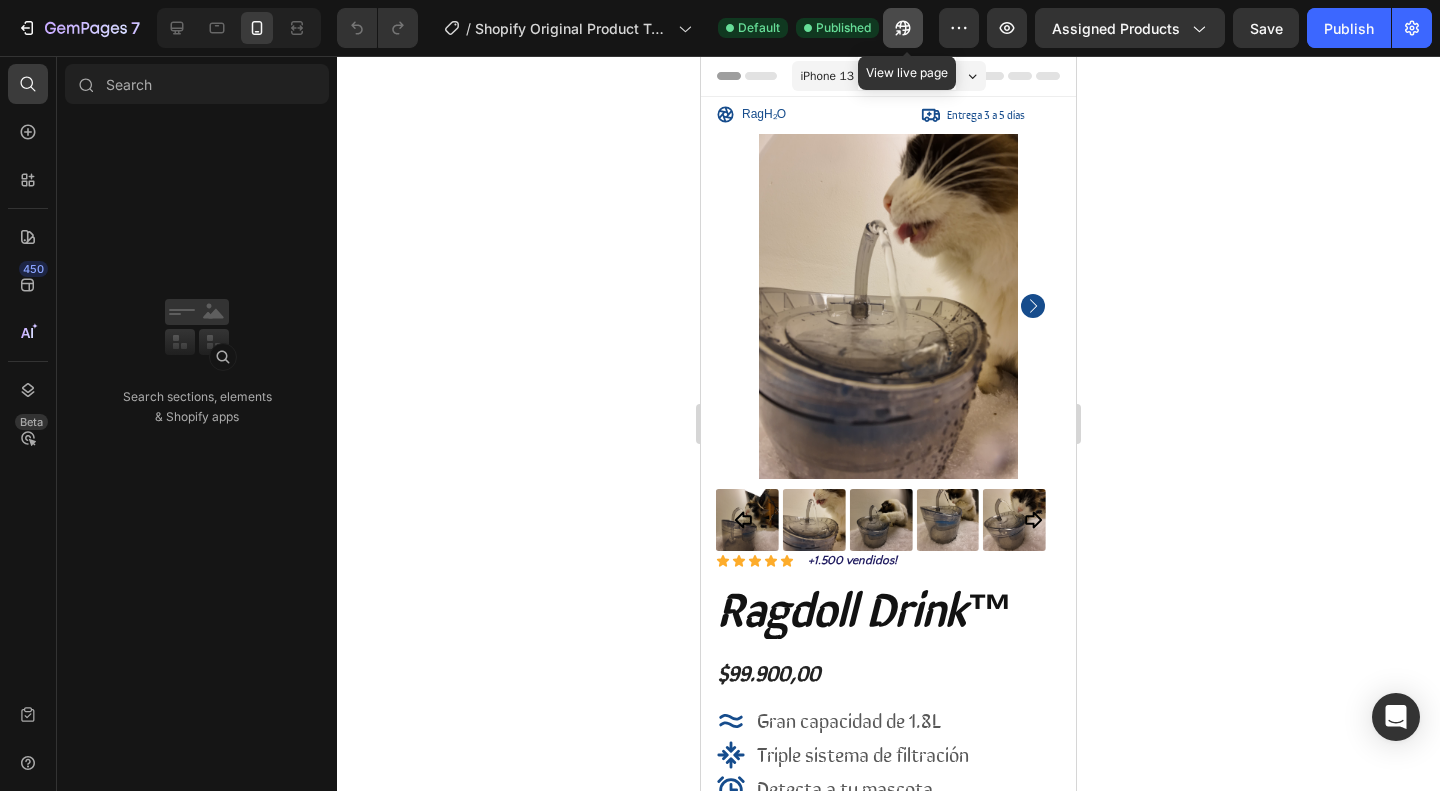 click 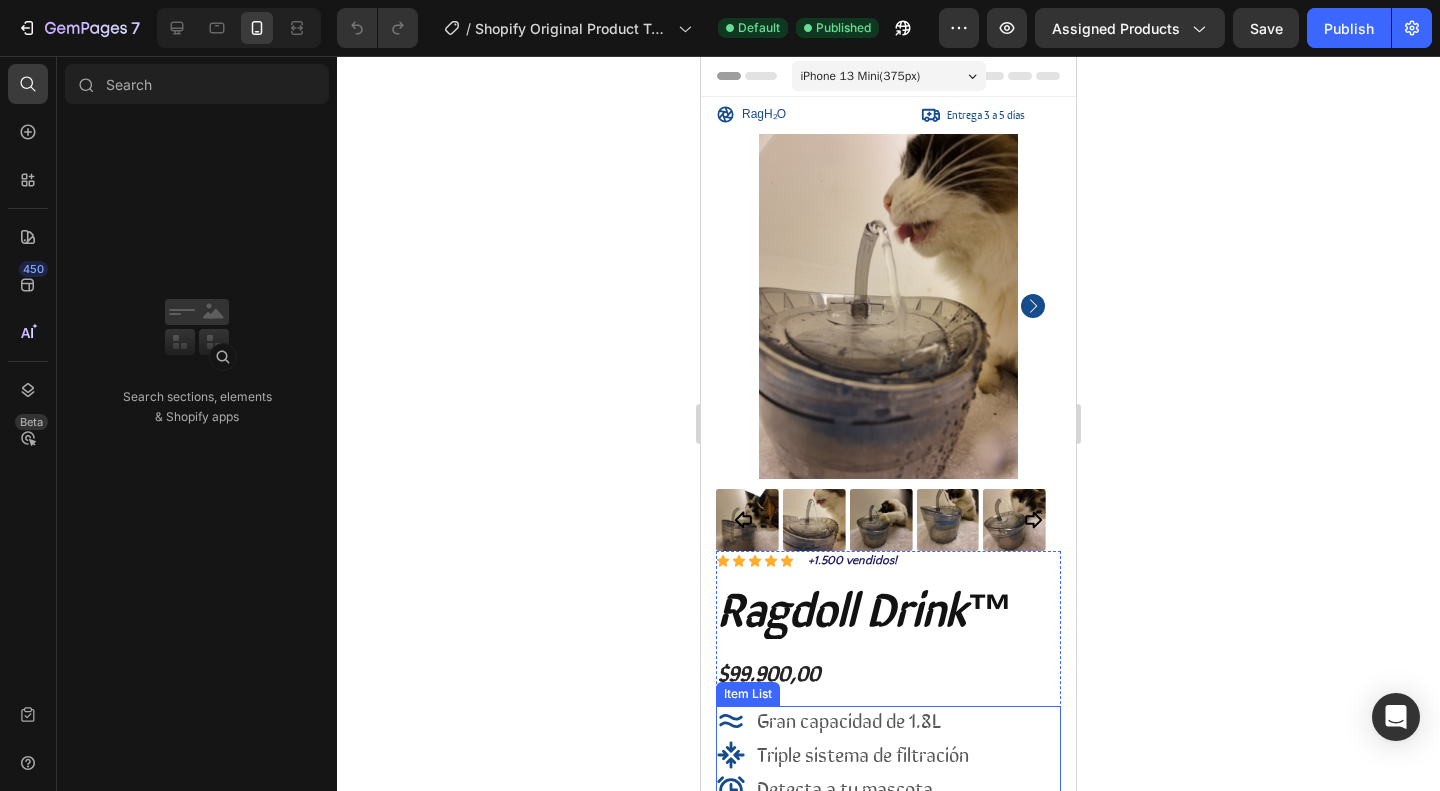 click on "Triple sistema de filtración" at bounding box center [886, 755] 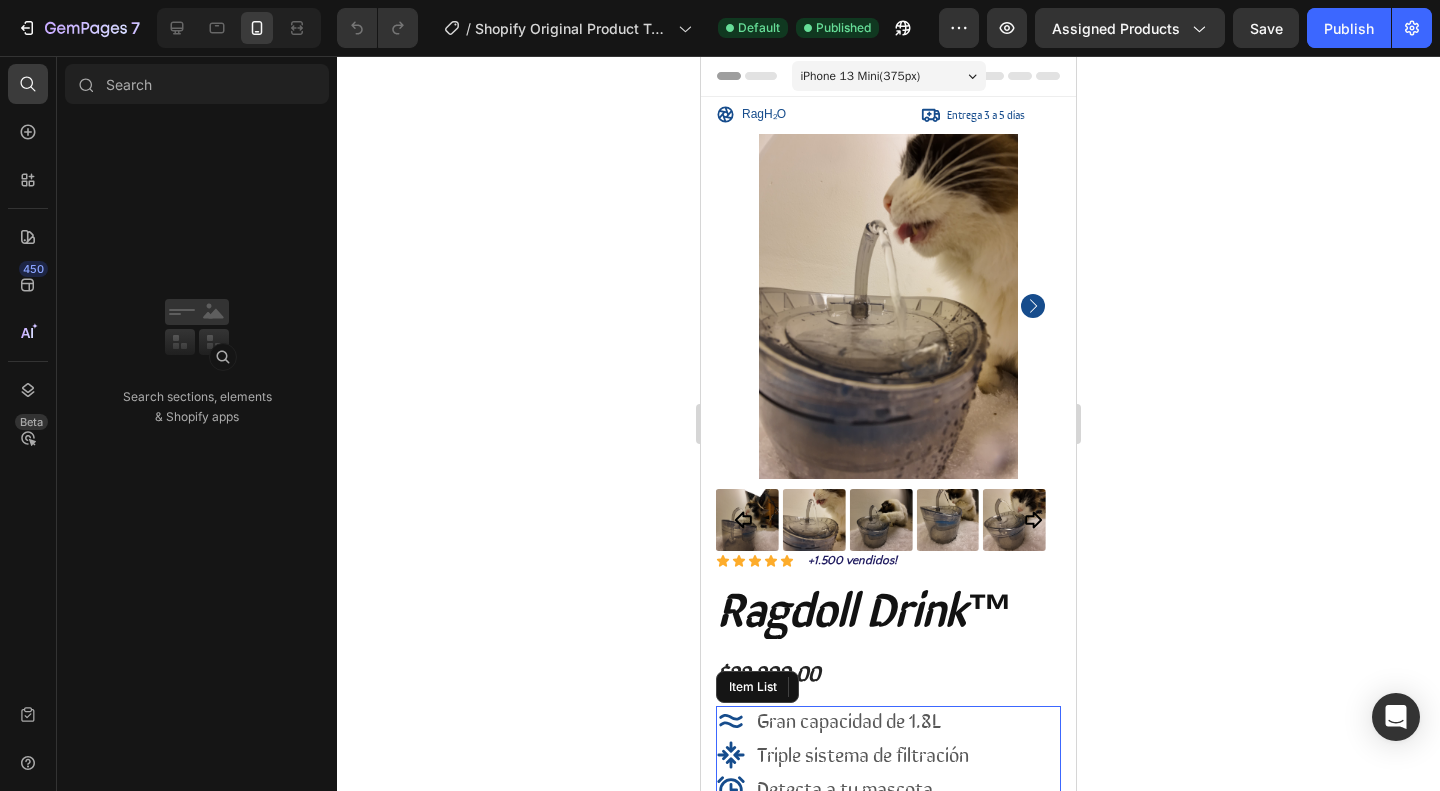 click on "Gran capacidad de 1.8L" at bounding box center [849, 719] 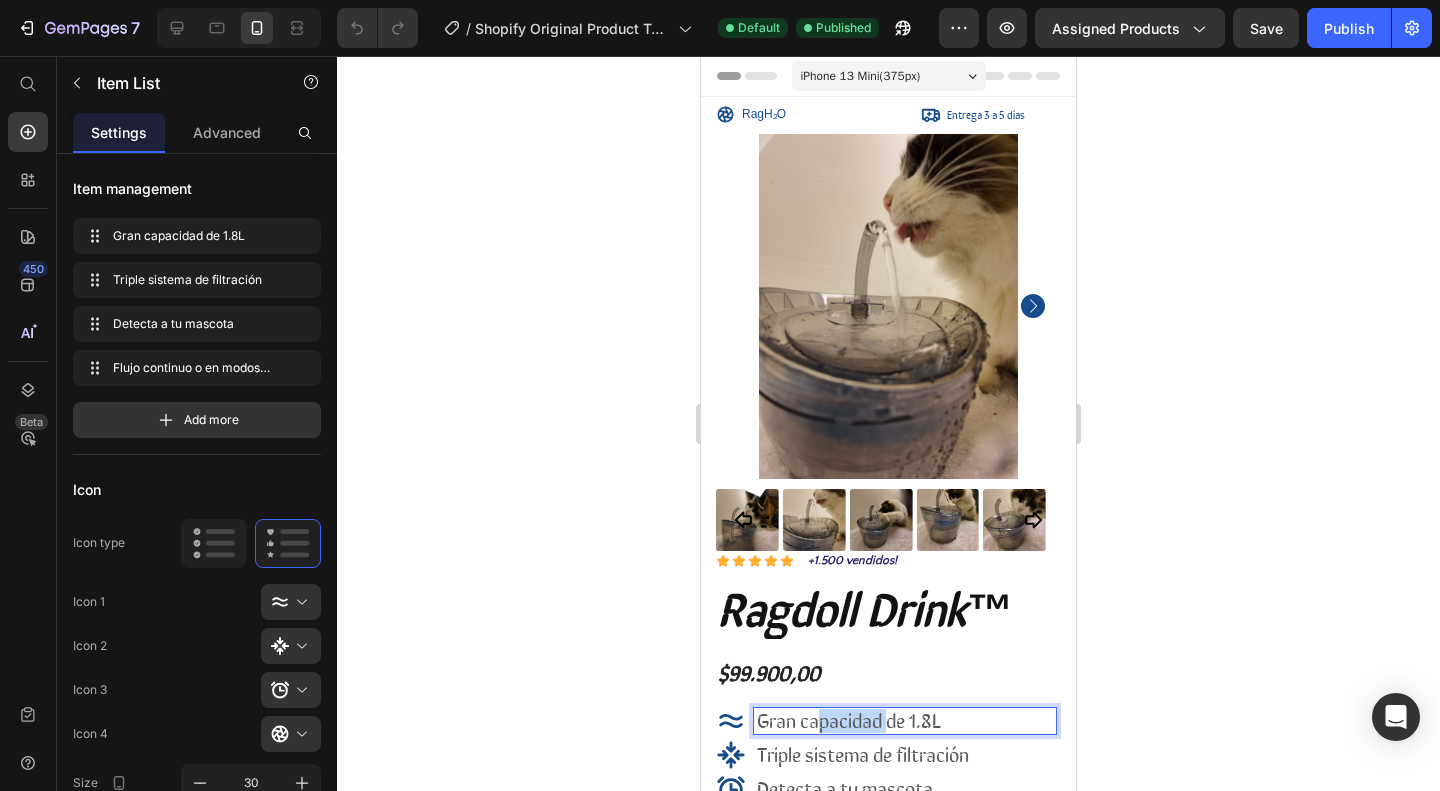 drag, startPoint x: 817, startPoint y: 707, endPoint x: 887, endPoint y: 707, distance: 70 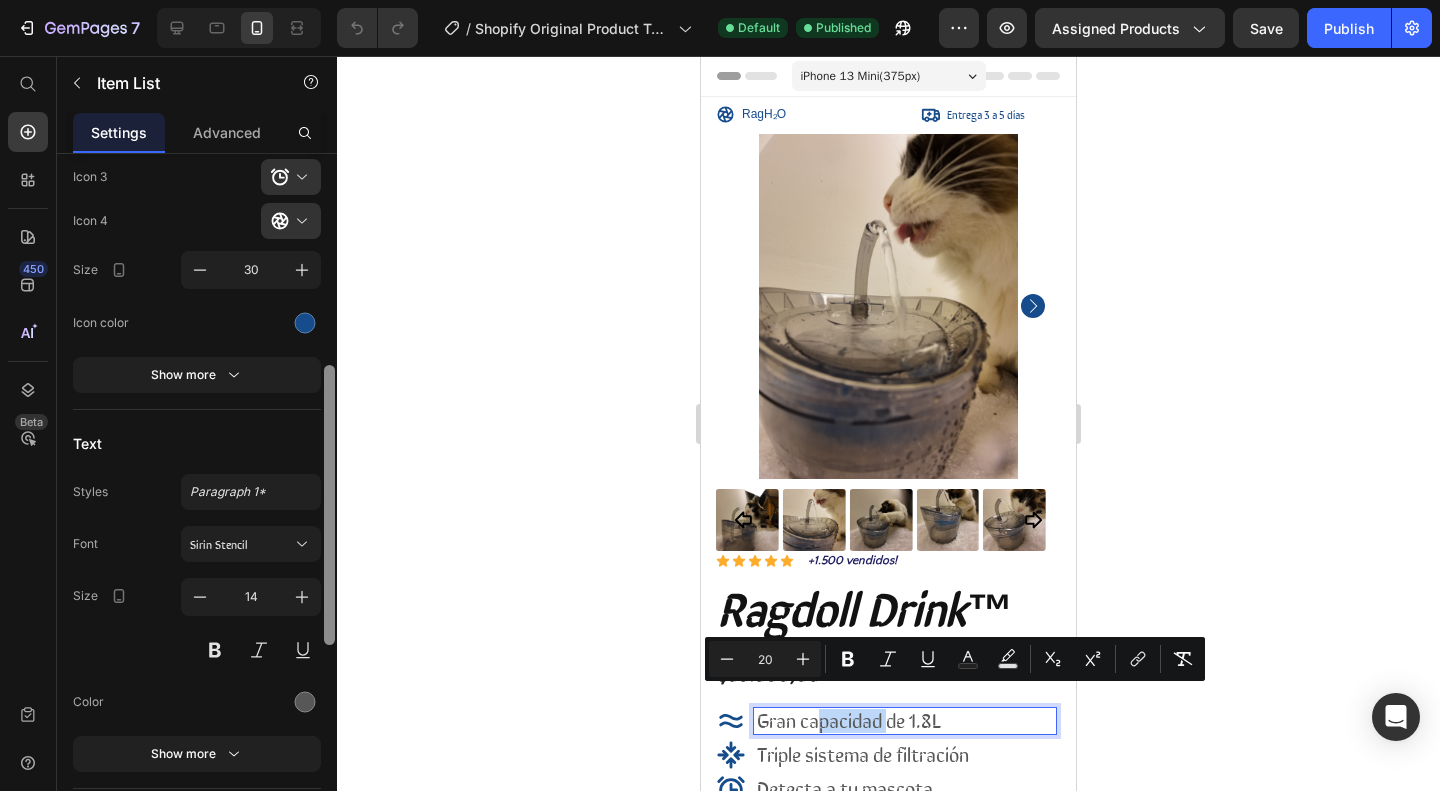 scroll, scrollTop: 516, scrollLeft: 0, axis: vertical 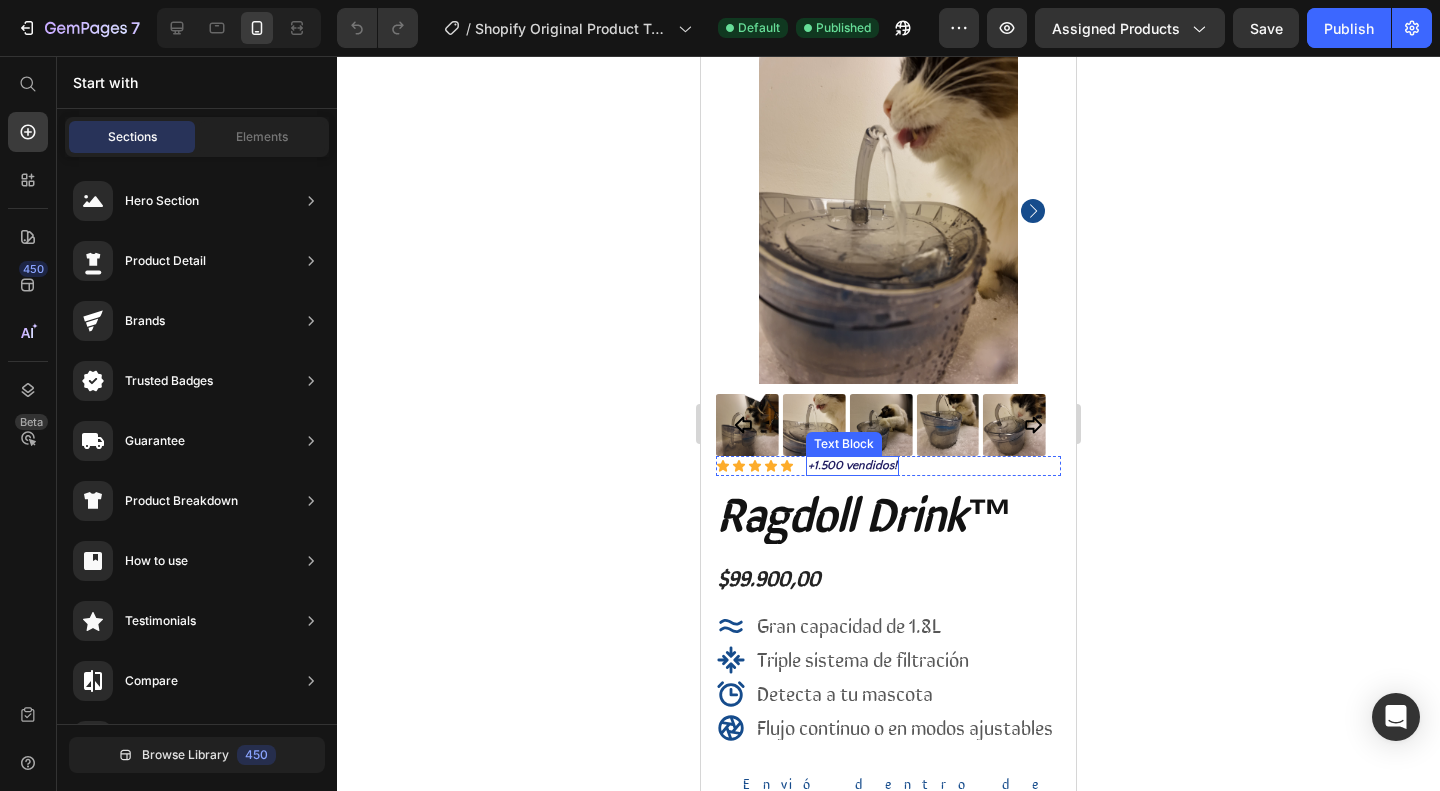 click on "+1.500 vendidos!" at bounding box center (852, 465) 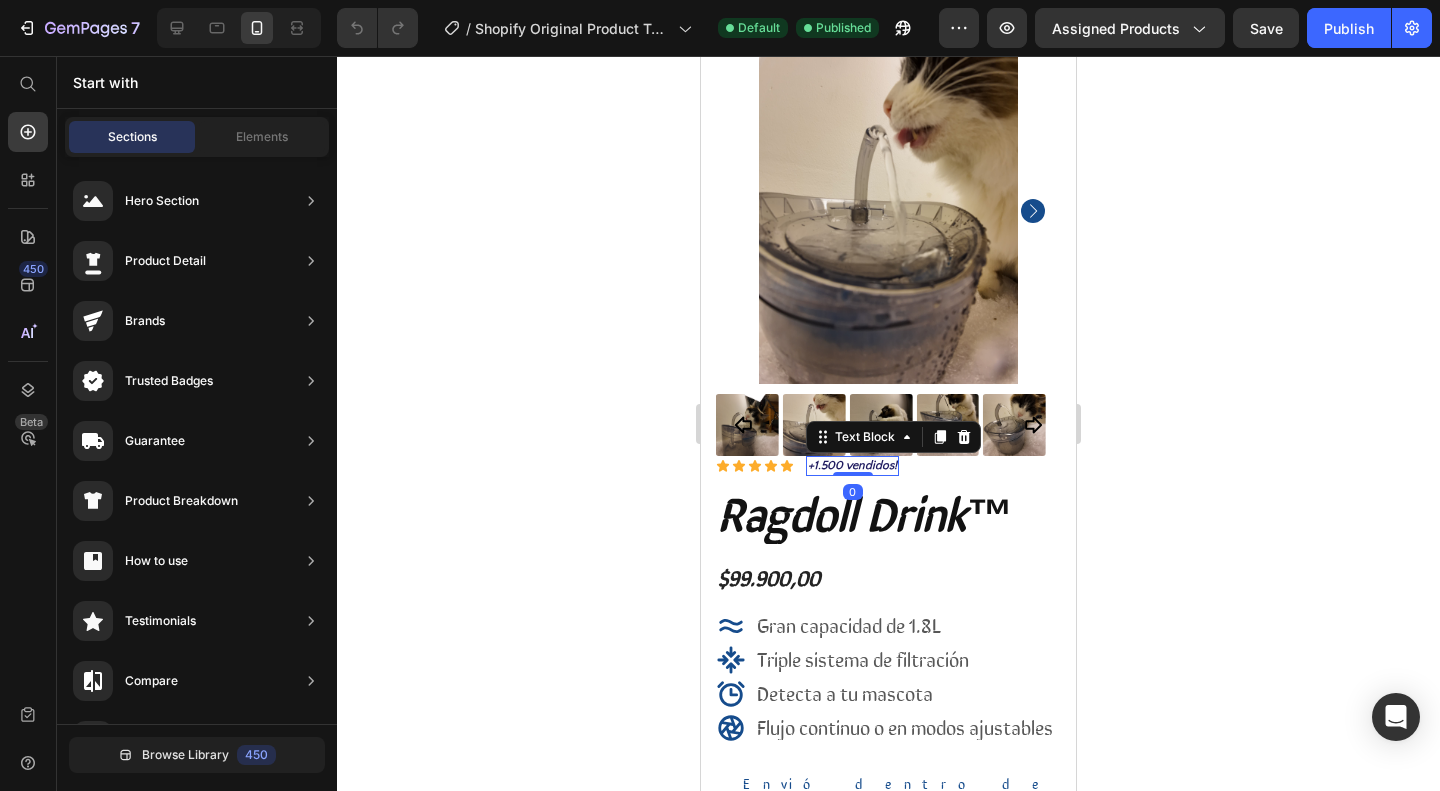 scroll, scrollTop: 0, scrollLeft: 0, axis: both 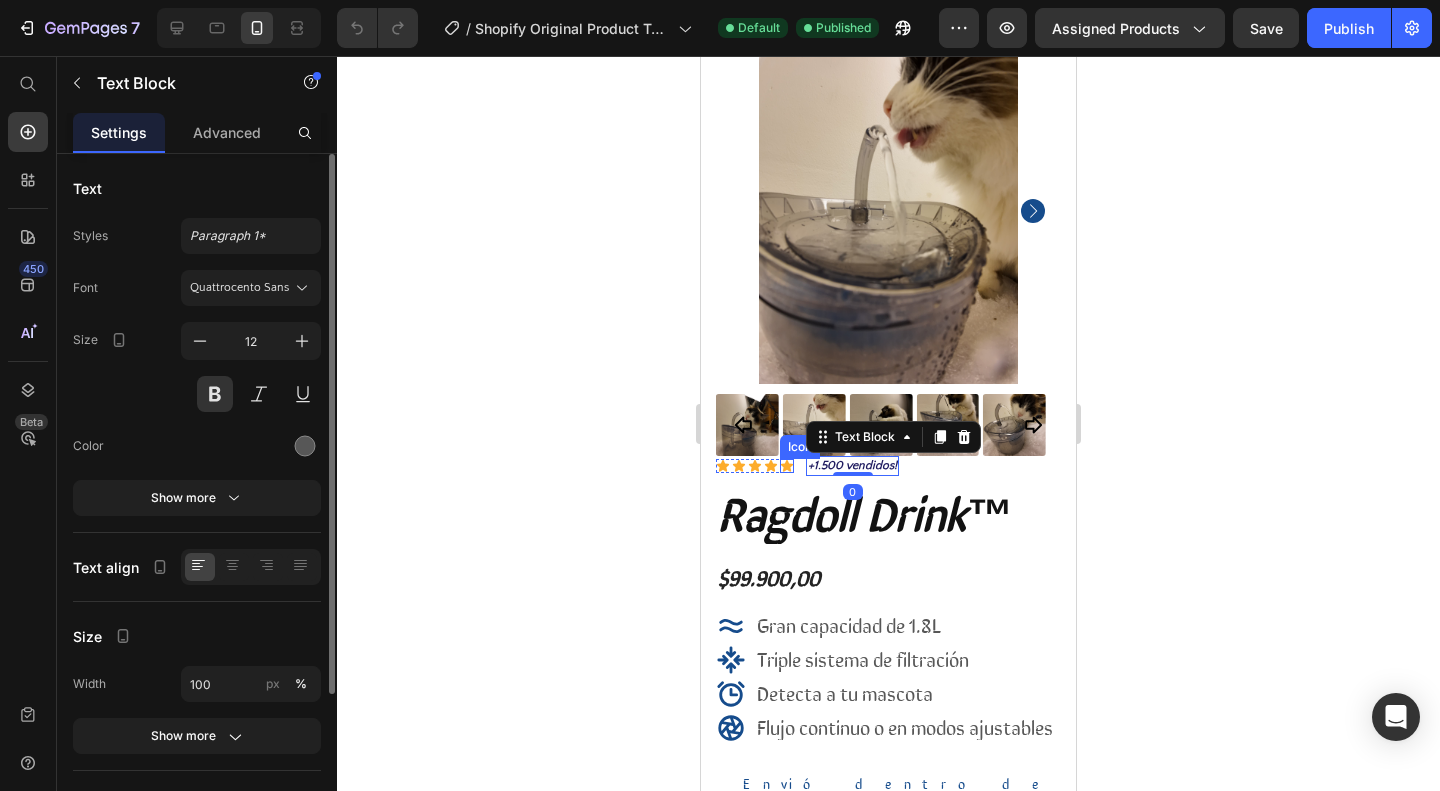 click 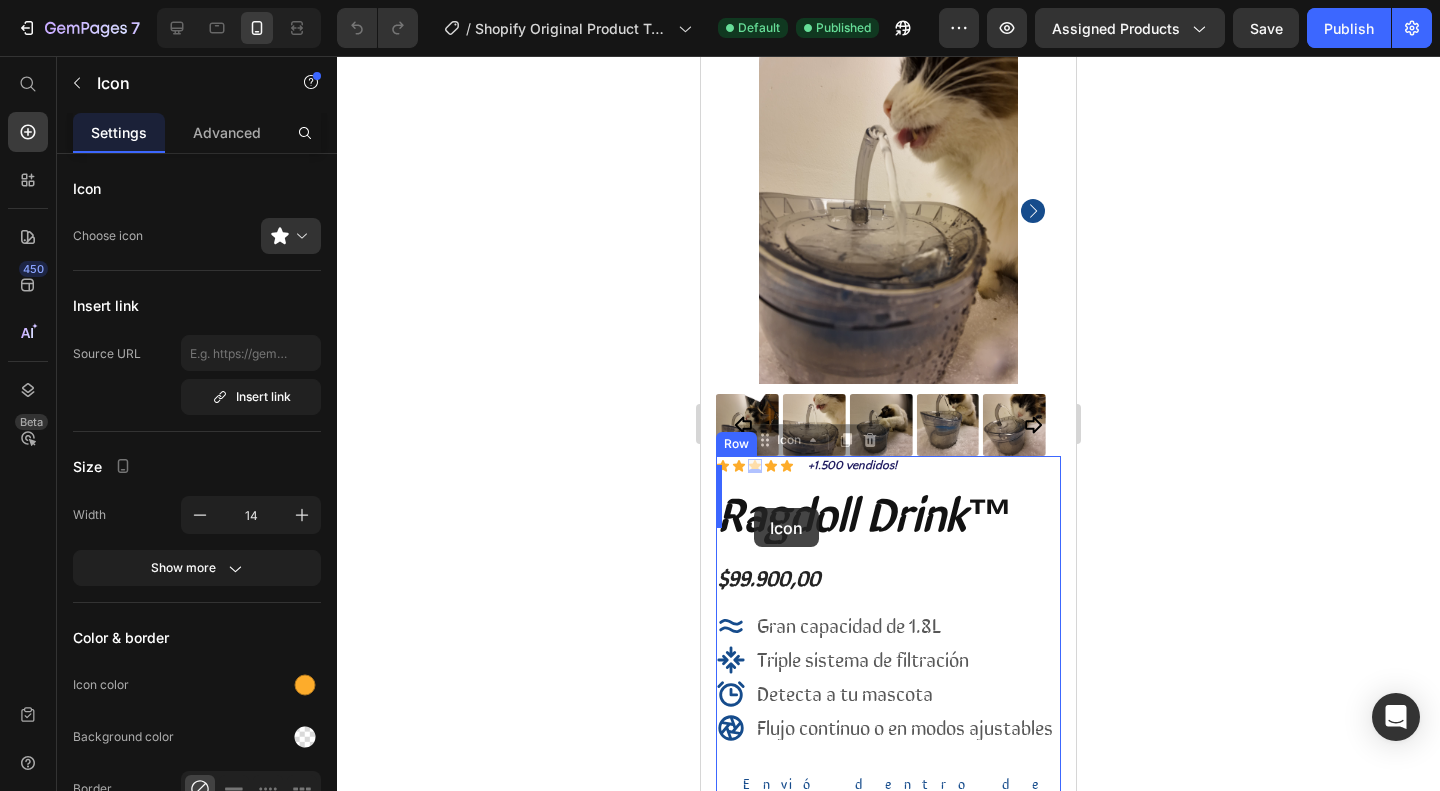 drag, startPoint x: 754, startPoint y: 451, endPoint x: 752, endPoint y: 505, distance: 54.037025 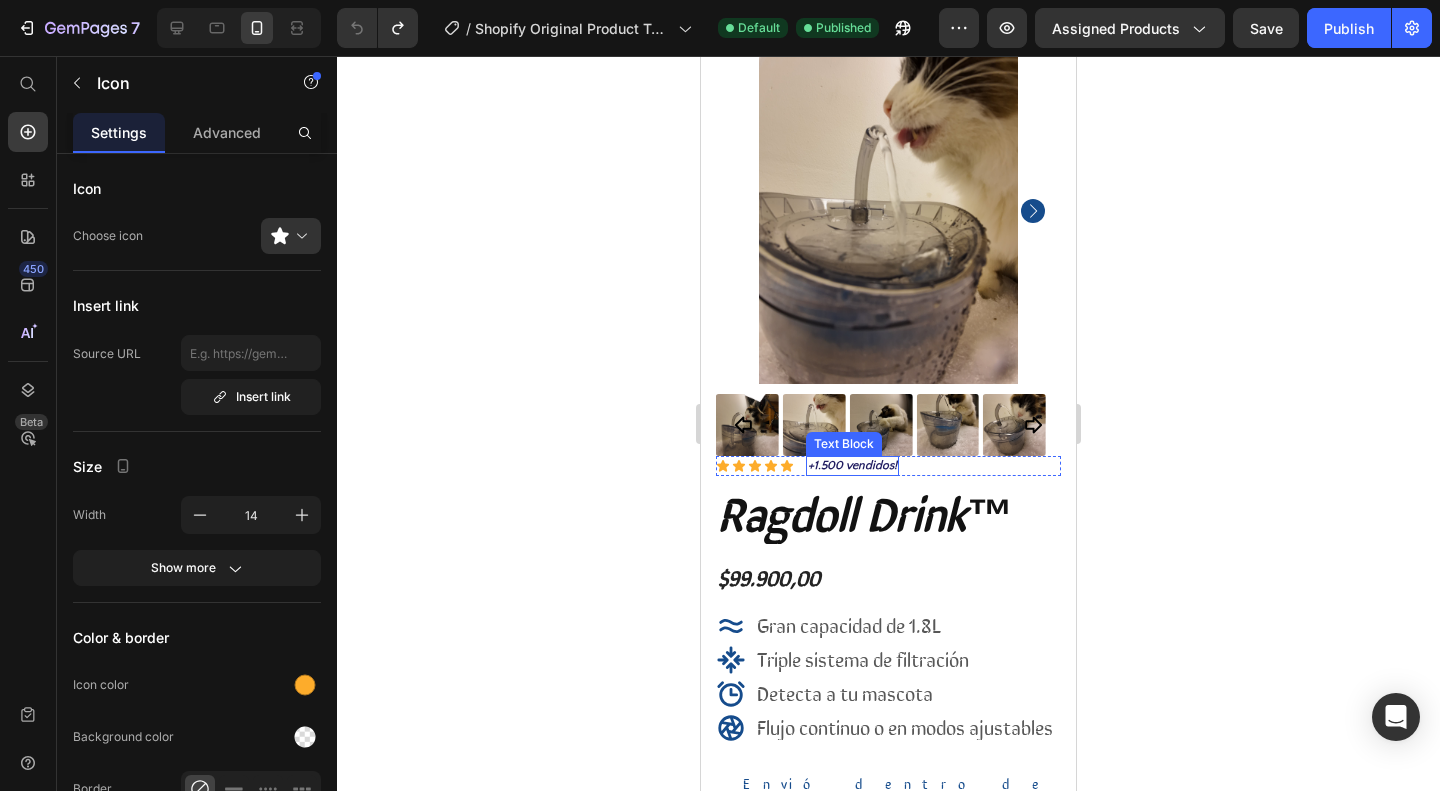 click on "+1.500 vendidos!" at bounding box center (852, 465) 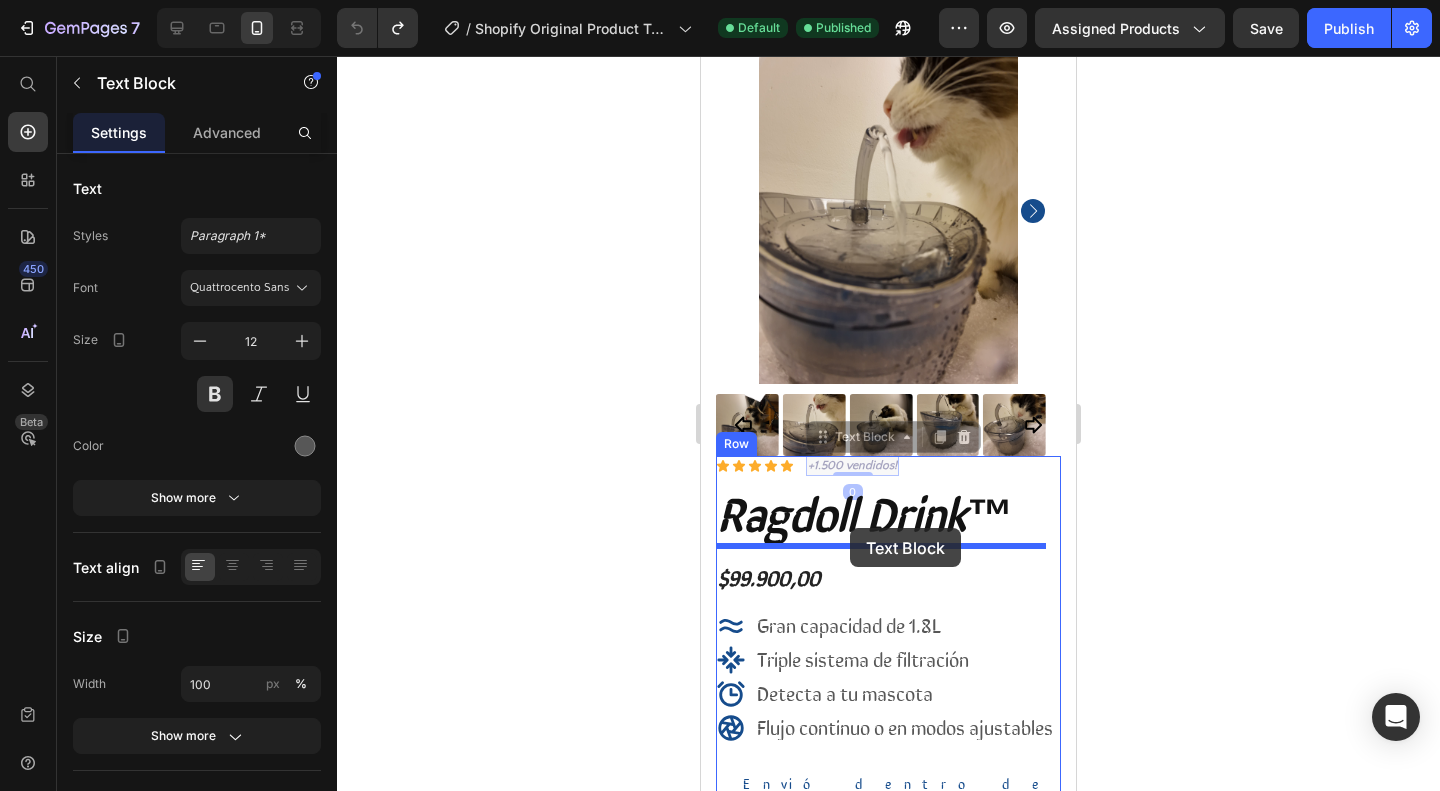 drag, startPoint x: 867, startPoint y: 445, endPoint x: 850, endPoint y: 531, distance: 87.66413 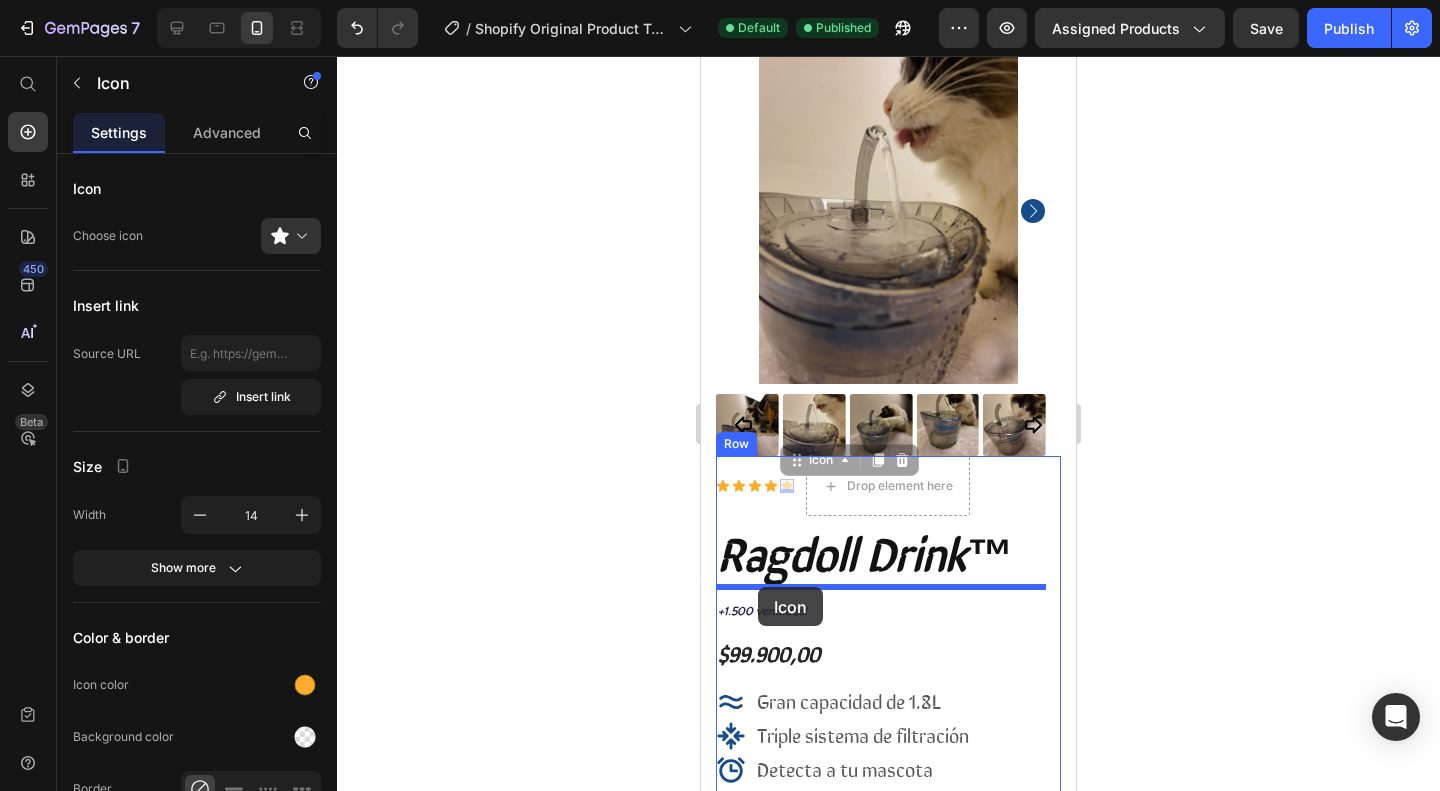 drag, startPoint x: 782, startPoint y: 468, endPoint x: 758, endPoint y: 587, distance: 121.39605 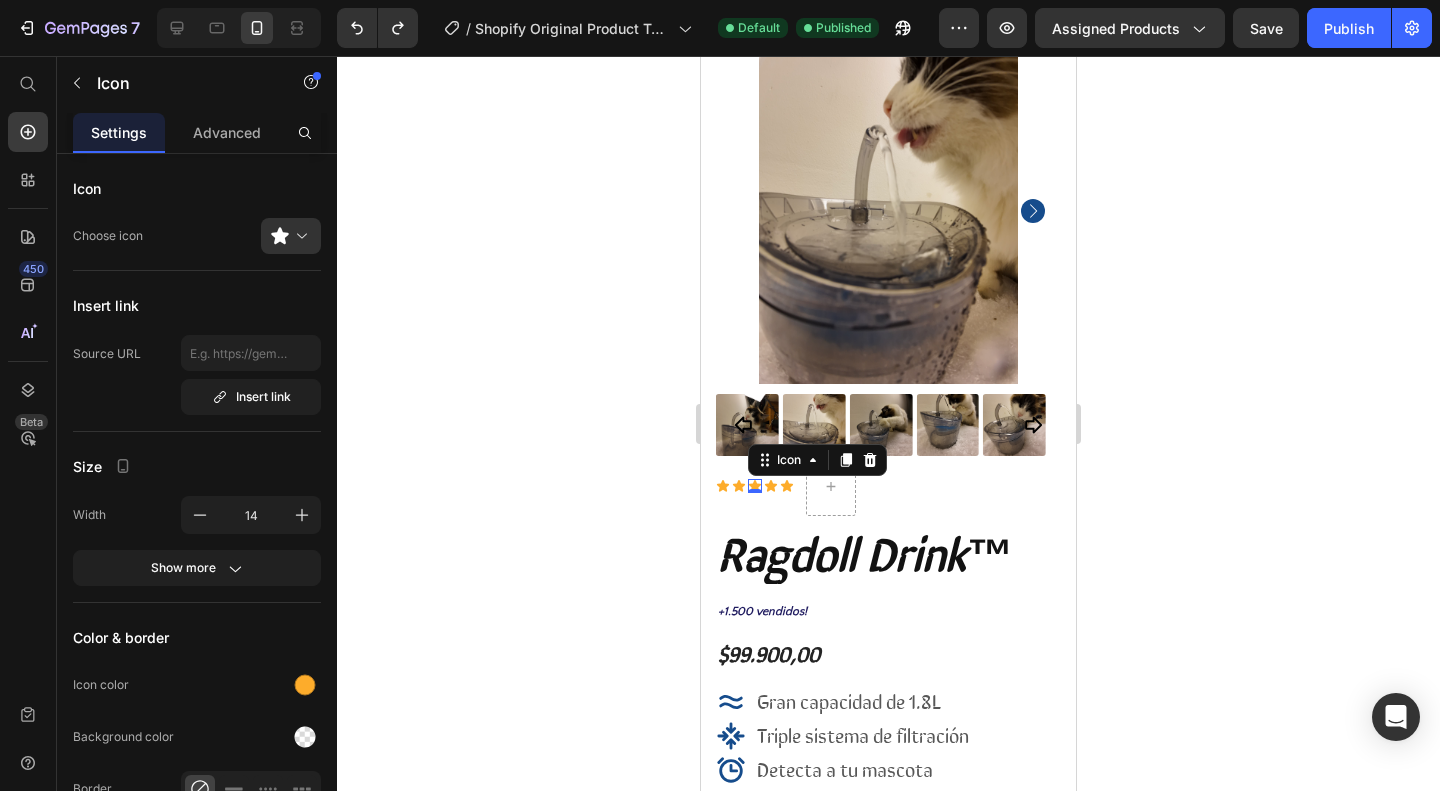 click on "Icon   0" at bounding box center (755, 486) 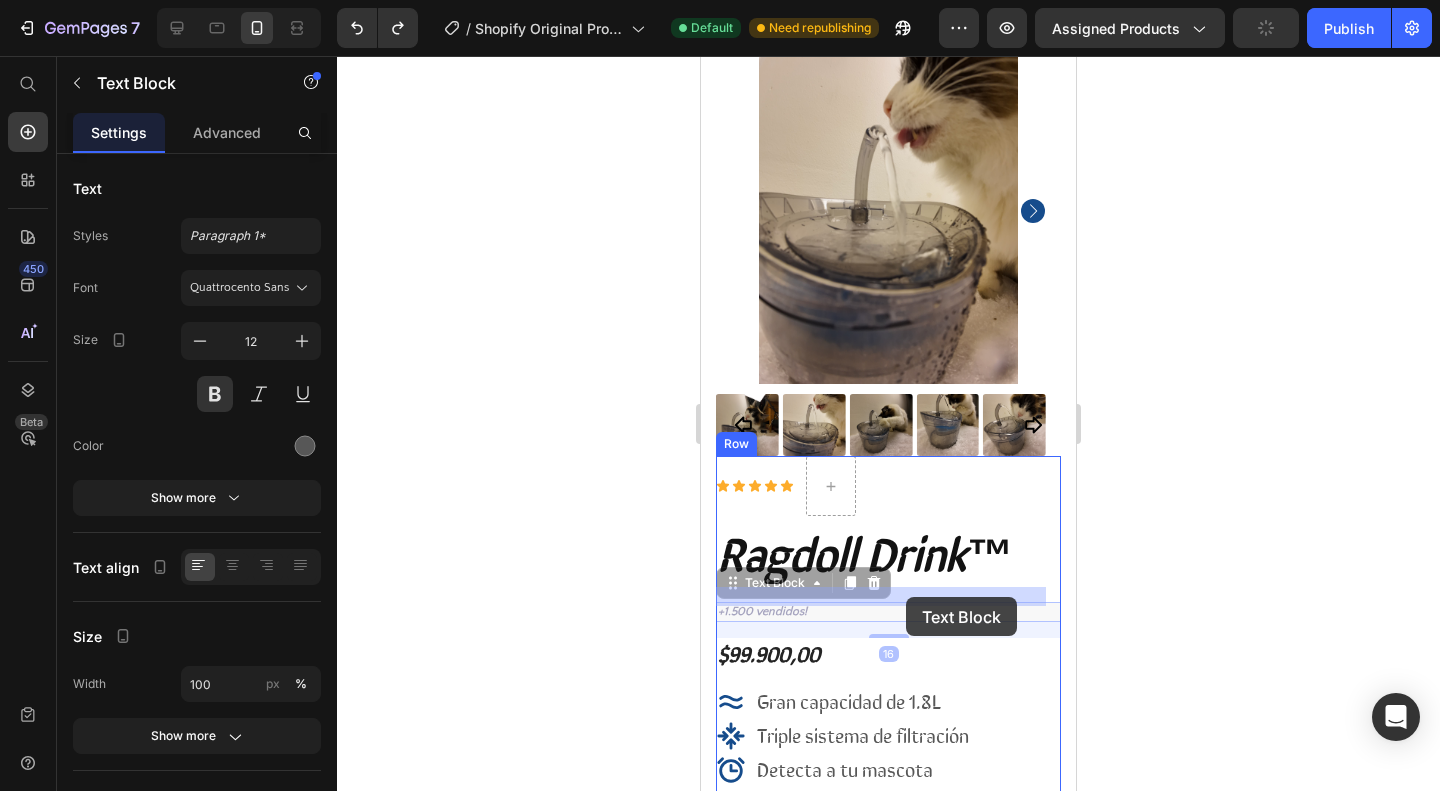 drag, startPoint x: 751, startPoint y: 594, endPoint x: 906, endPoint y: 596, distance: 155.01291 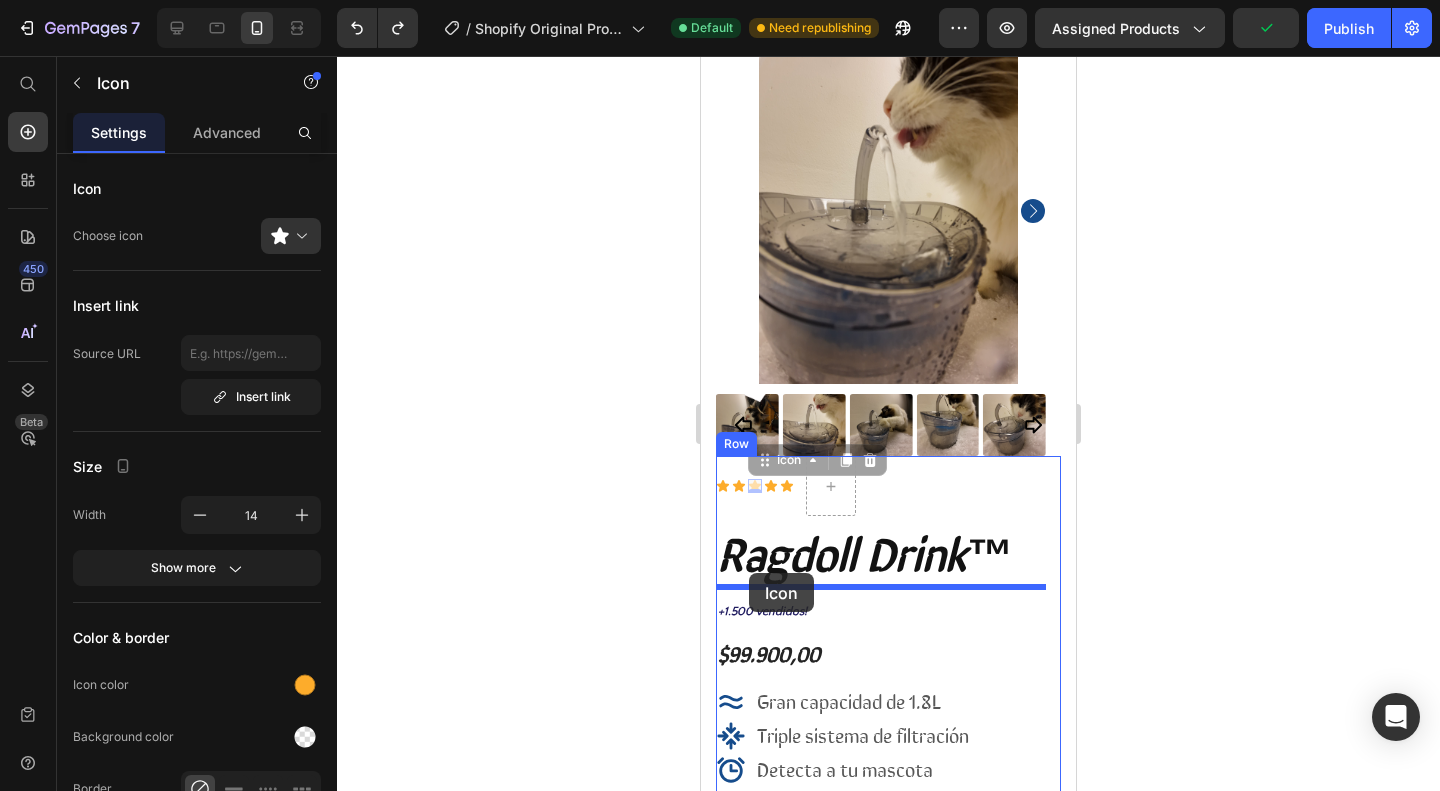 drag, startPoint x: 760, startPoint y: 473, endPoint x: 749, endPoint y: 573, distance: 100.60318 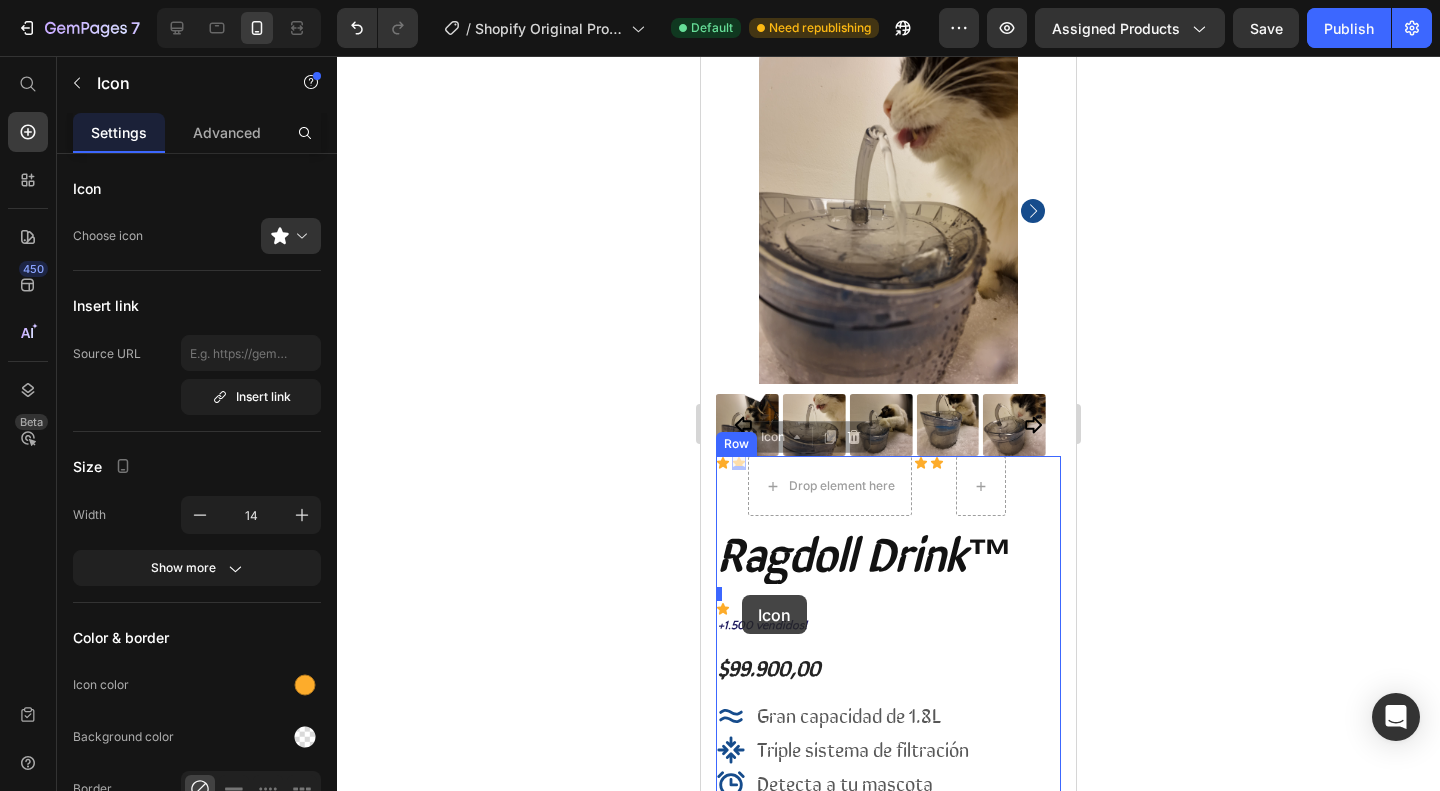 drag, startPoint x: 739, startPoint y: 442, endPoint x: 742, endPoint y: 593, distance: 151.0298 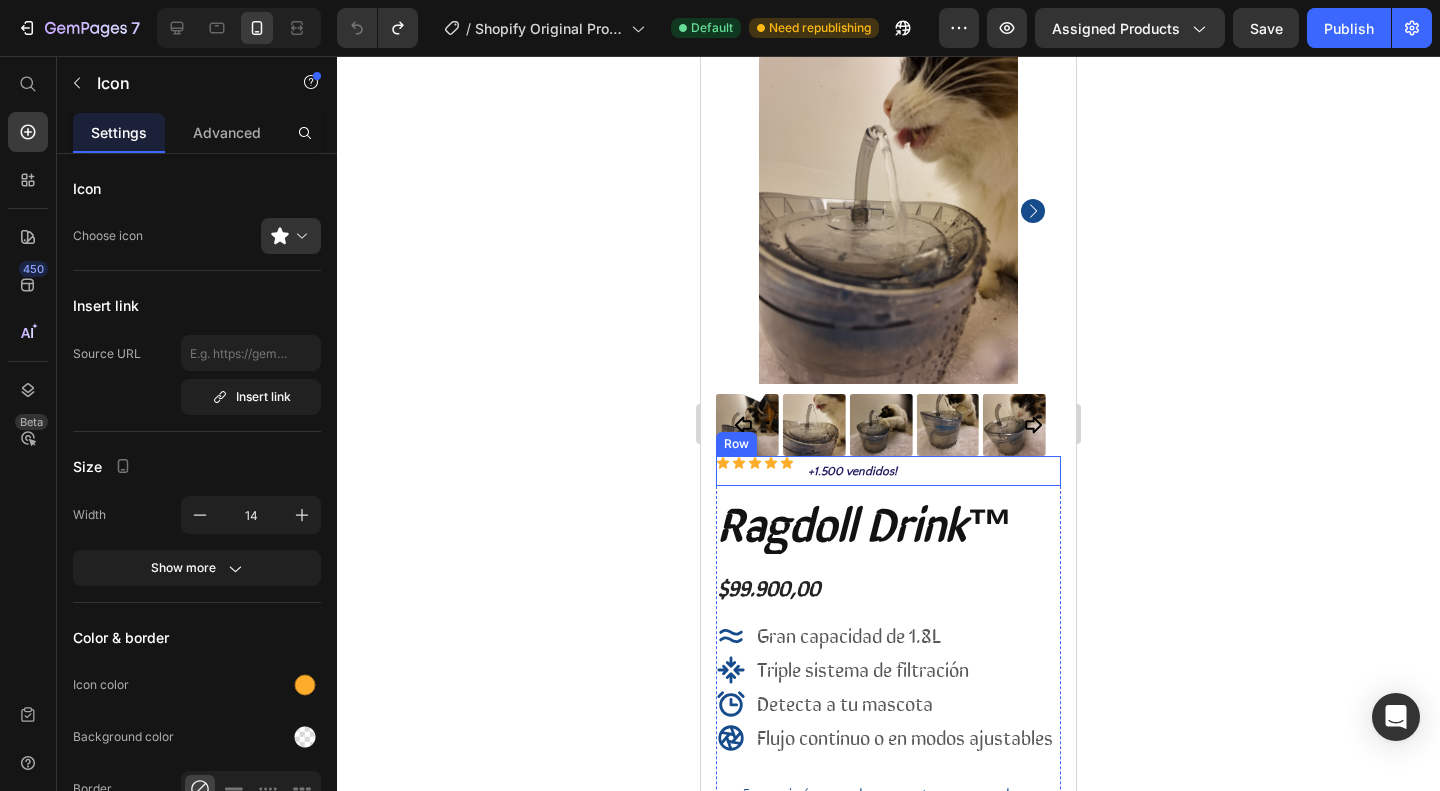 click on "+1.500 vendidos!" at bounding box center (852, 471) 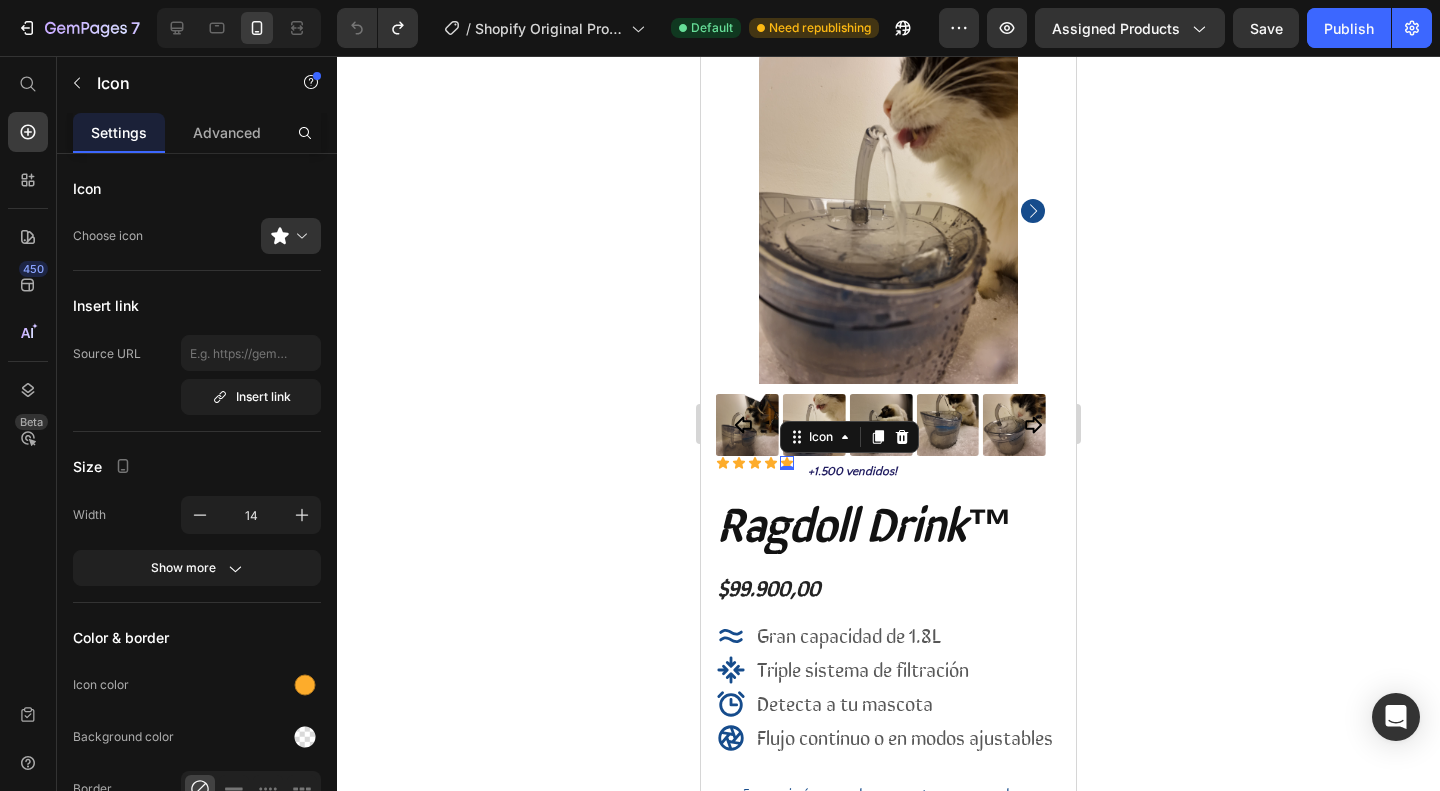 click on "Icon   0" at bounding box center (787, 463) 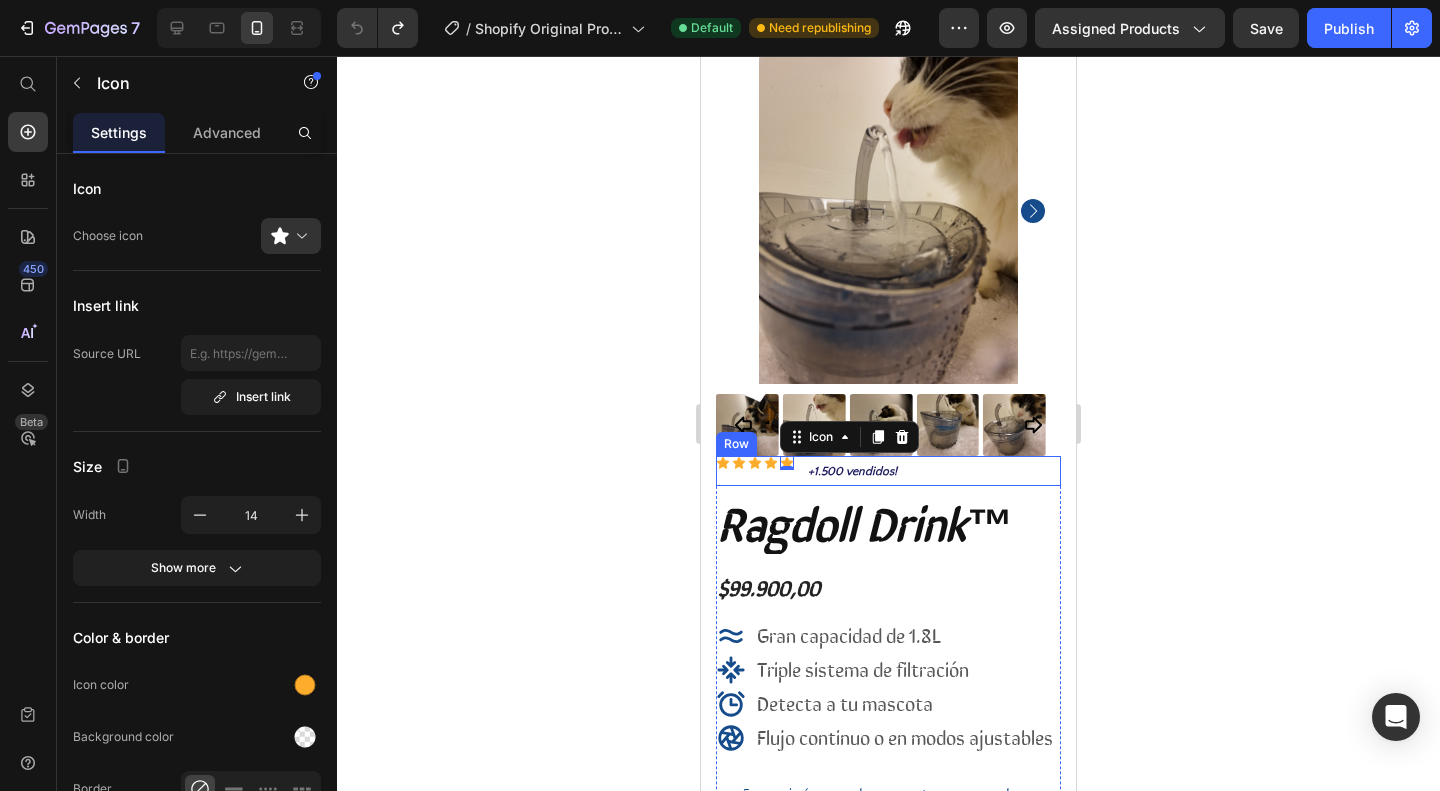 click on "+1.500 vendidos! Text Block" at bounding box center [852, 471] 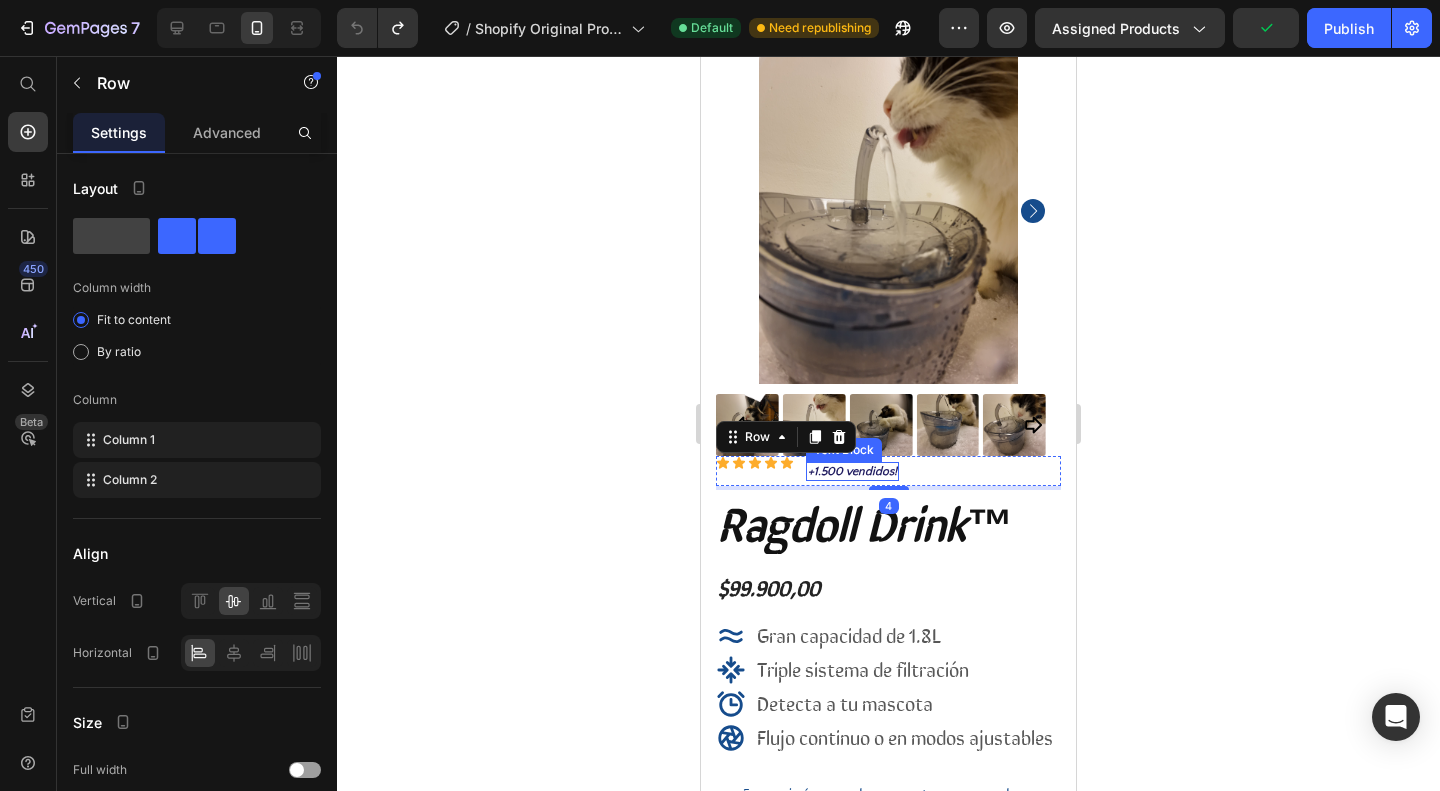 click on "+1.500 vendidos!" at bounding box center [852, 472] 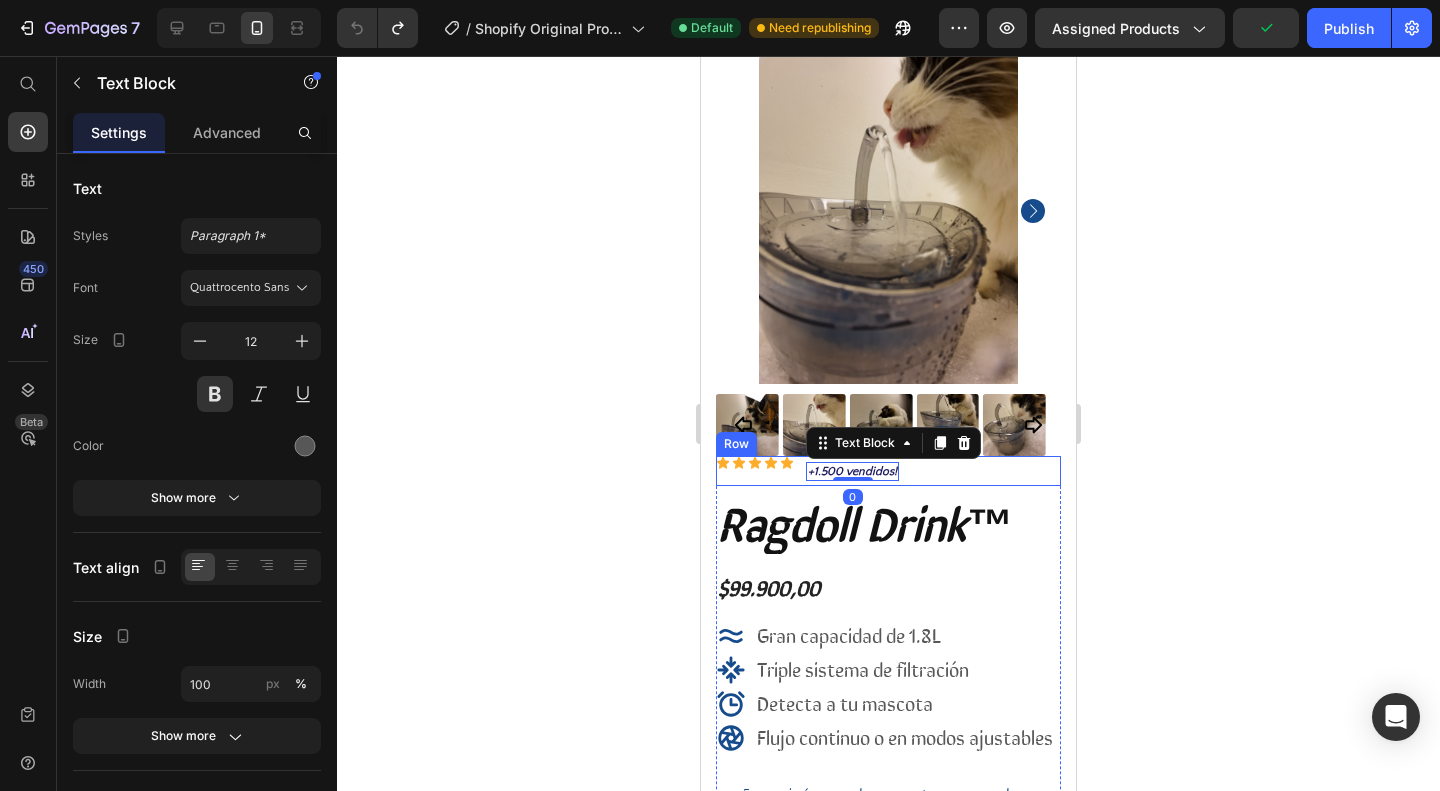 click on "Icon Icon Icon Icon Icon Icon List +1.500 vendidos! Text Block   0 Row" at bounding box center (888, 471) 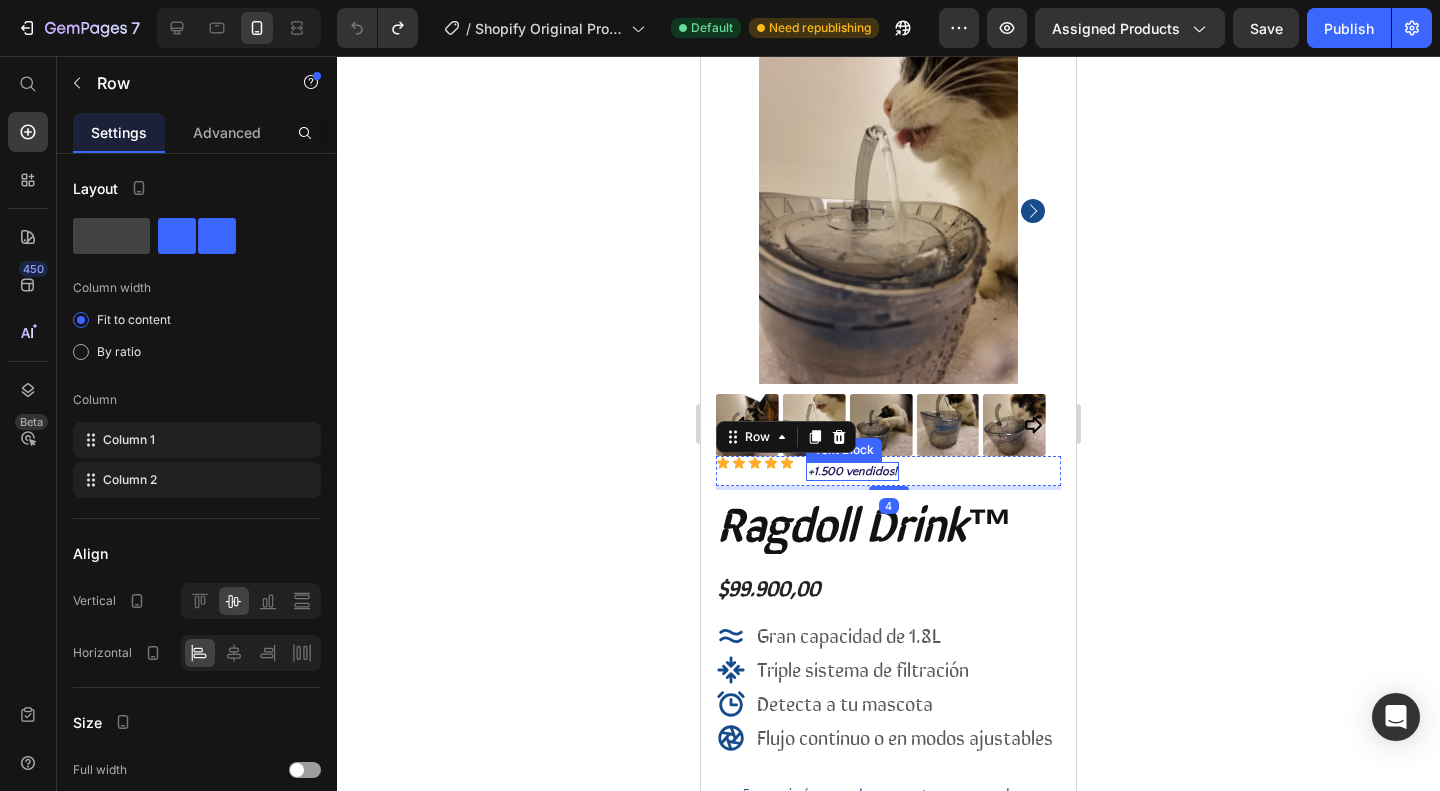 click on "Icon Icon Icon Icon Icon Icon List +1.500 vendidos! Text Block Row   4" at bounding box center [888, 471] 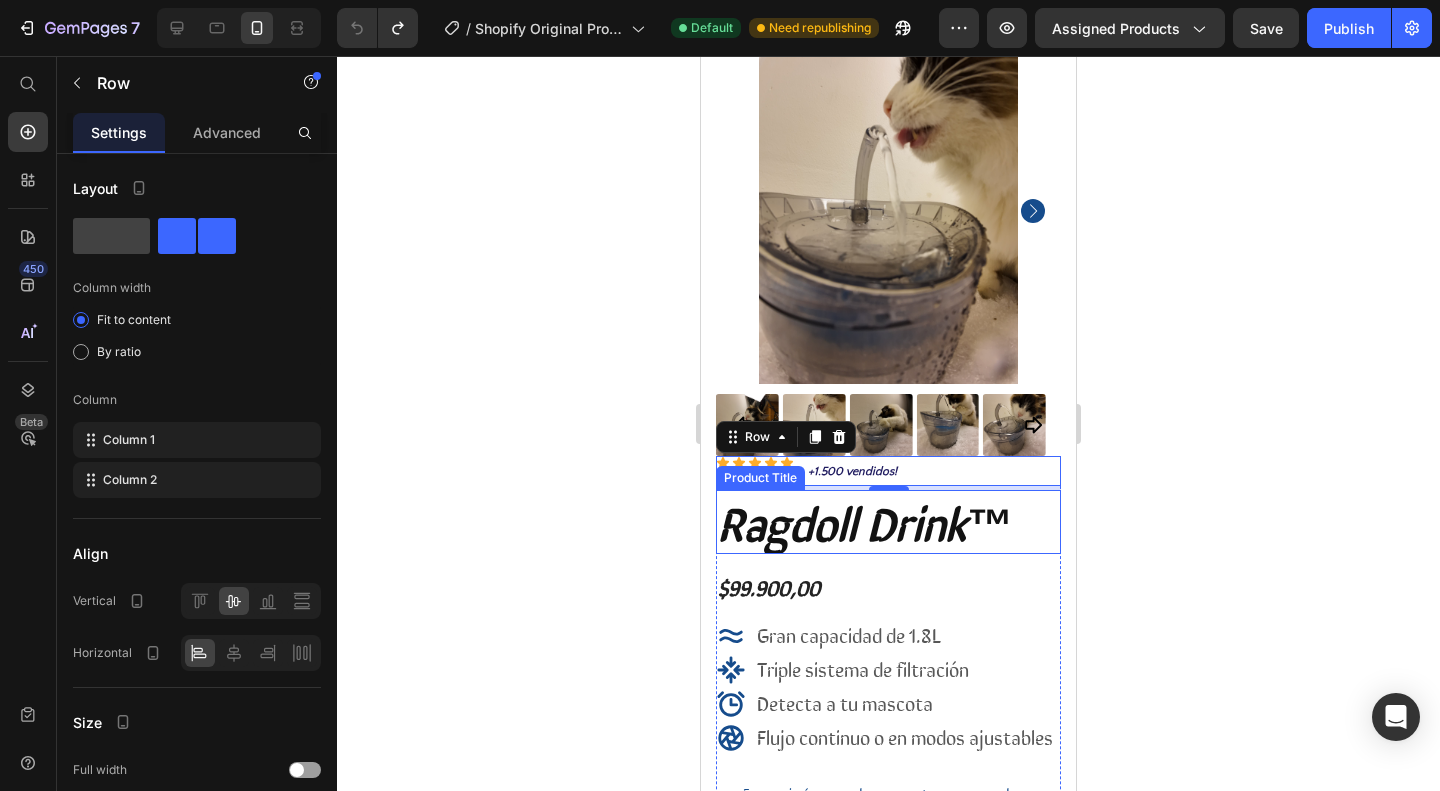 click 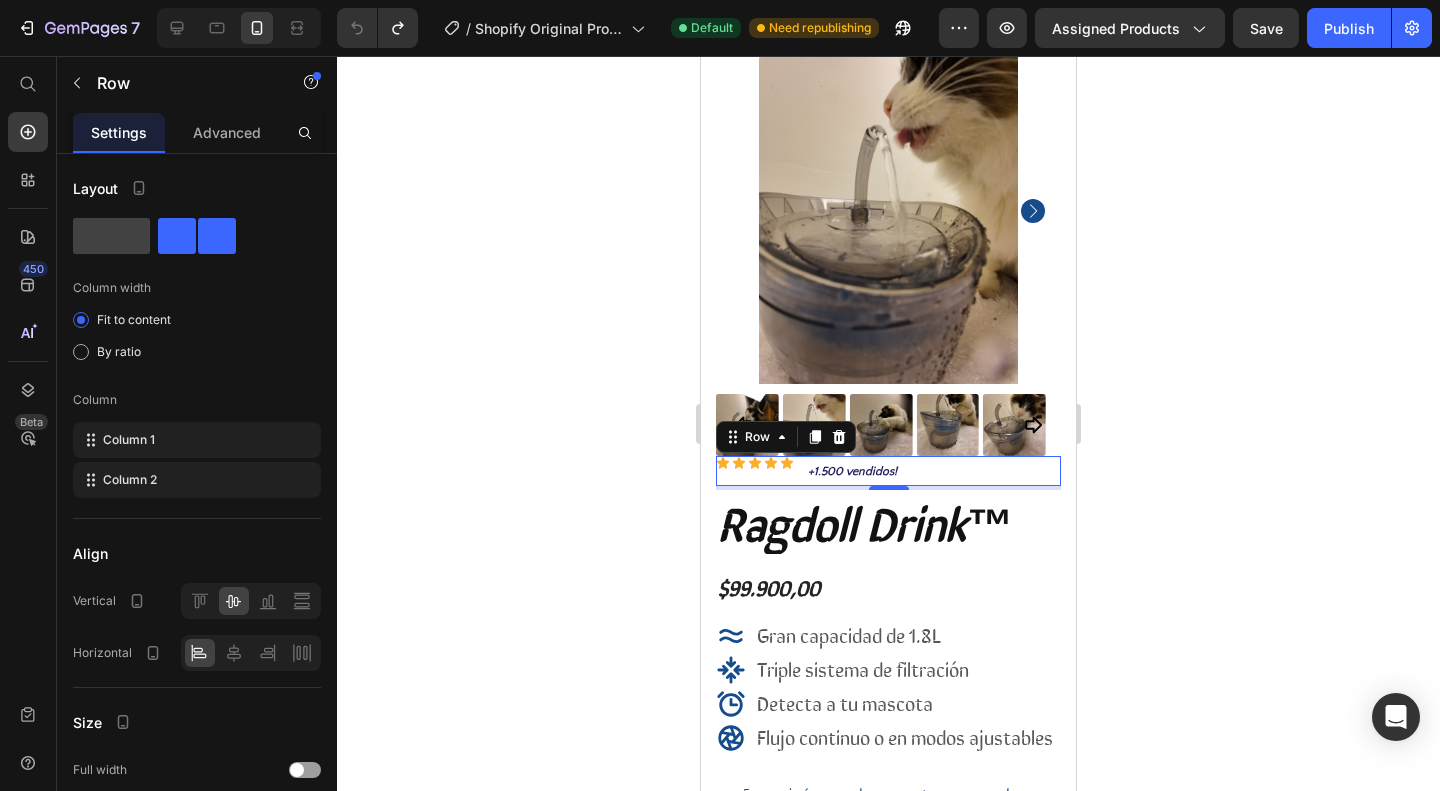 click on "Icon Icon Icon Icon Icon Icon List +1.500 vendidos! Text Block Row   0" at bounding box center (888, 471) 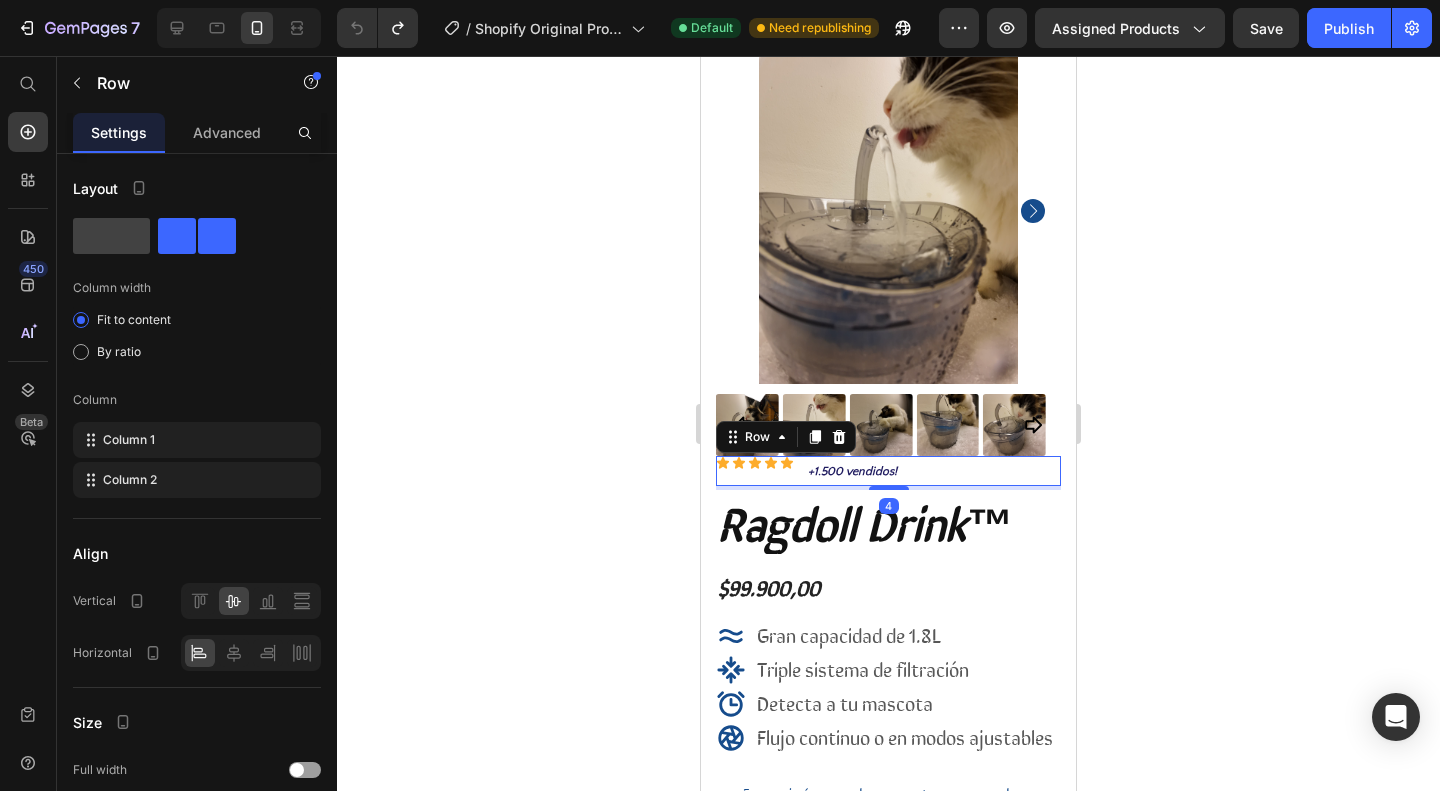 click on "Icon" at bounding box center (771, 463) 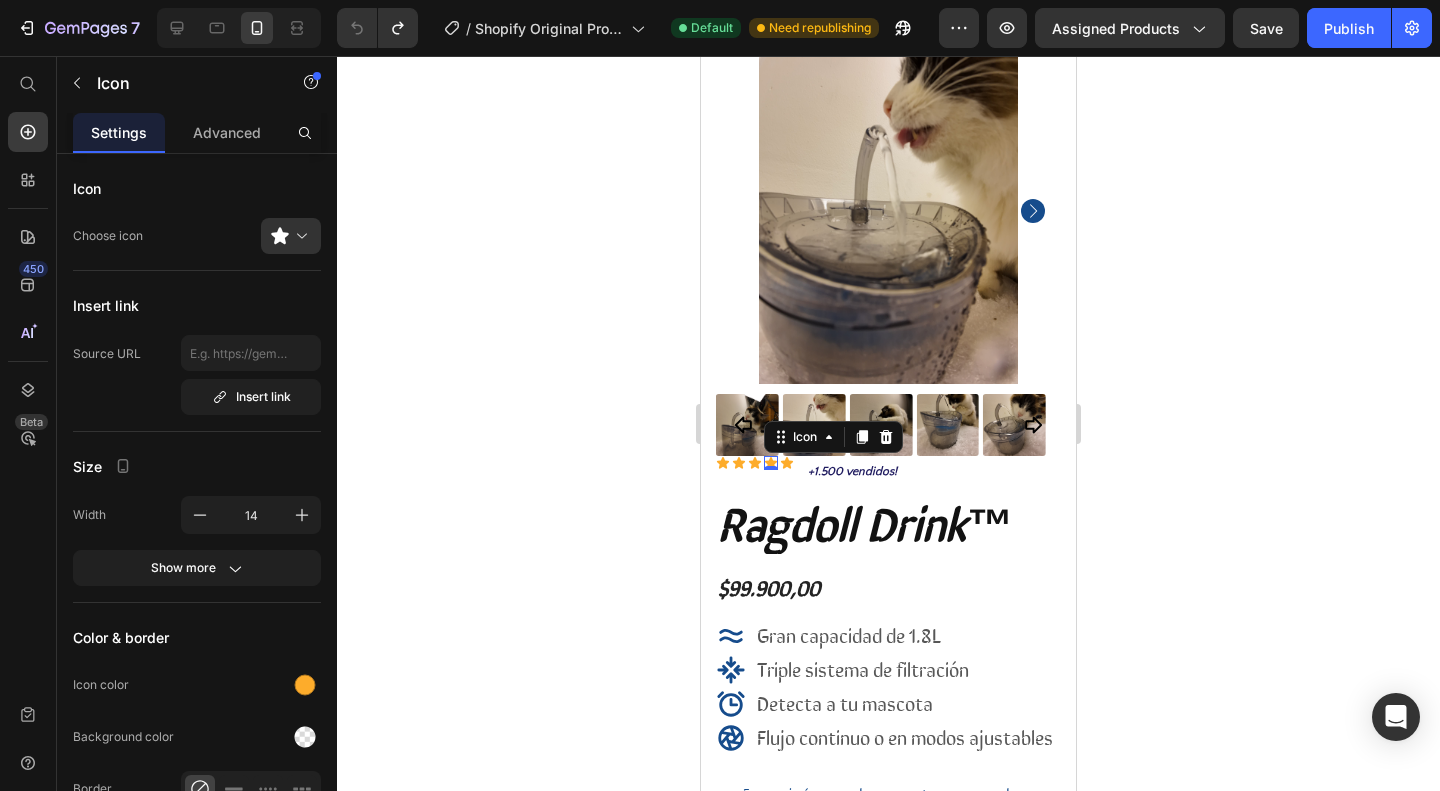 click on "0" at bounding box center (771, 470) 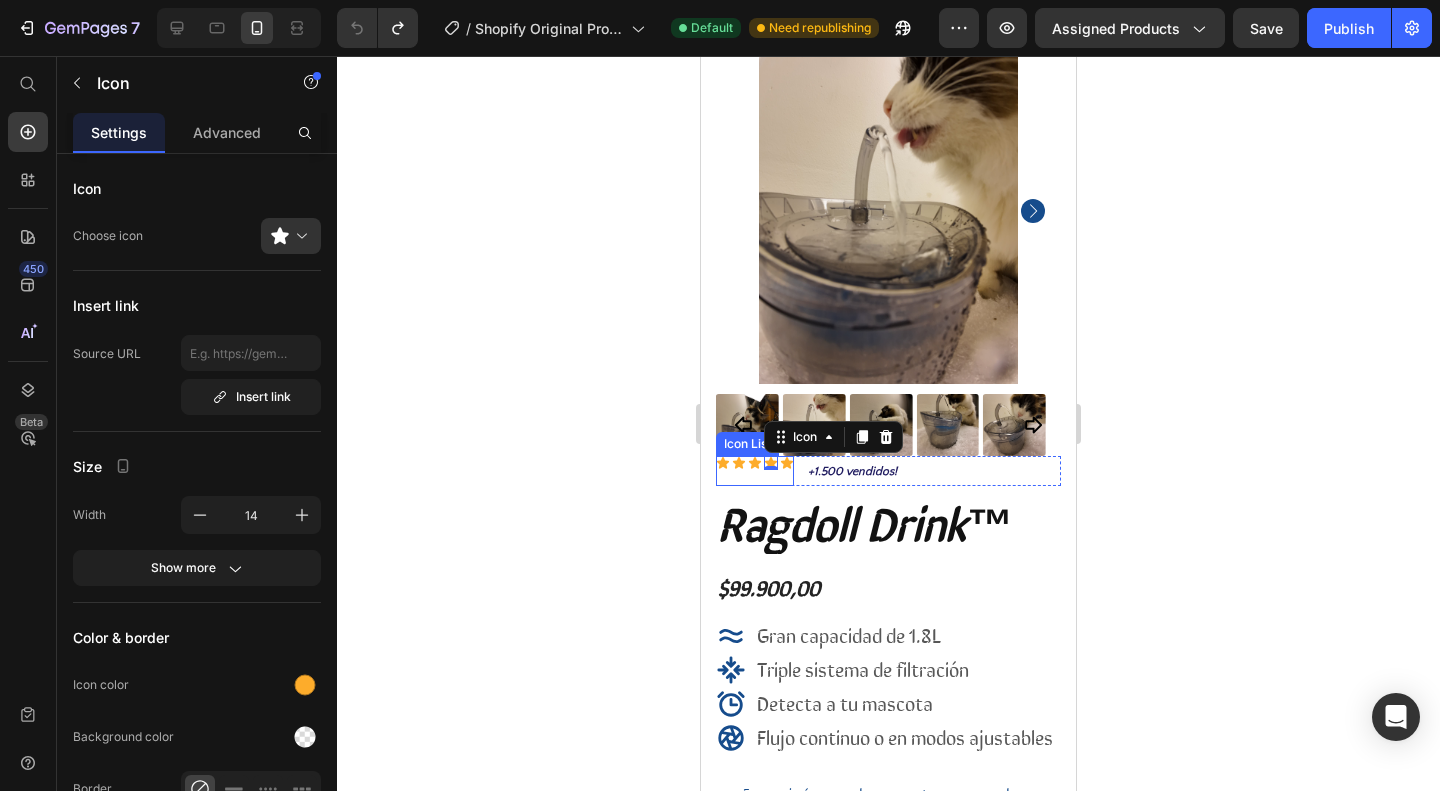 drag, startPoint x: 768, startPoint y: 447, endPoint x: 770, endPoint y: 462, distance: 15.132746 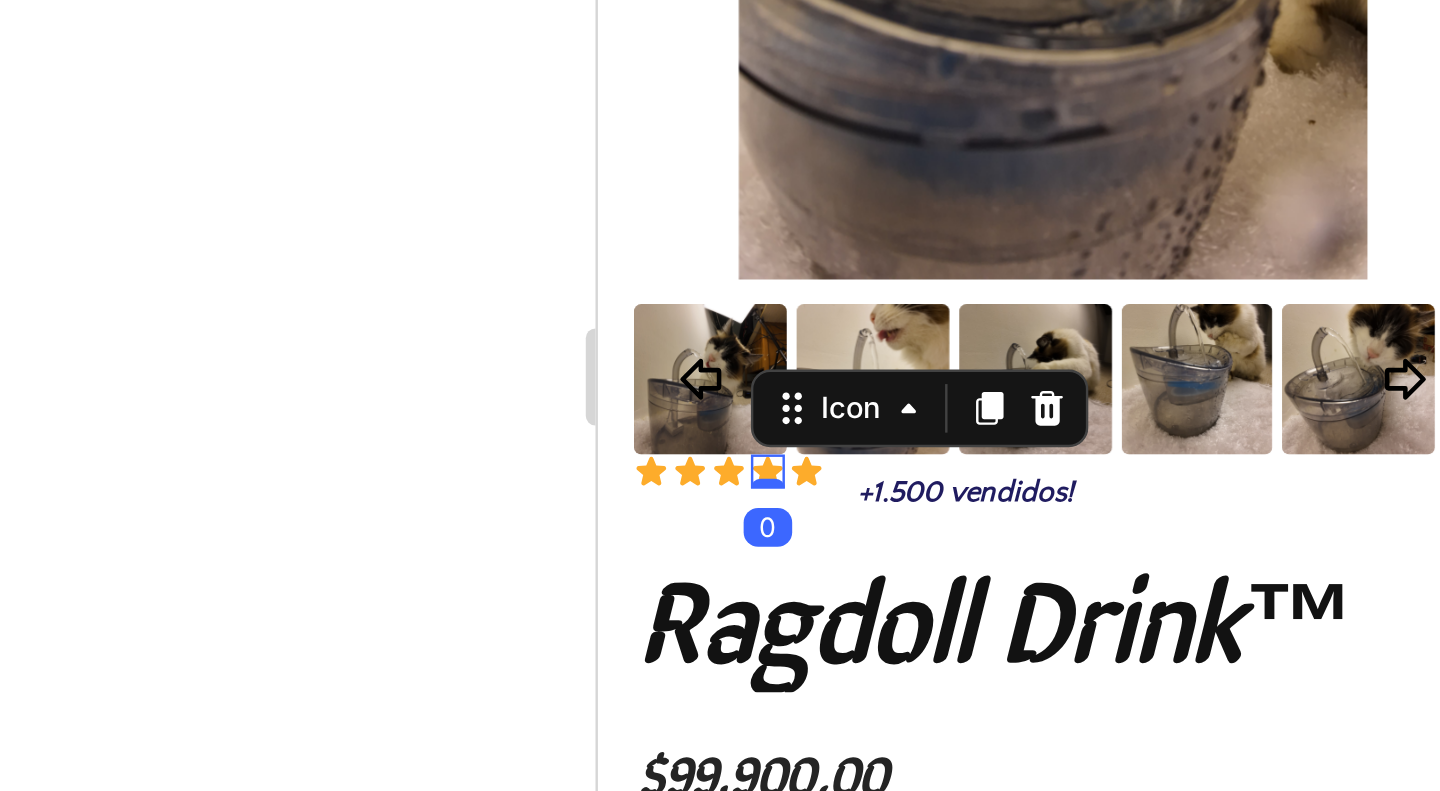 drag, startPoint x: 669, startPoint y: -119, endPoint x: 670, endPoint y: -133, distance: 14.035668 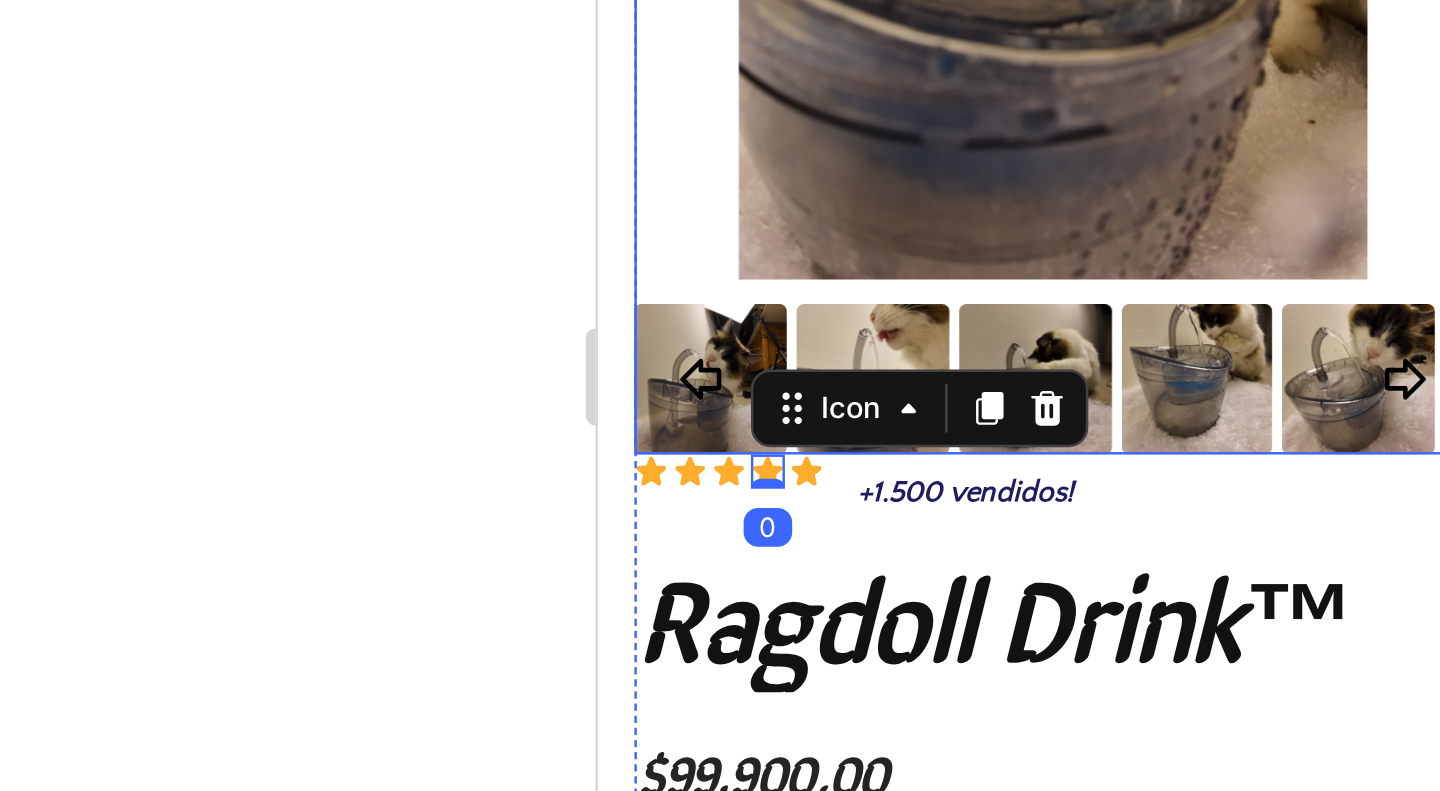 click on "+1.500 vendidos!" at bounding box center (748, -101) 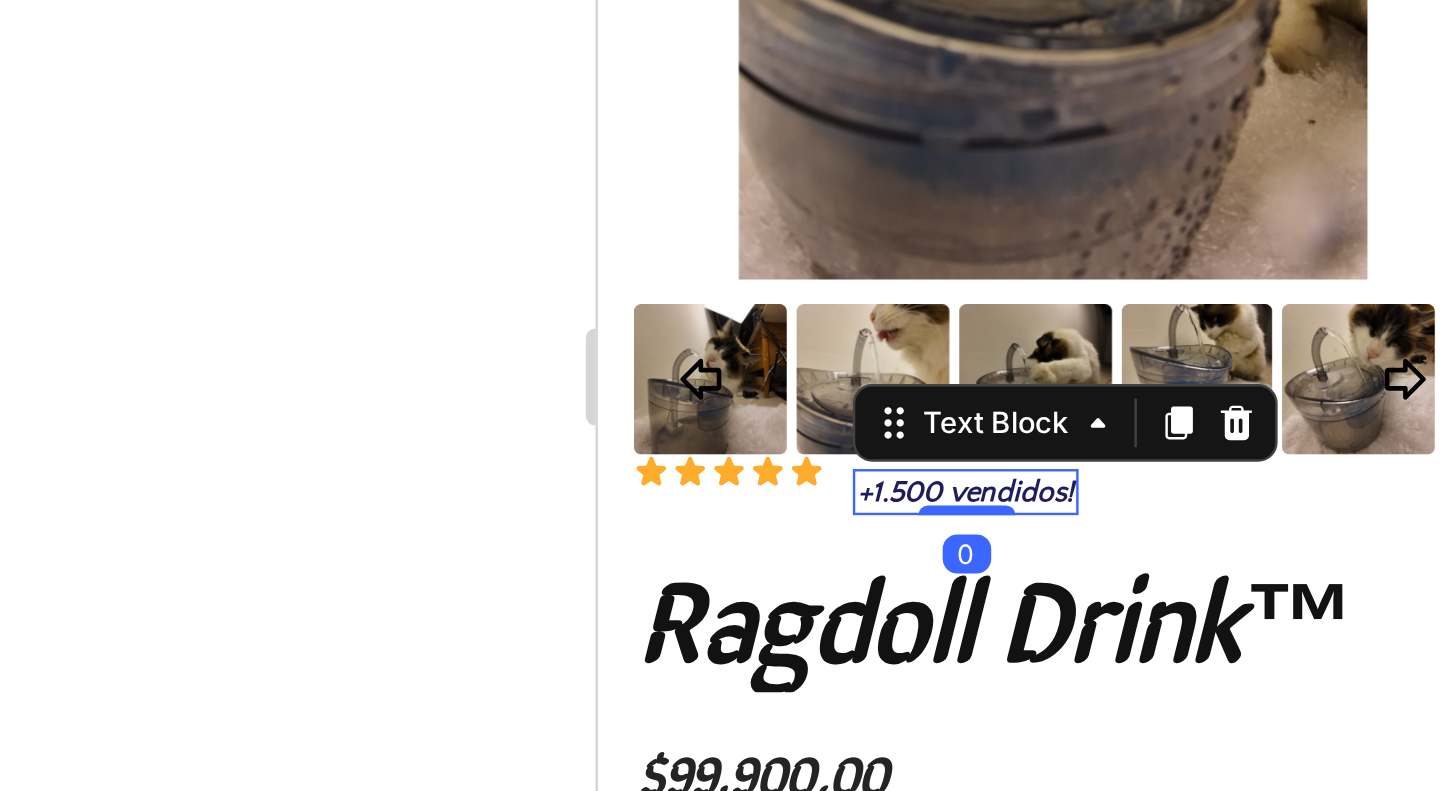 click on "+1.500 vendidos!" at bounding box center [748, -101] 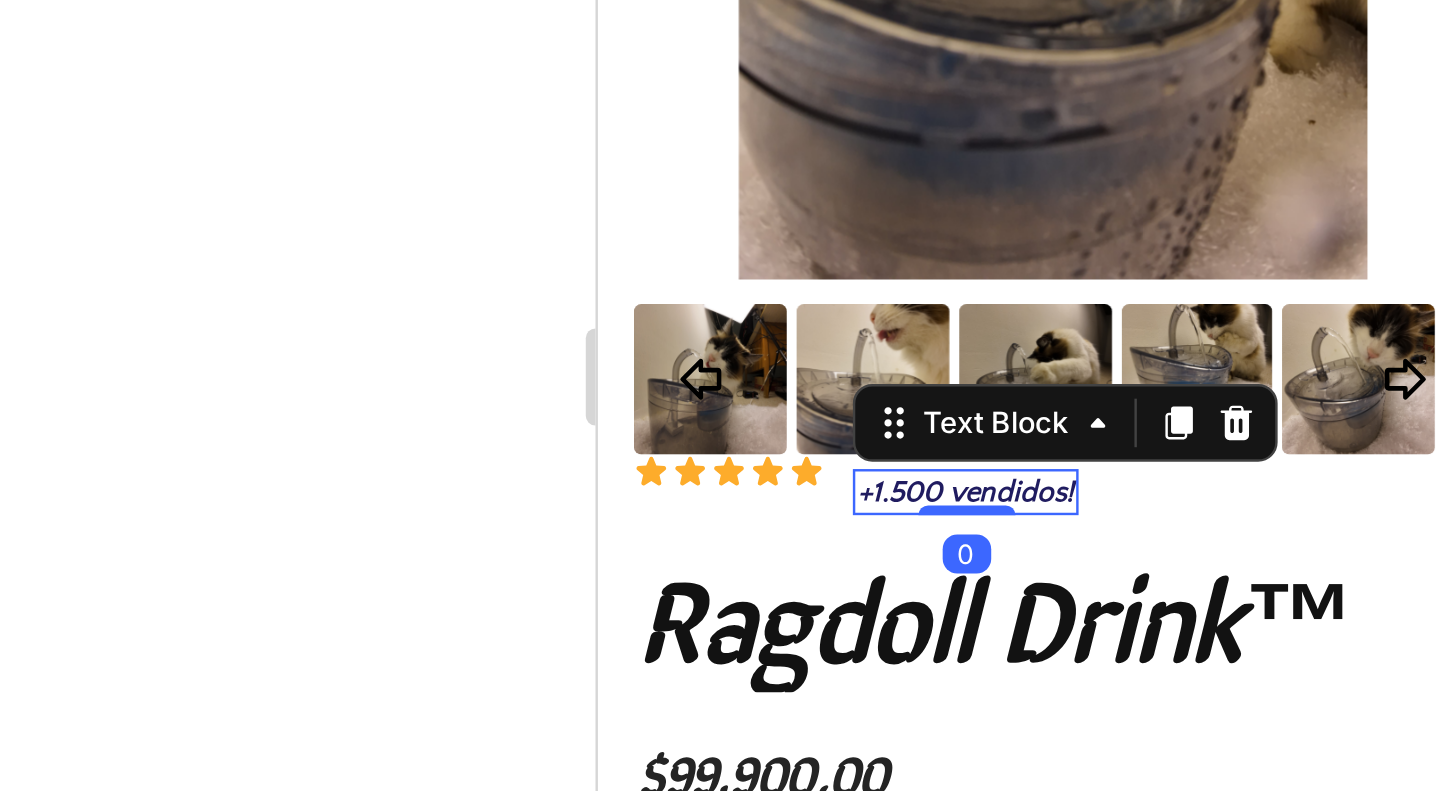 click on "+1.500 vendidos!" at bounding box center [748, -101] 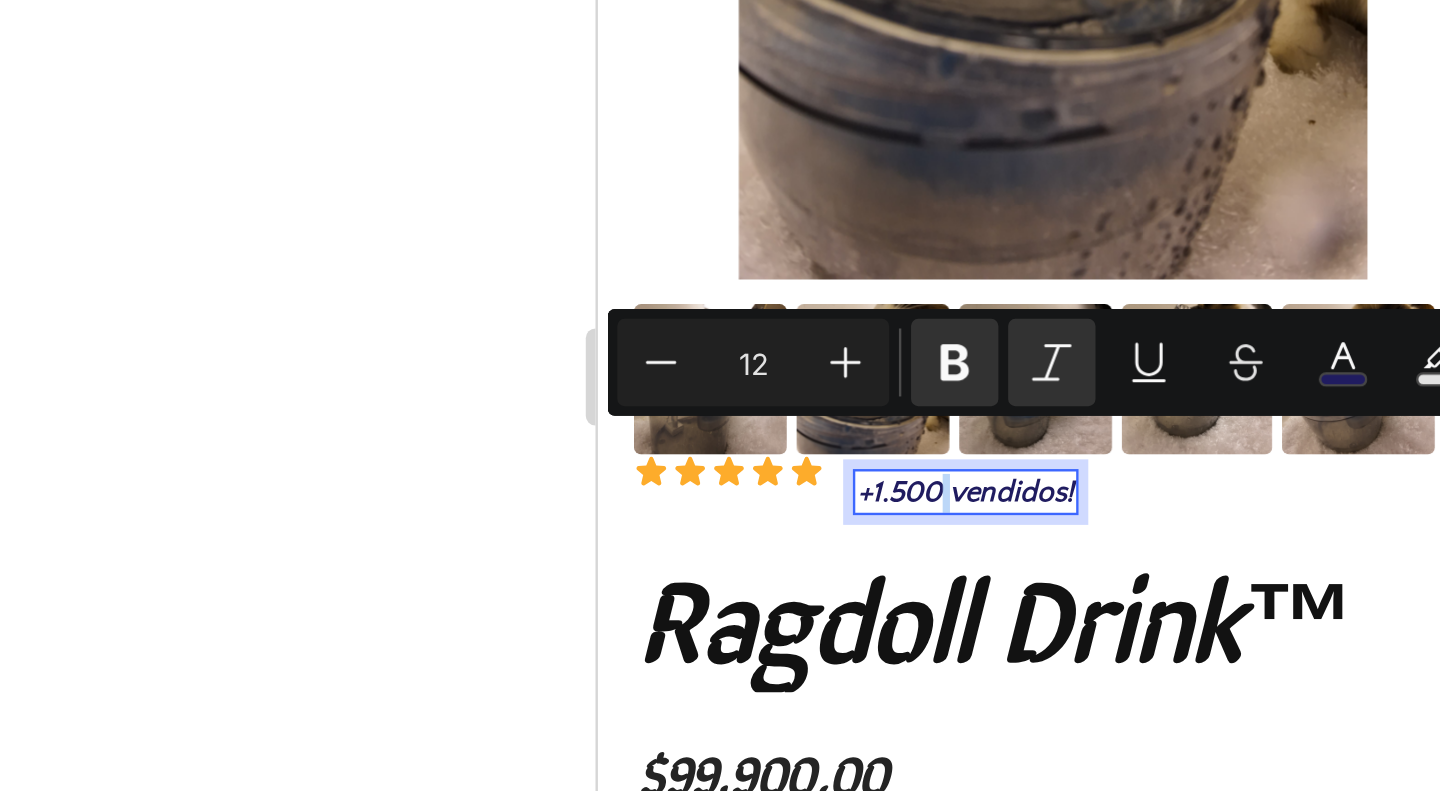 click 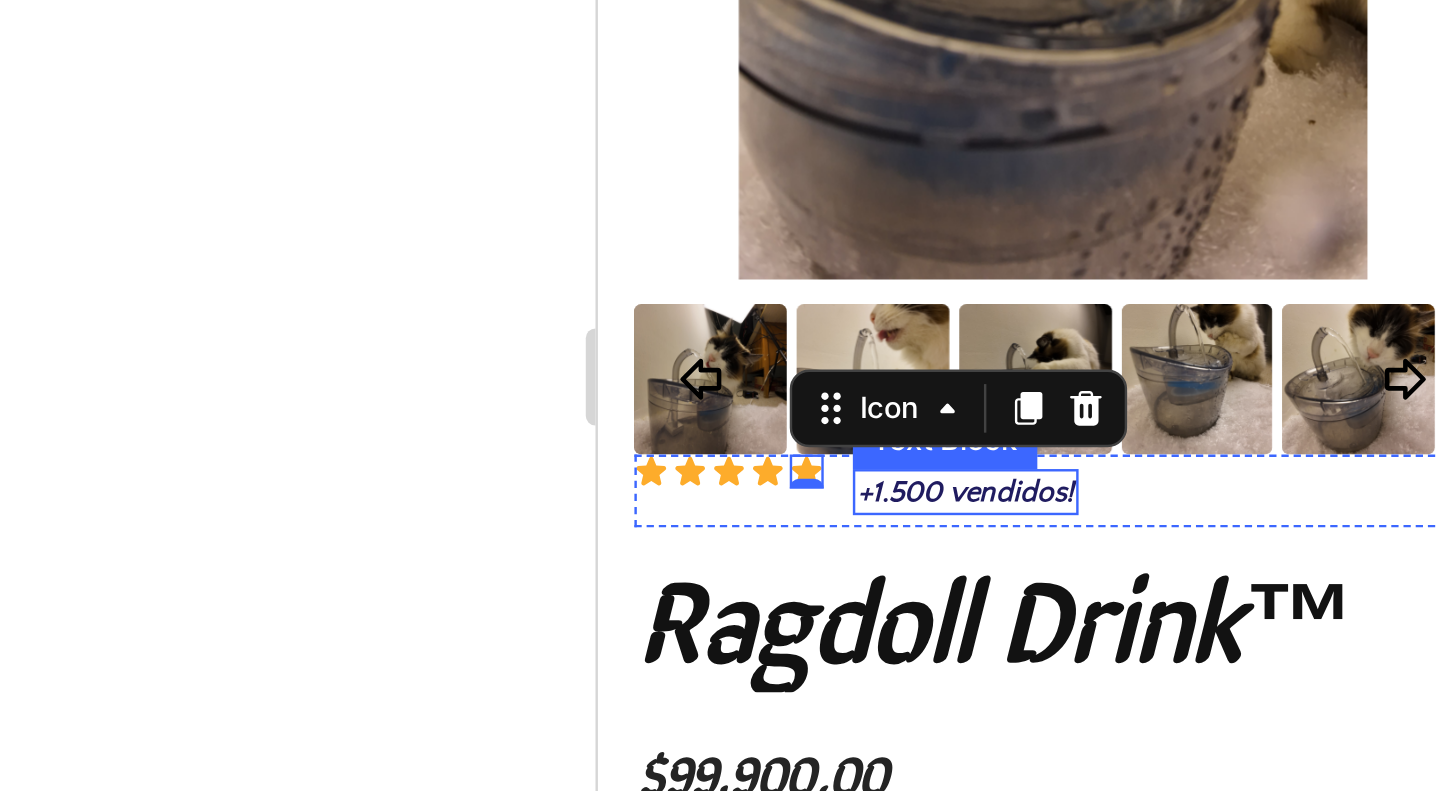 click on "+1.500 vendidos!" at bounding box center [748, -101] 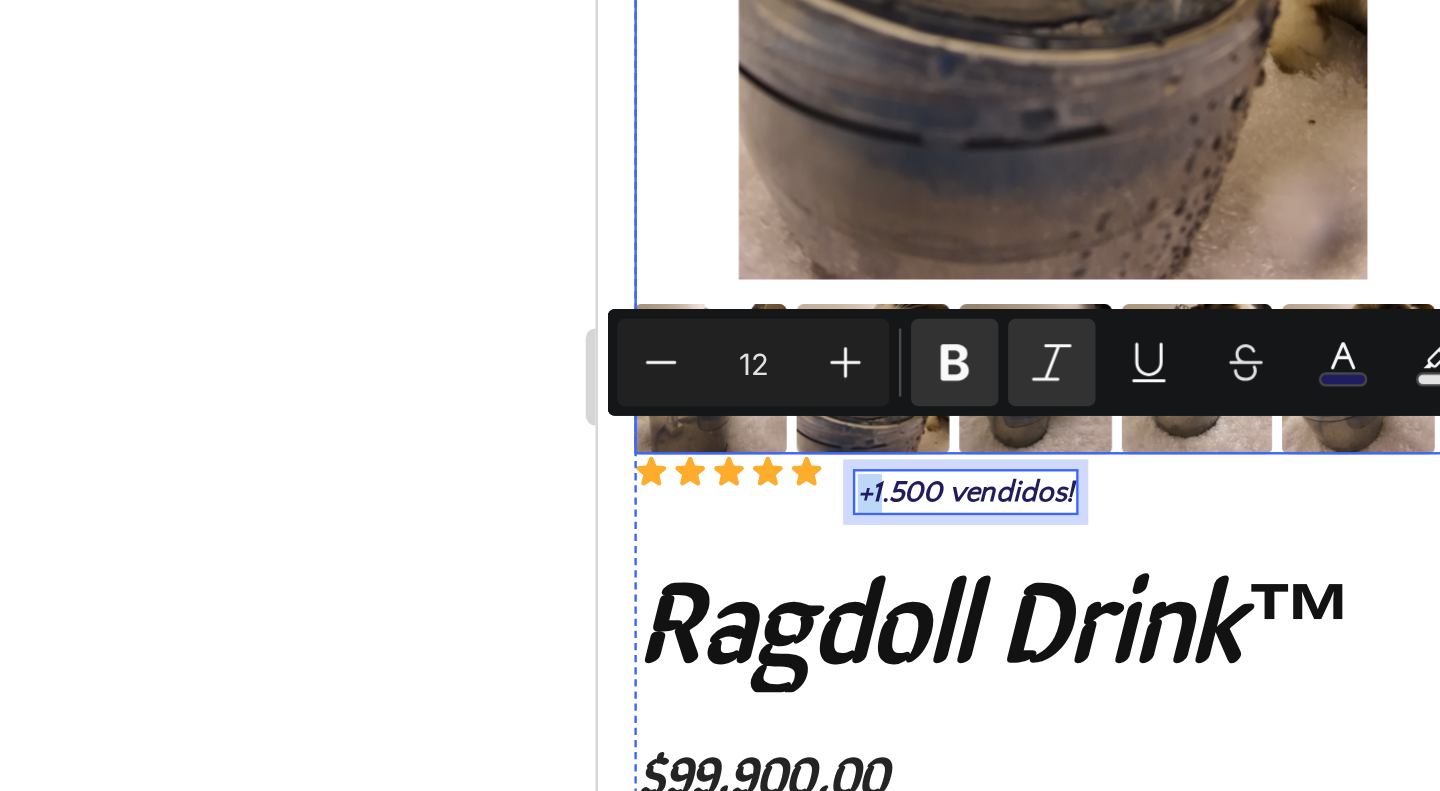 drag, startPoint x: 712, startPoint y: -120, endPoint x: 698, endPoint y: -135, distance: 20.518284 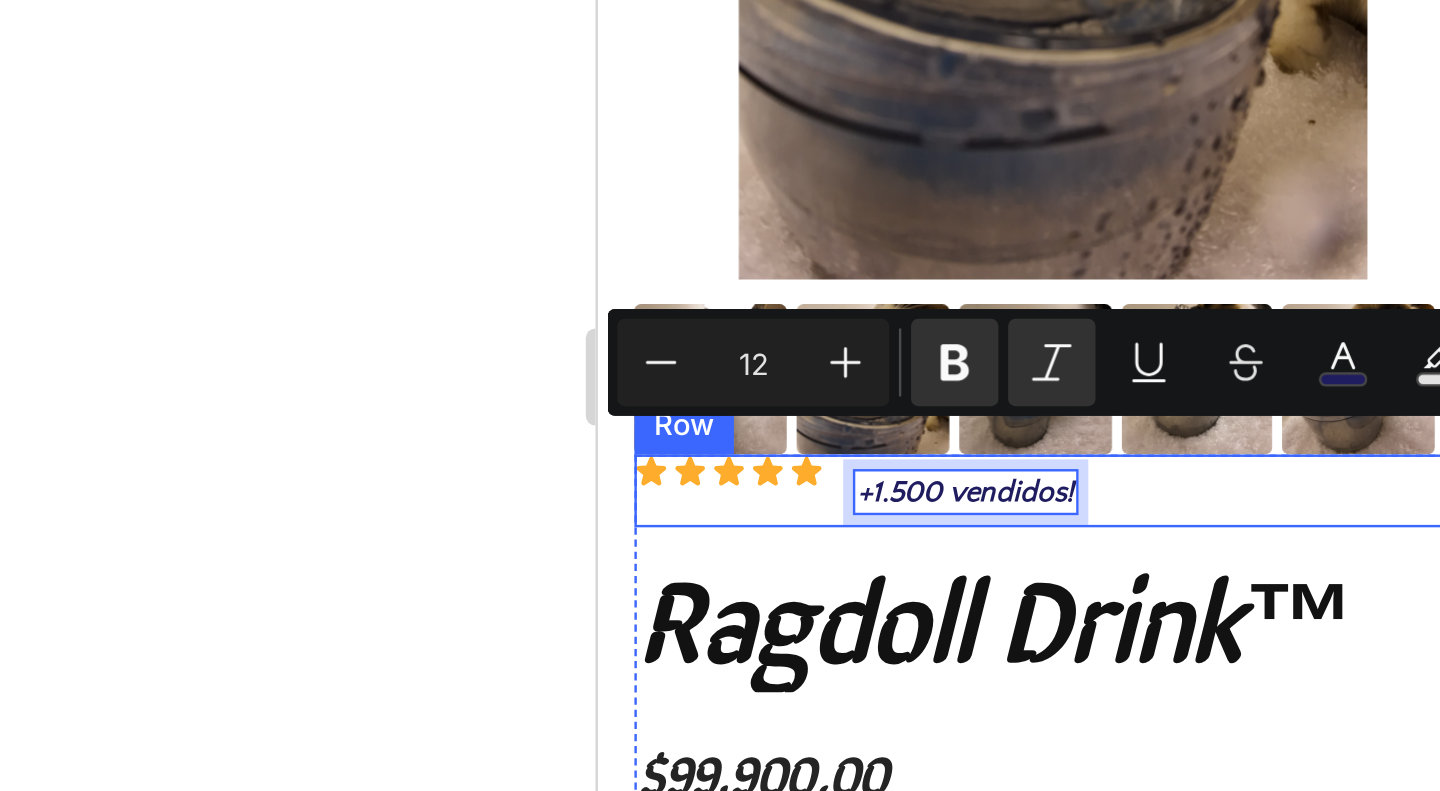 click on "+1.500 vendidos!" at bounding box center (748, -101) 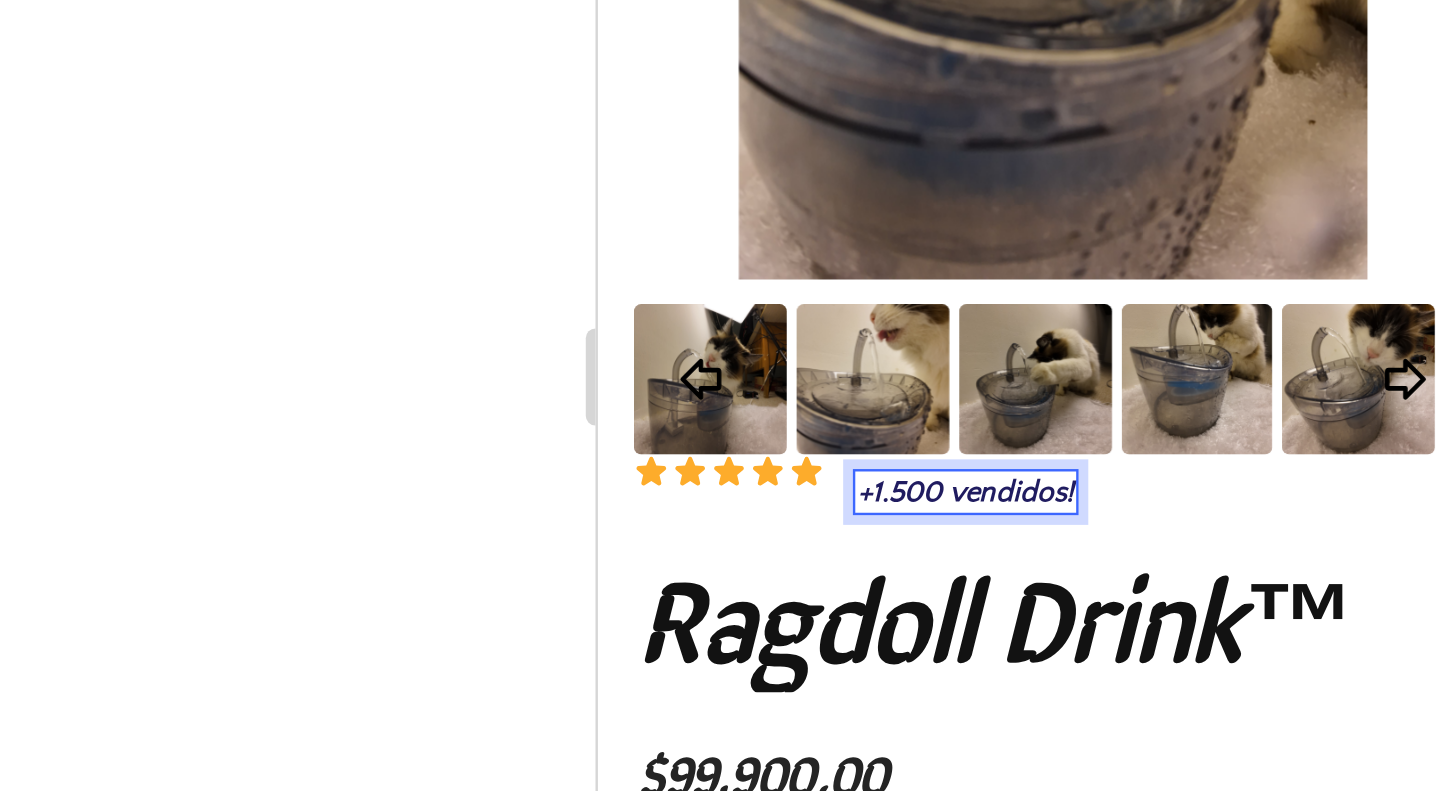 click on "Icon Icon Icon Icon Icon Icon List +1.500 vendidos! Text Block   0 Row" at bounding box center [784, -101] 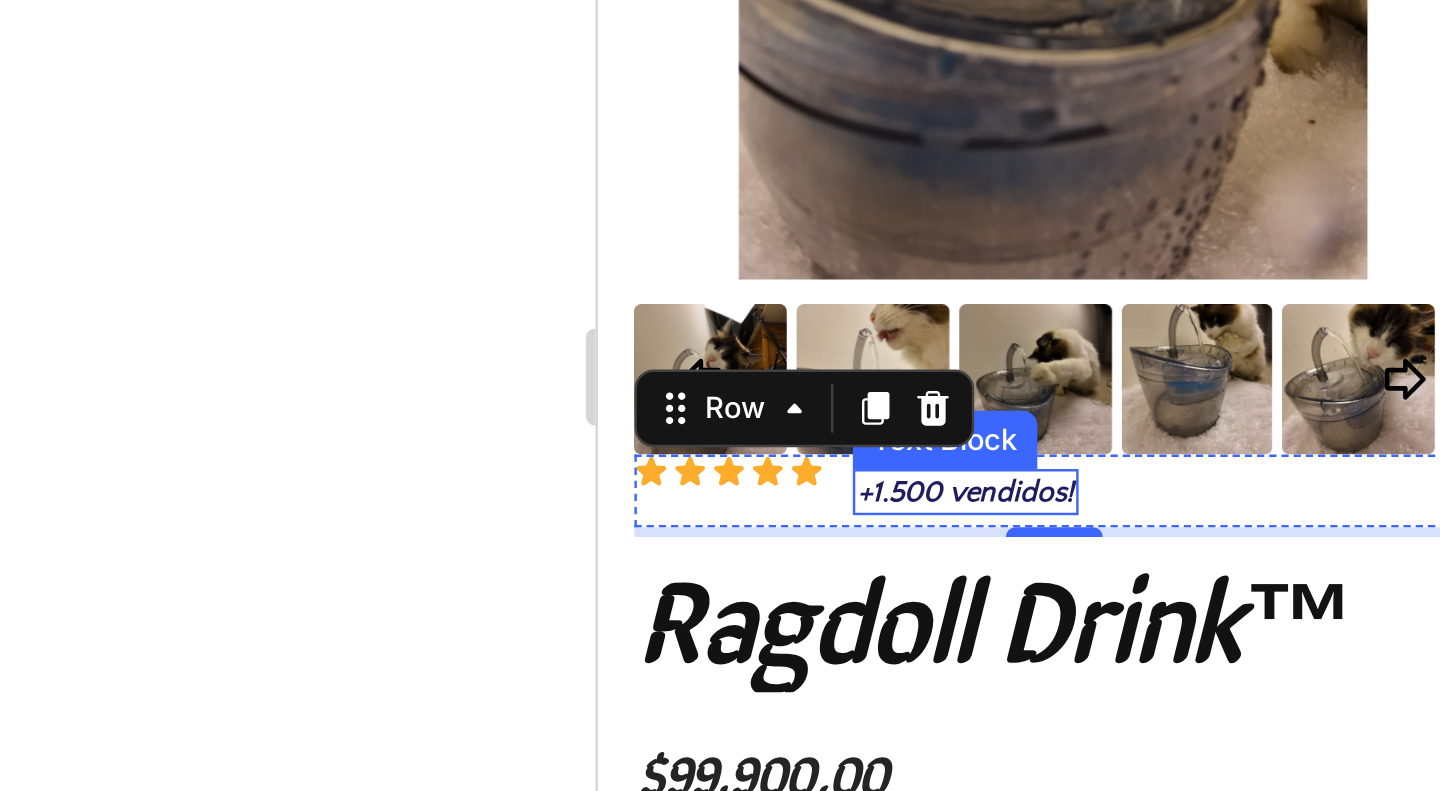 click on "+1.500 vendidos!" at bounding box center (748, -101) 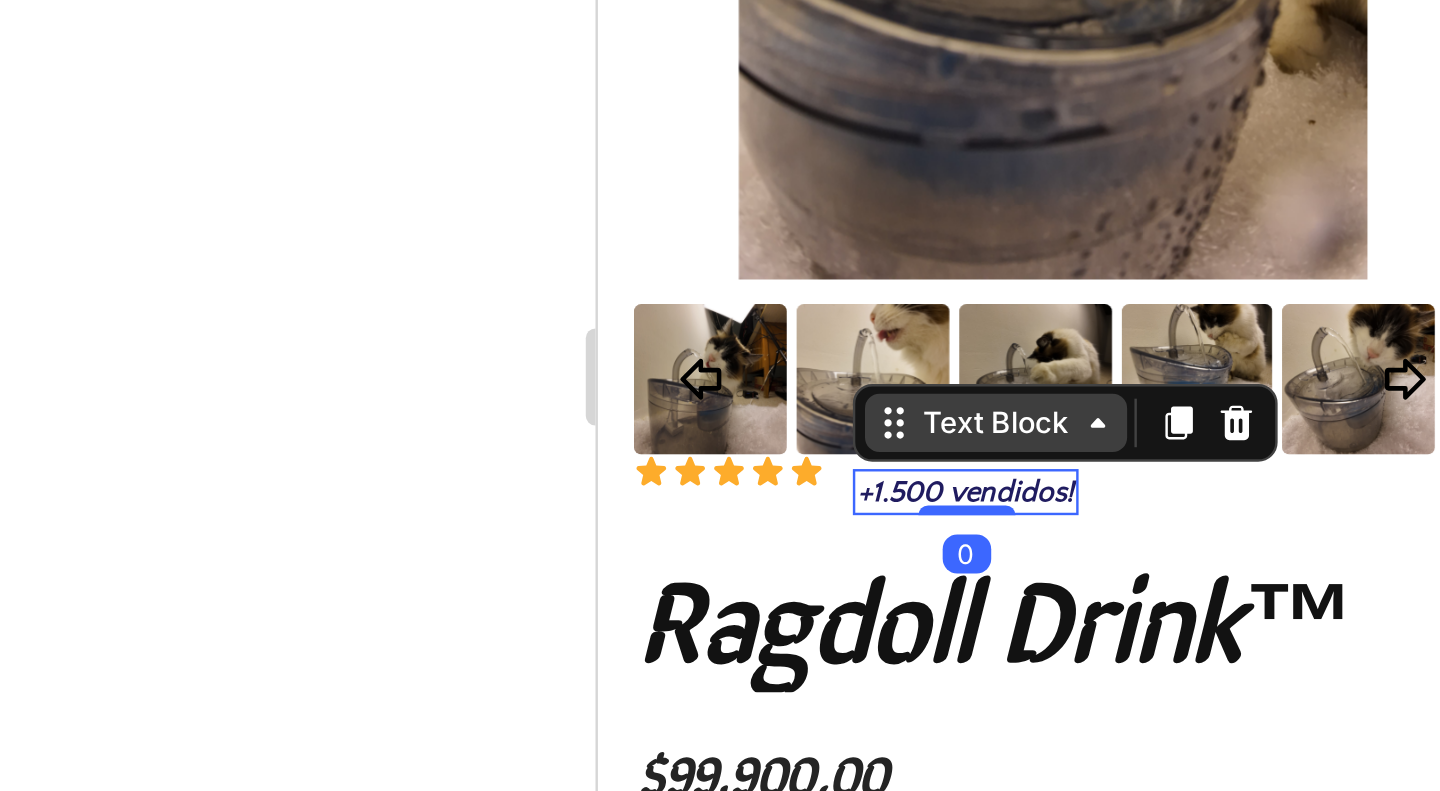 click 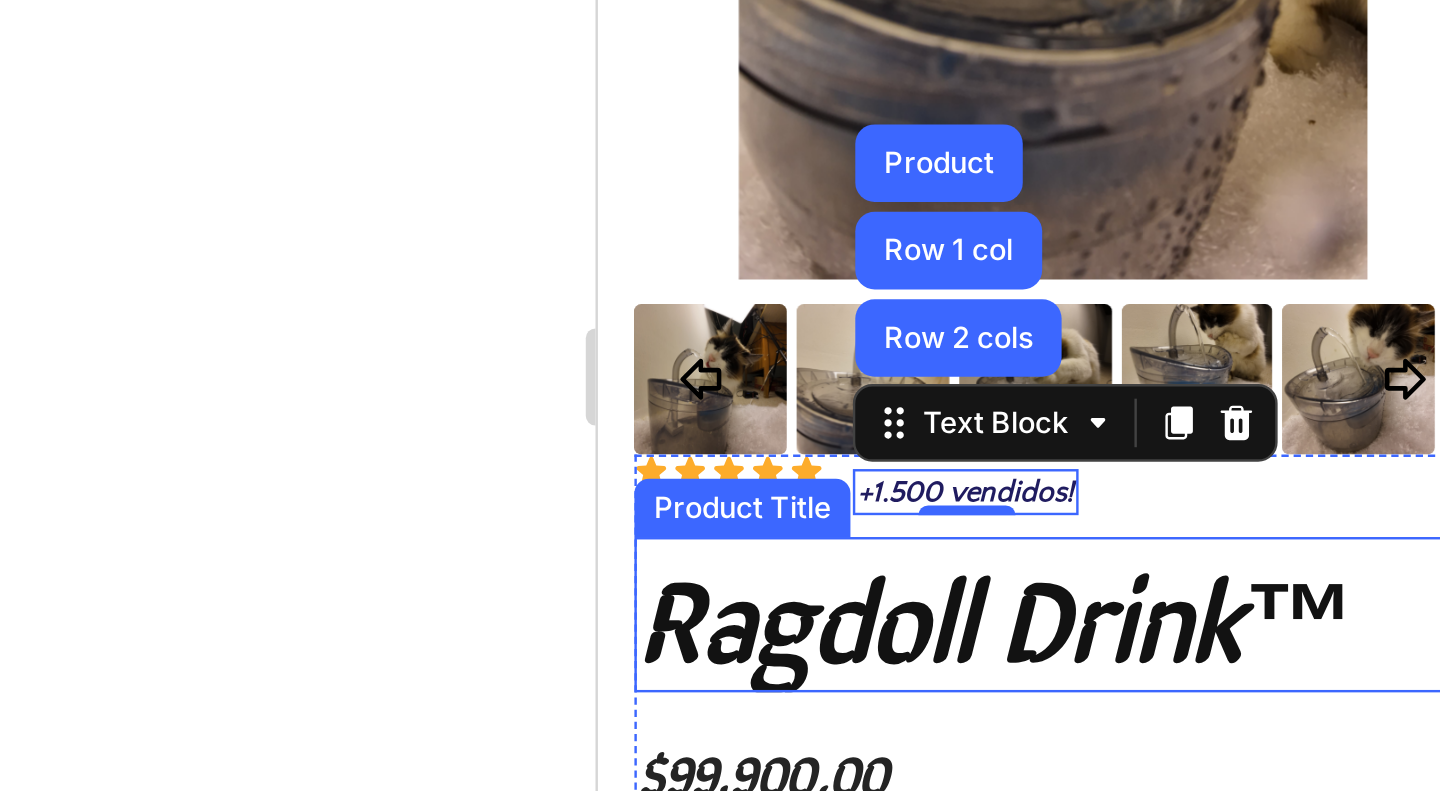 click on "Ragdoll Drink™" at bounding box center [784, -50] 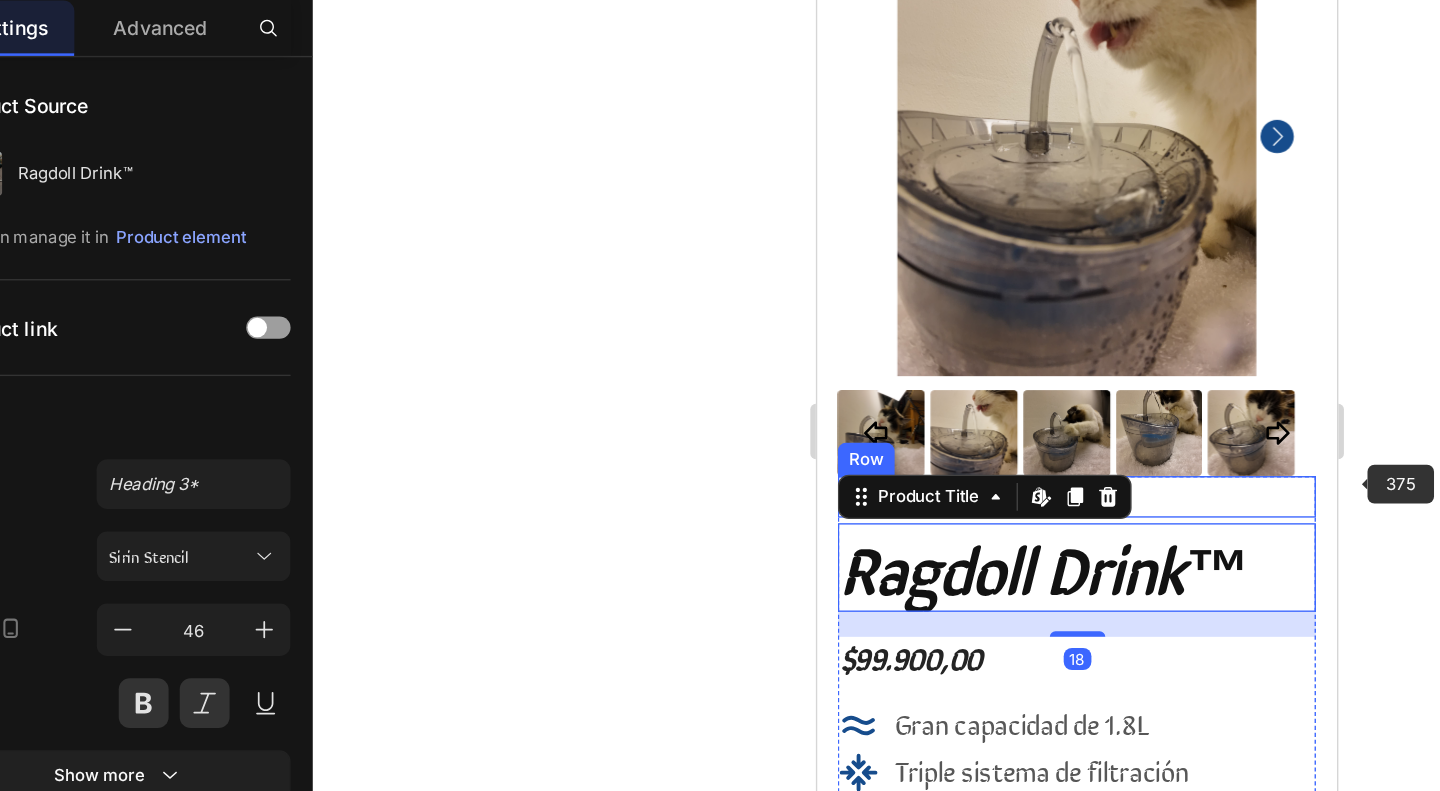 click 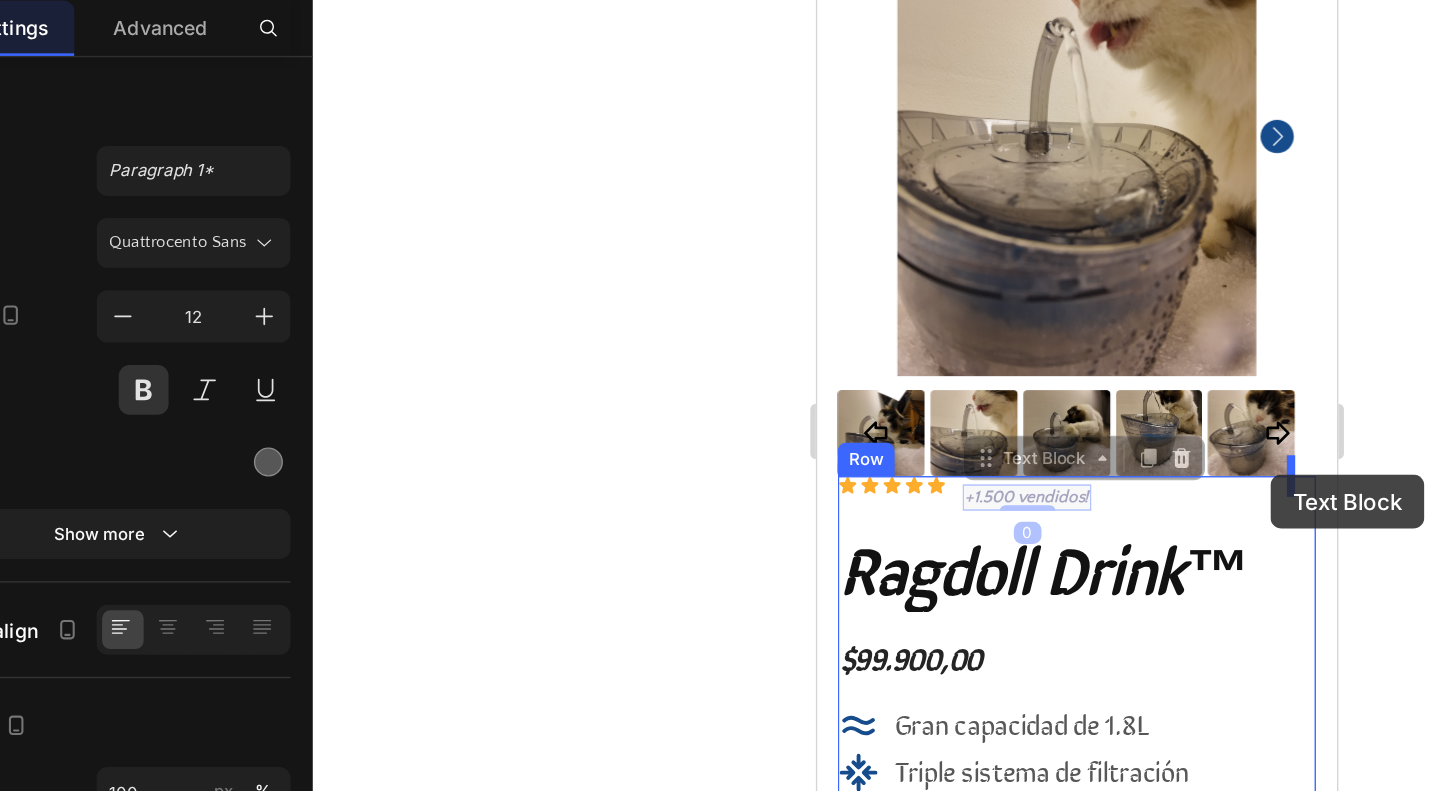drag, startPoint x: 968, startPoint y: 321, endPoint x: 1140, endPoint y: 320, distance: 172.00291 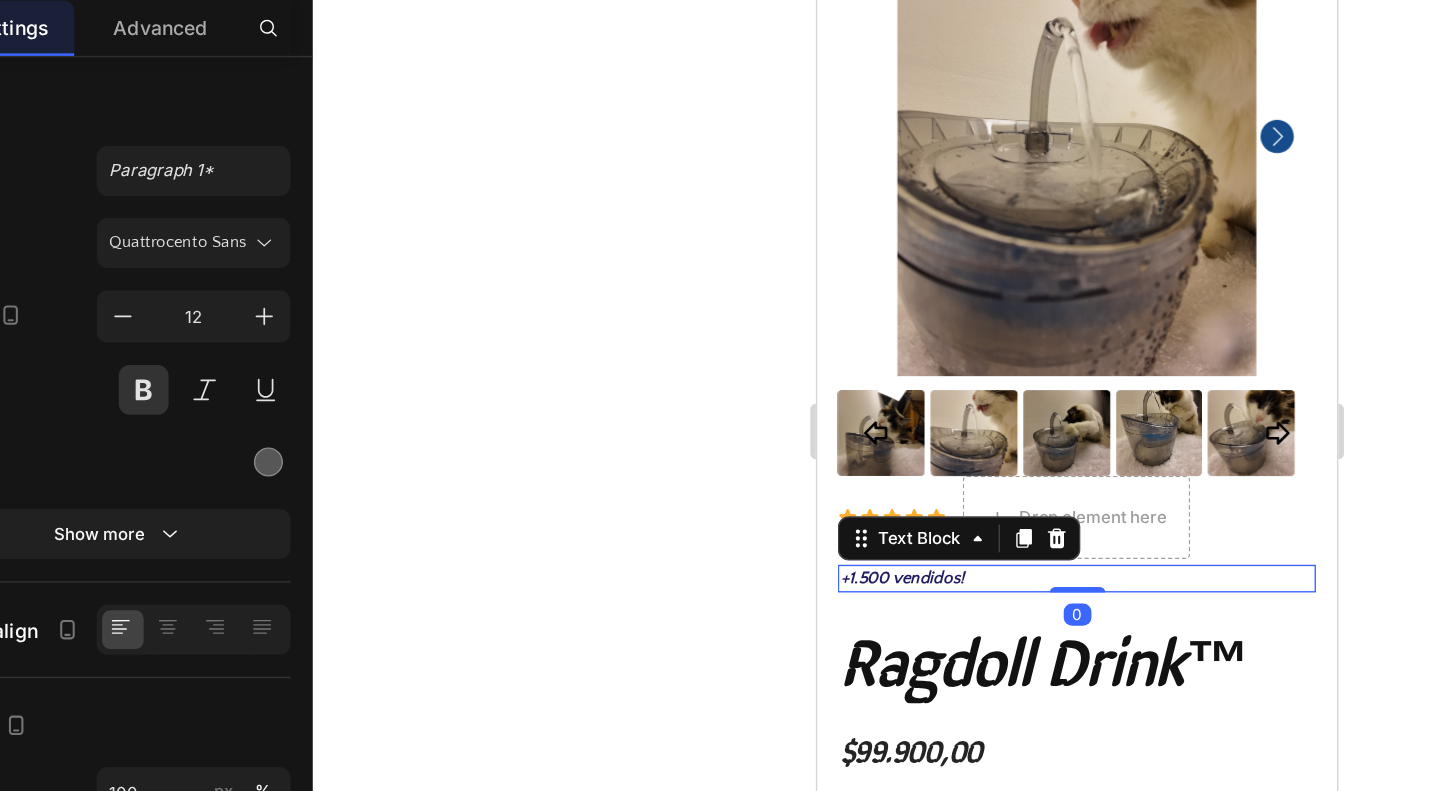 click 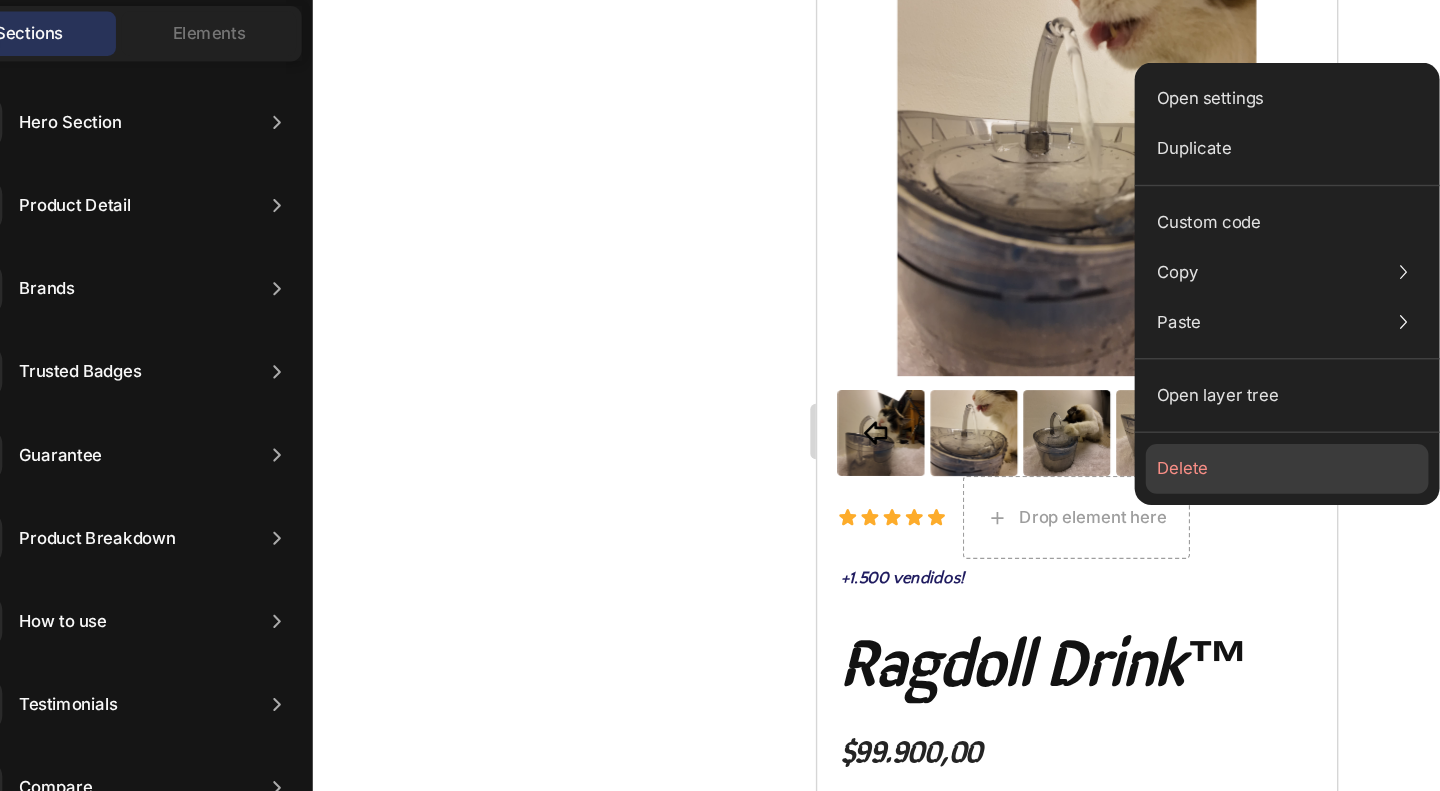 click on "Delete" 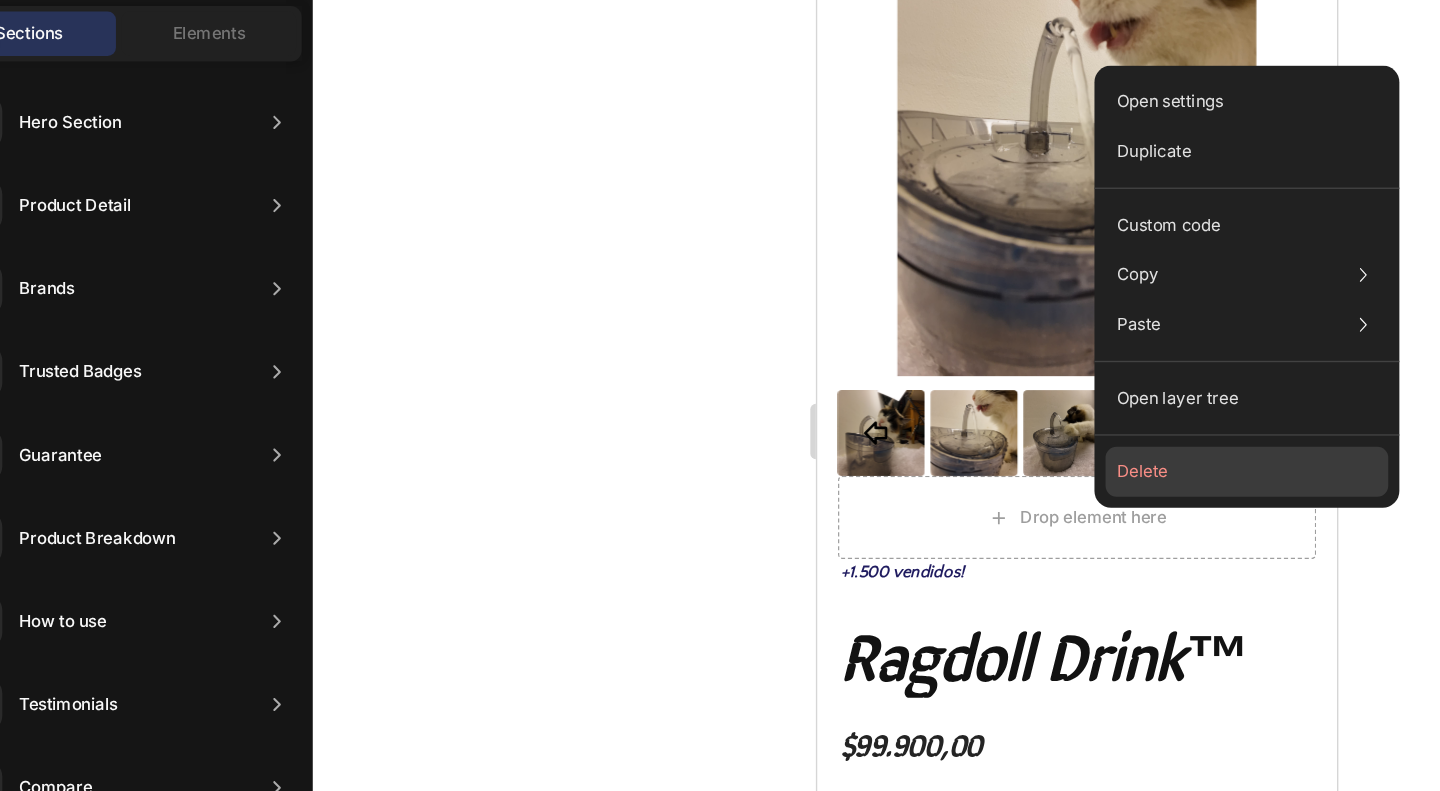 click on "Delete" 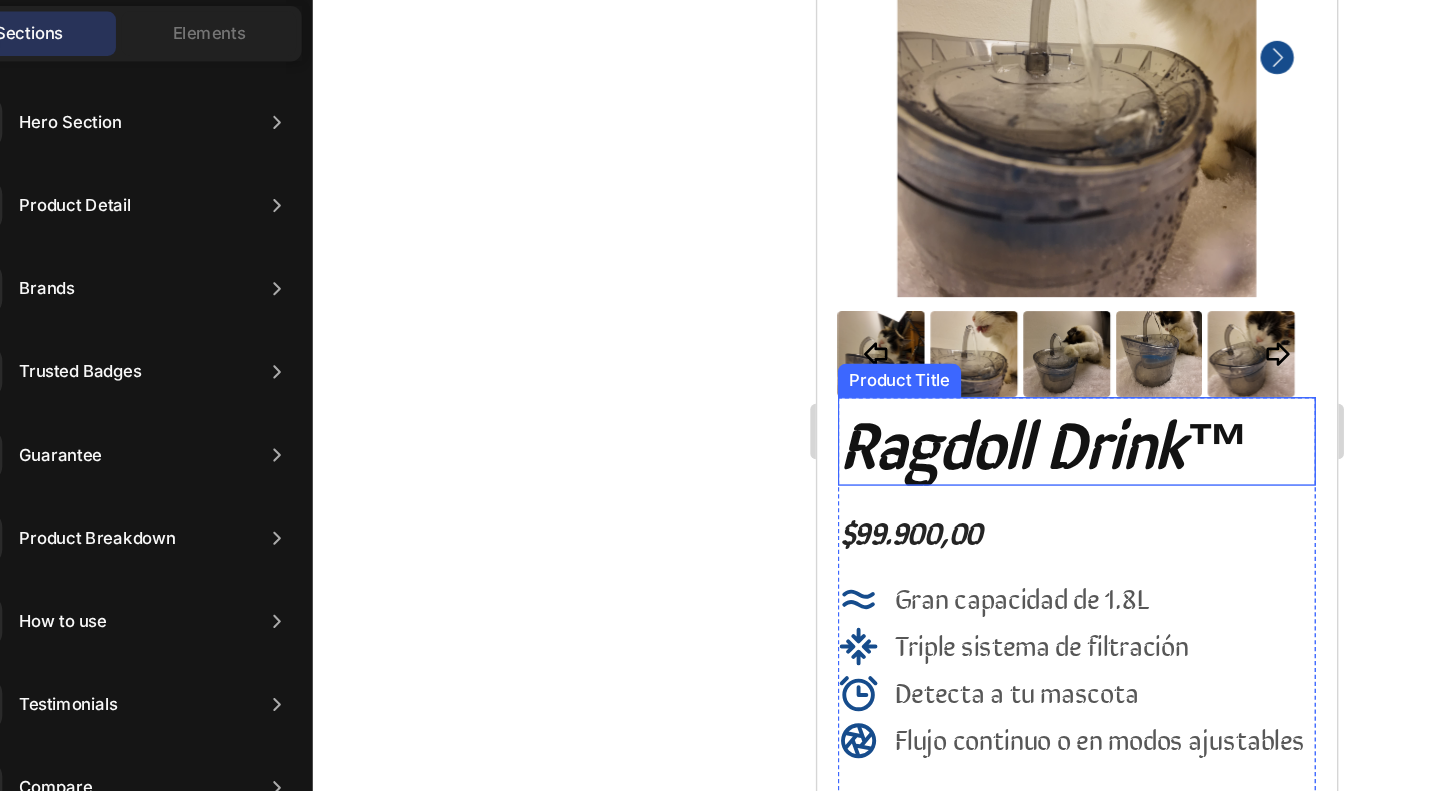 scroll, scrollTop: 154, scrollLeft: 0, axis: vertical 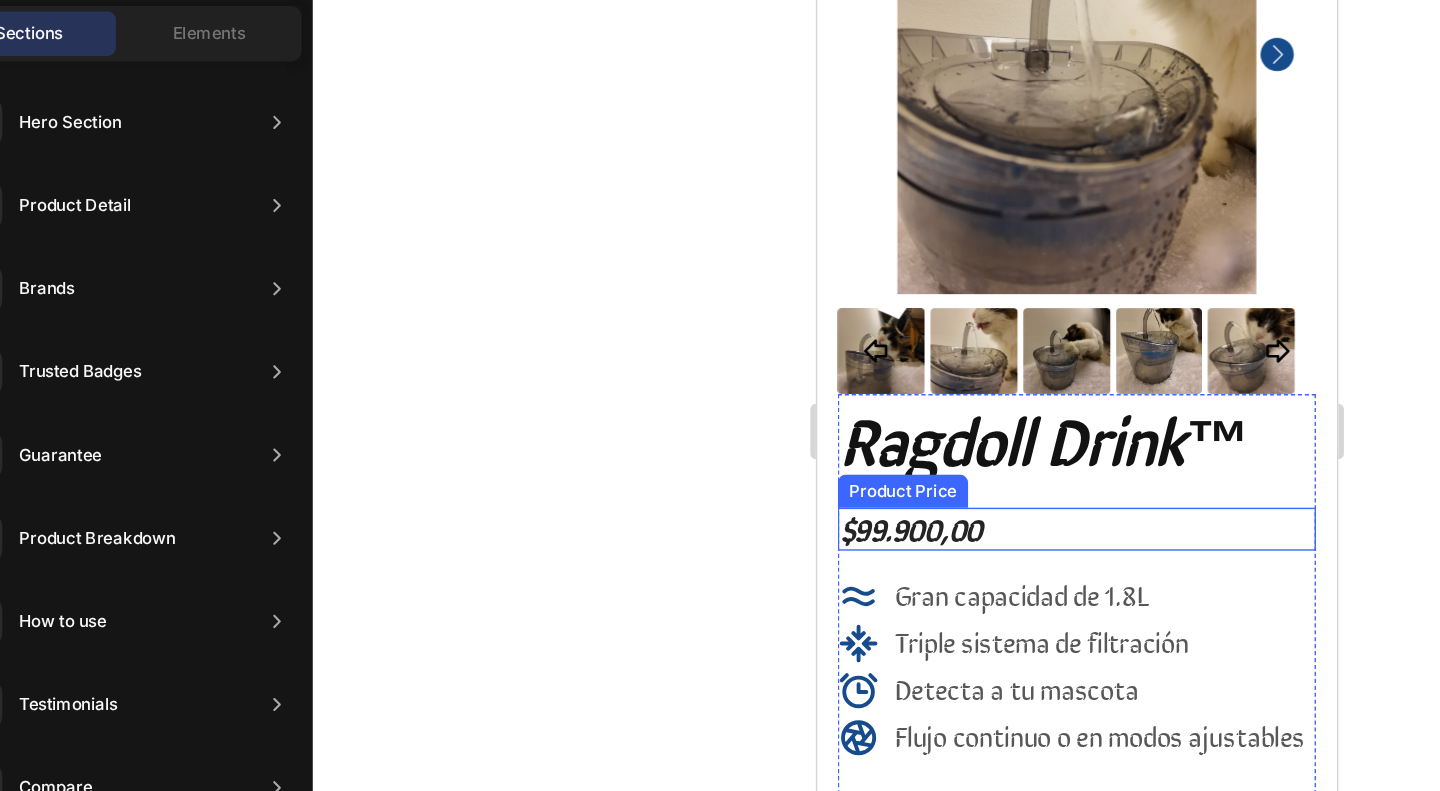 click on "$99.900,00" at bounding box center (1004, 360) 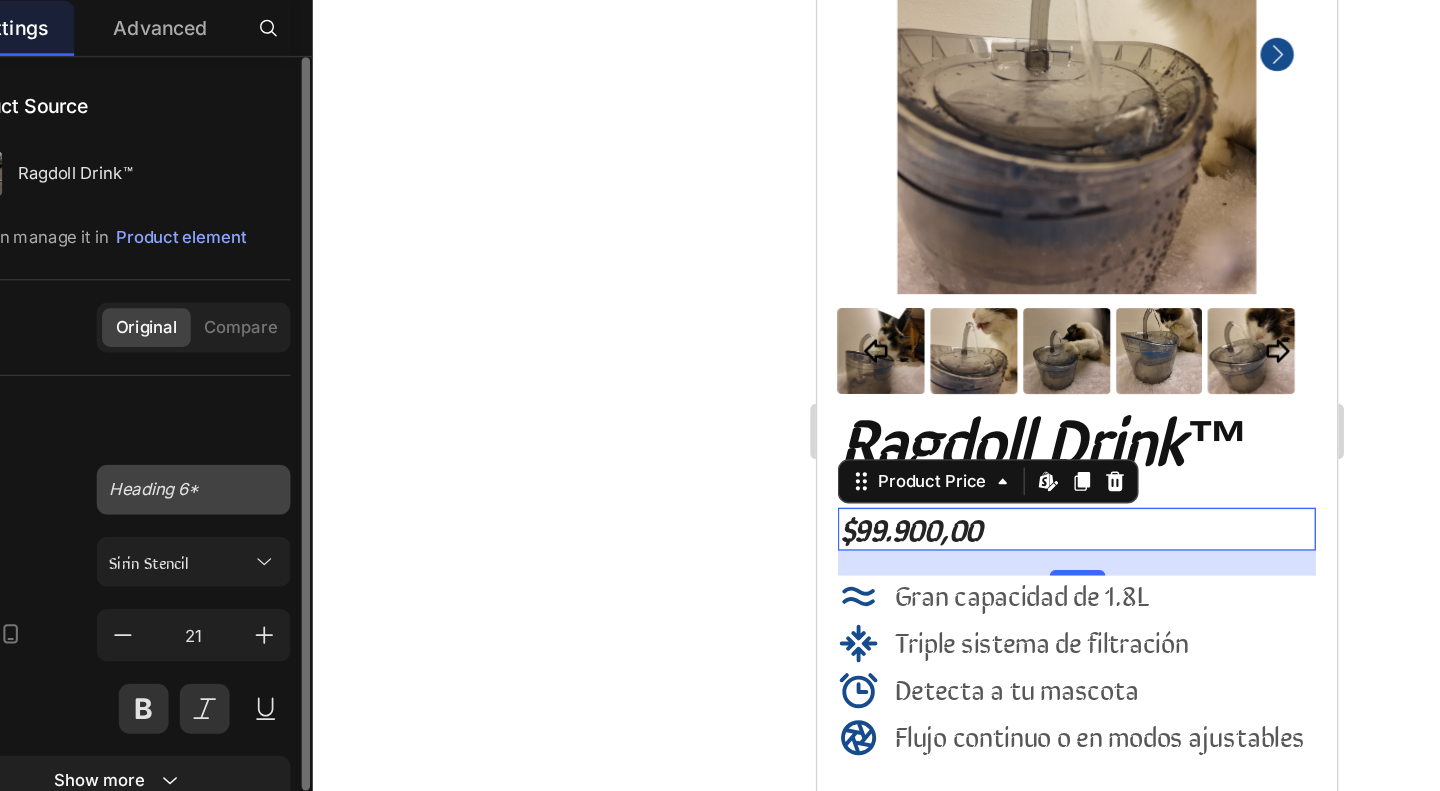 scroll, scrollTop: 218, scrollLeft: 0, axis: vertical 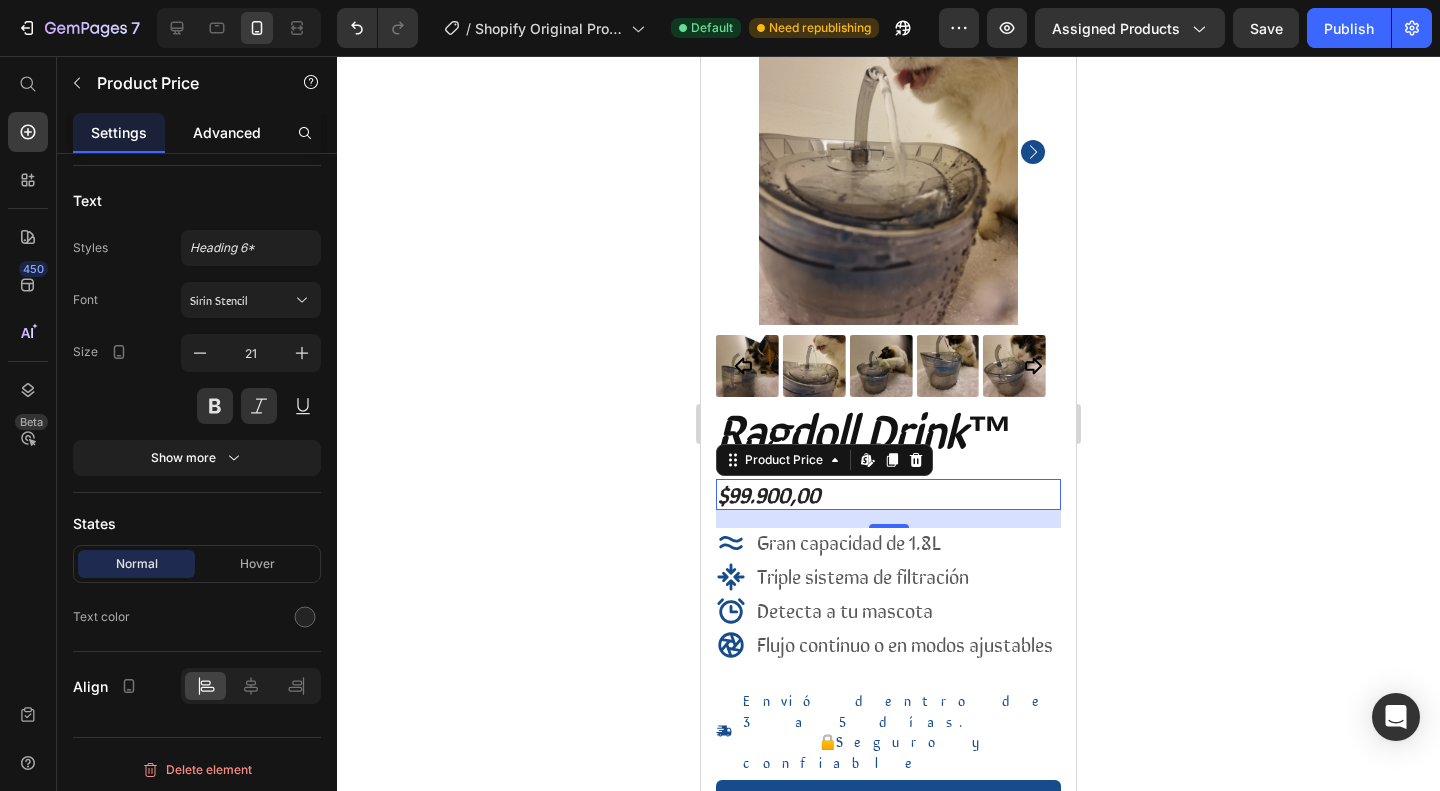 click on "Advanced" 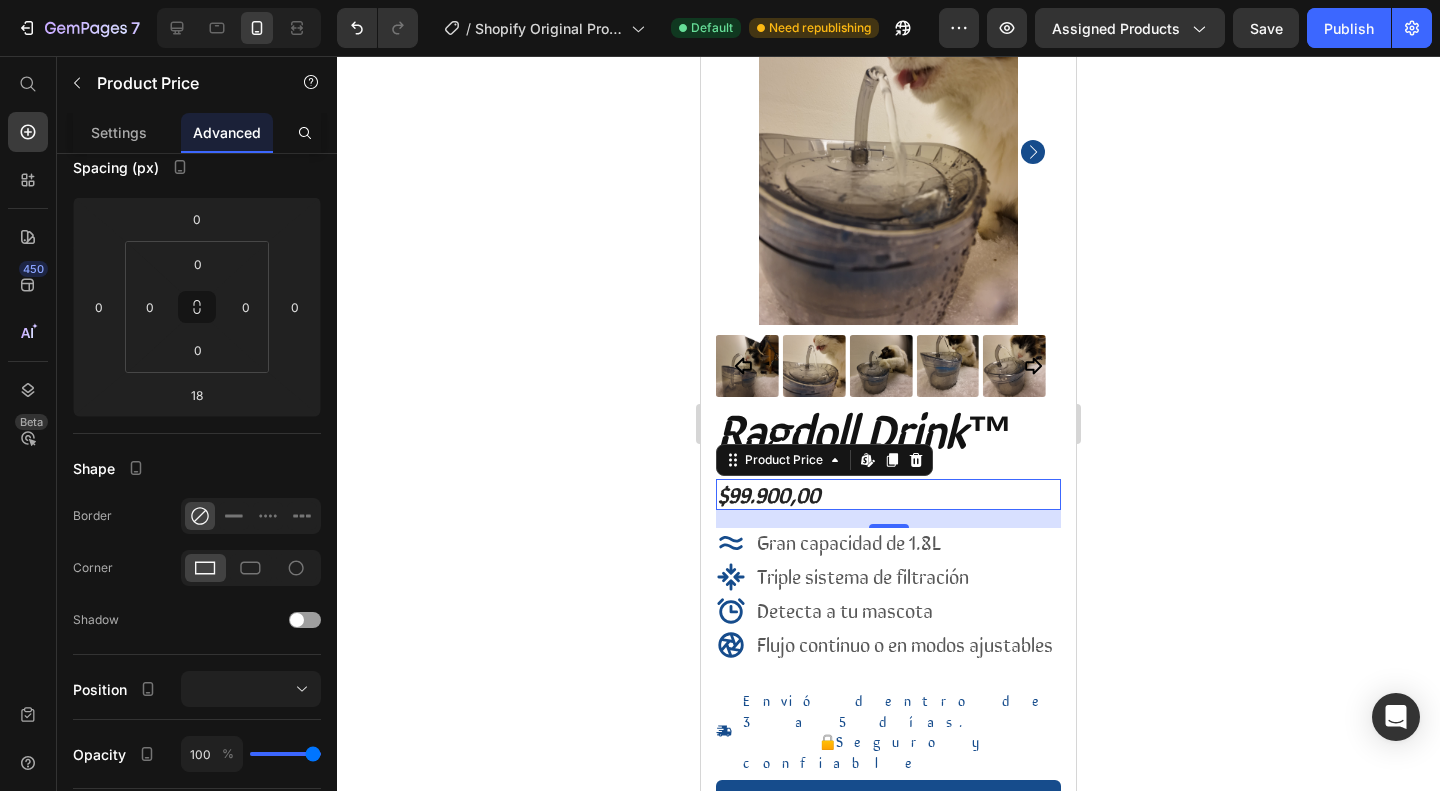 scroll, scrollTop: 0, scrollLeft: 0, axis: both 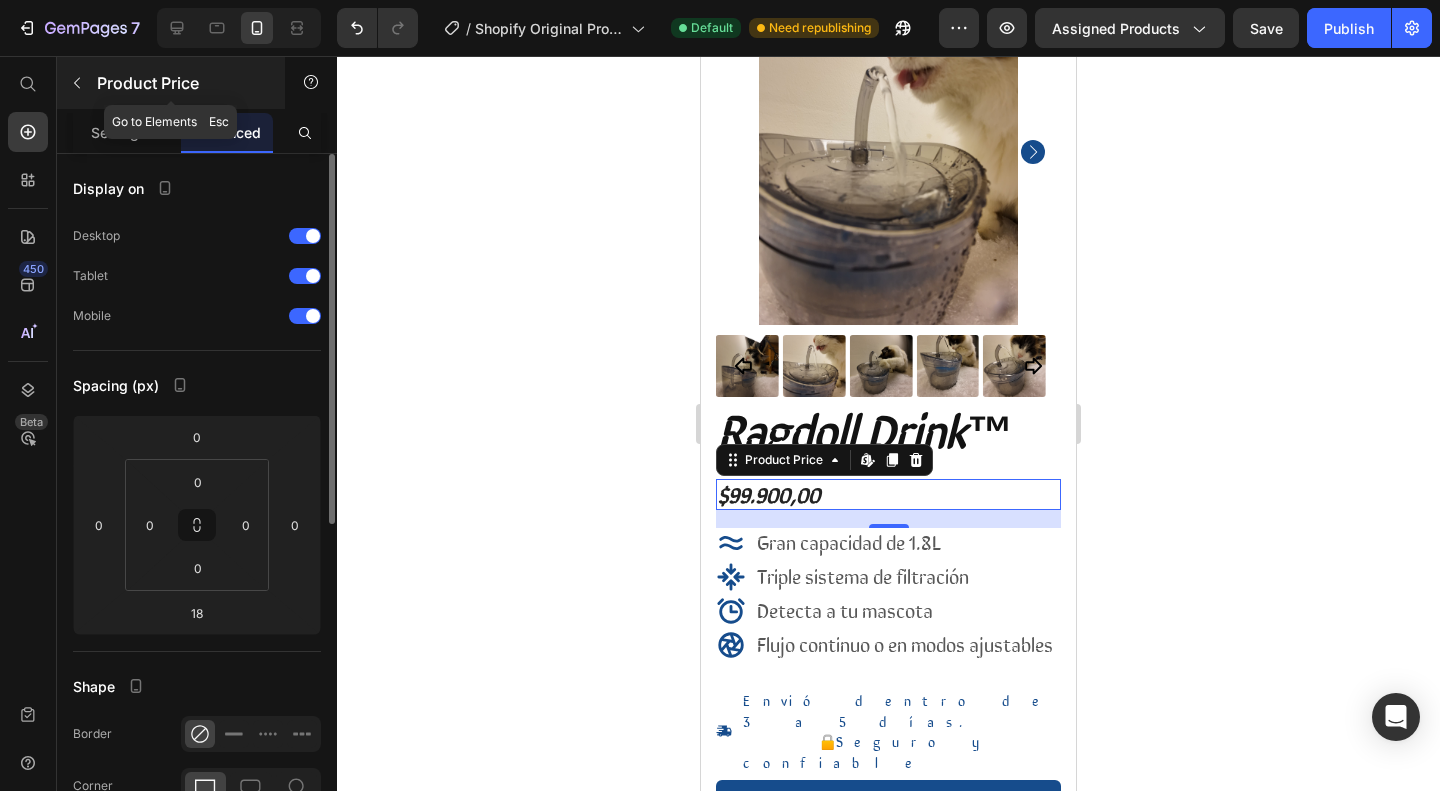 click on "Product Price" at bounding box center [171, 83] 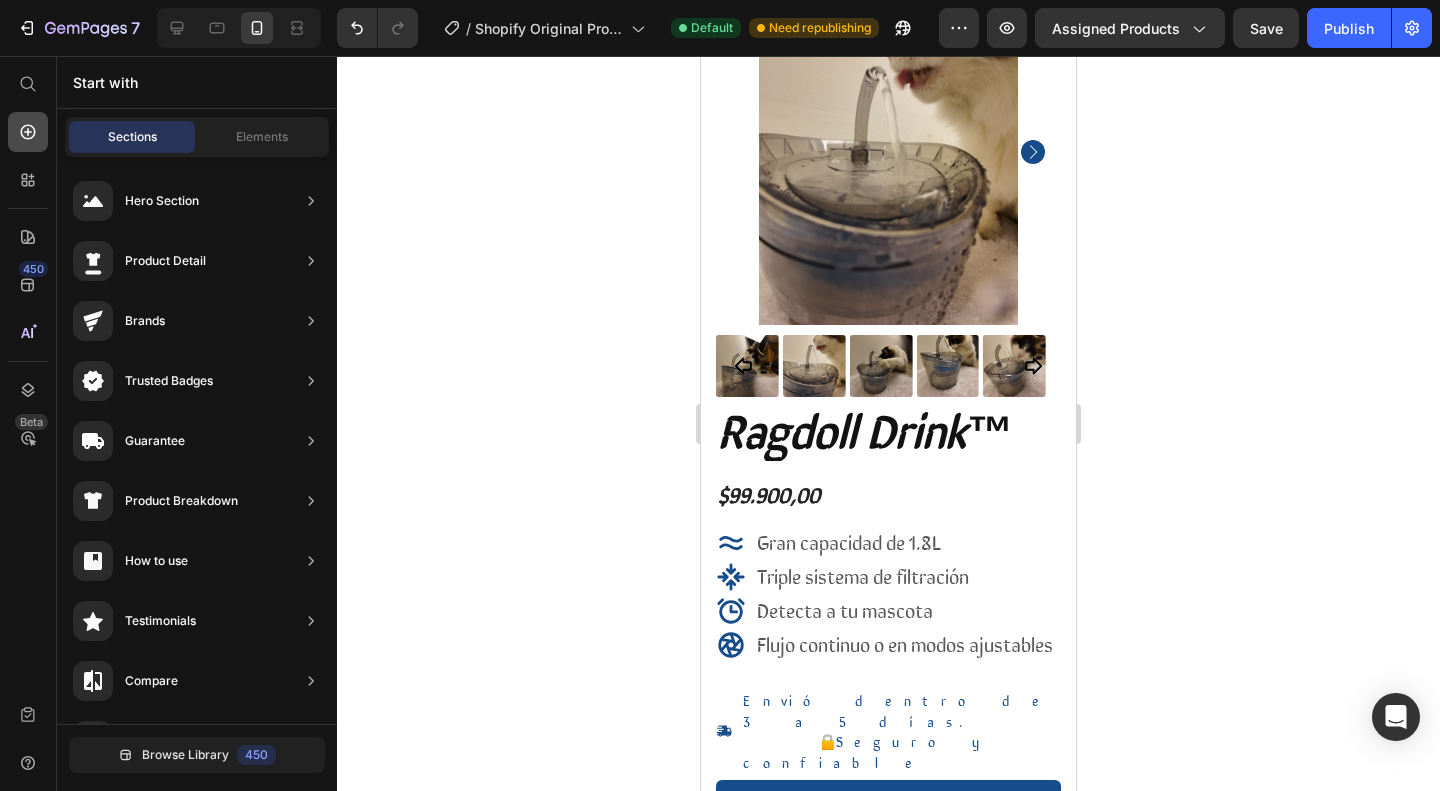 click 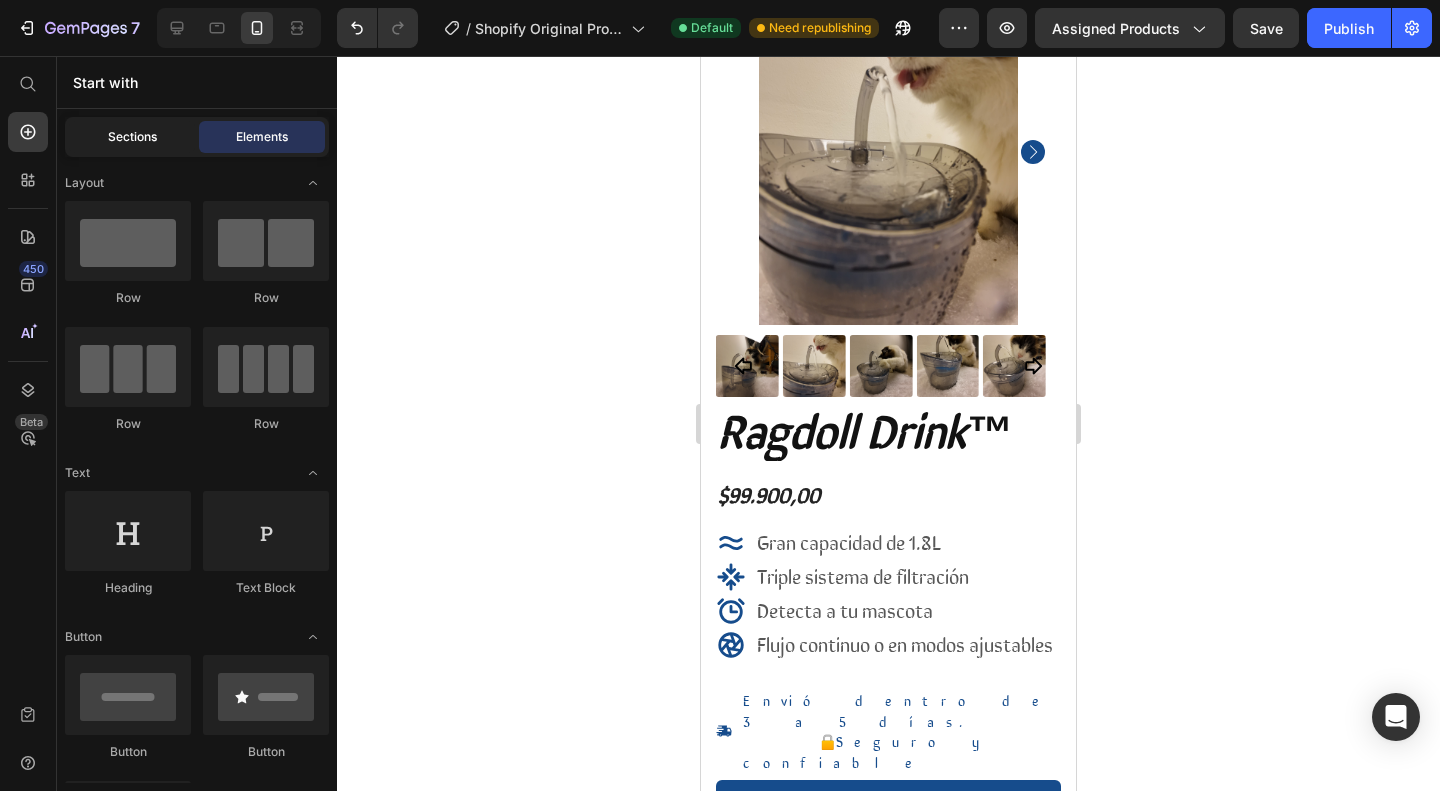 click on "Sections" at bounding box center (132, 137) 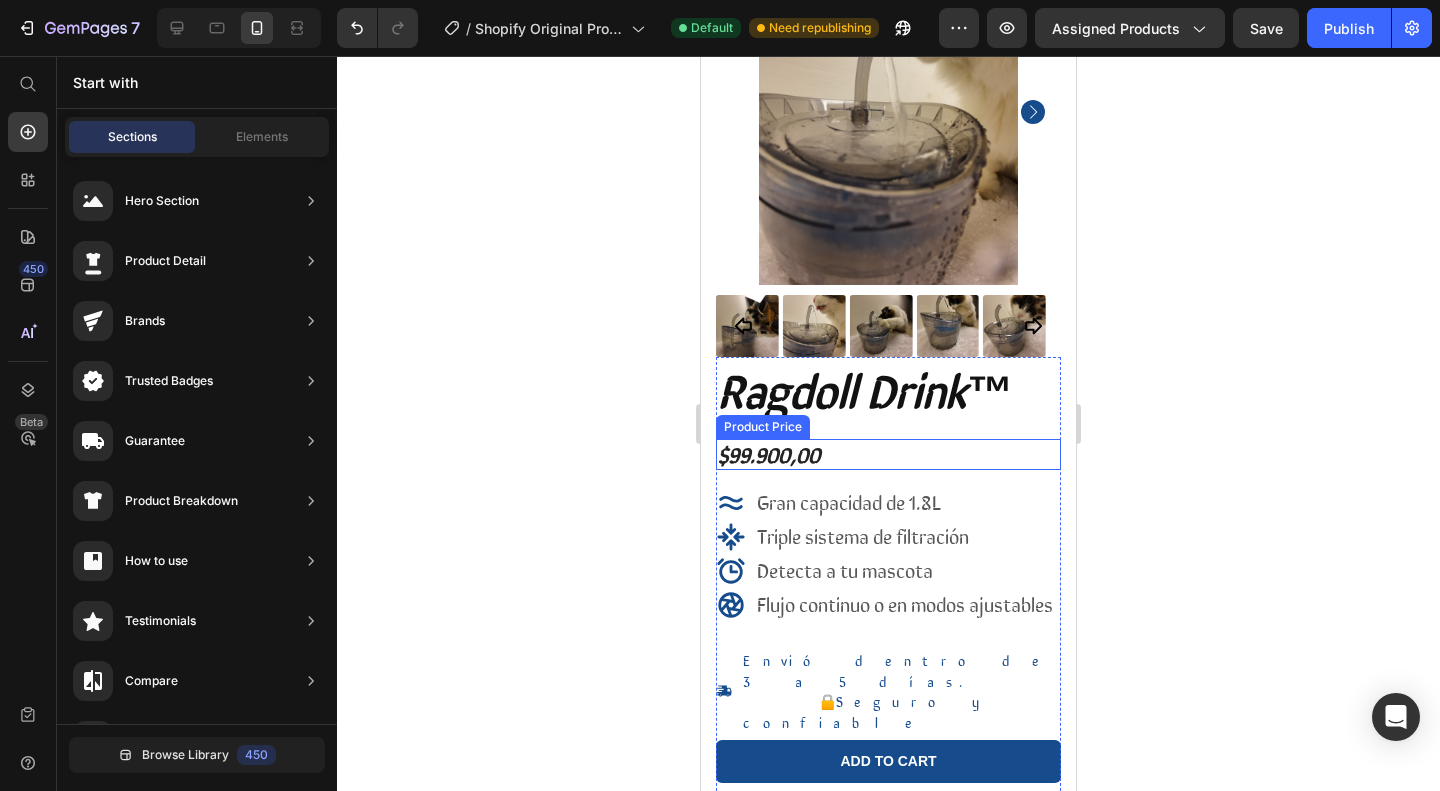 scroll, scrollTop: 192, scrollLeft: 0, axis: vertical 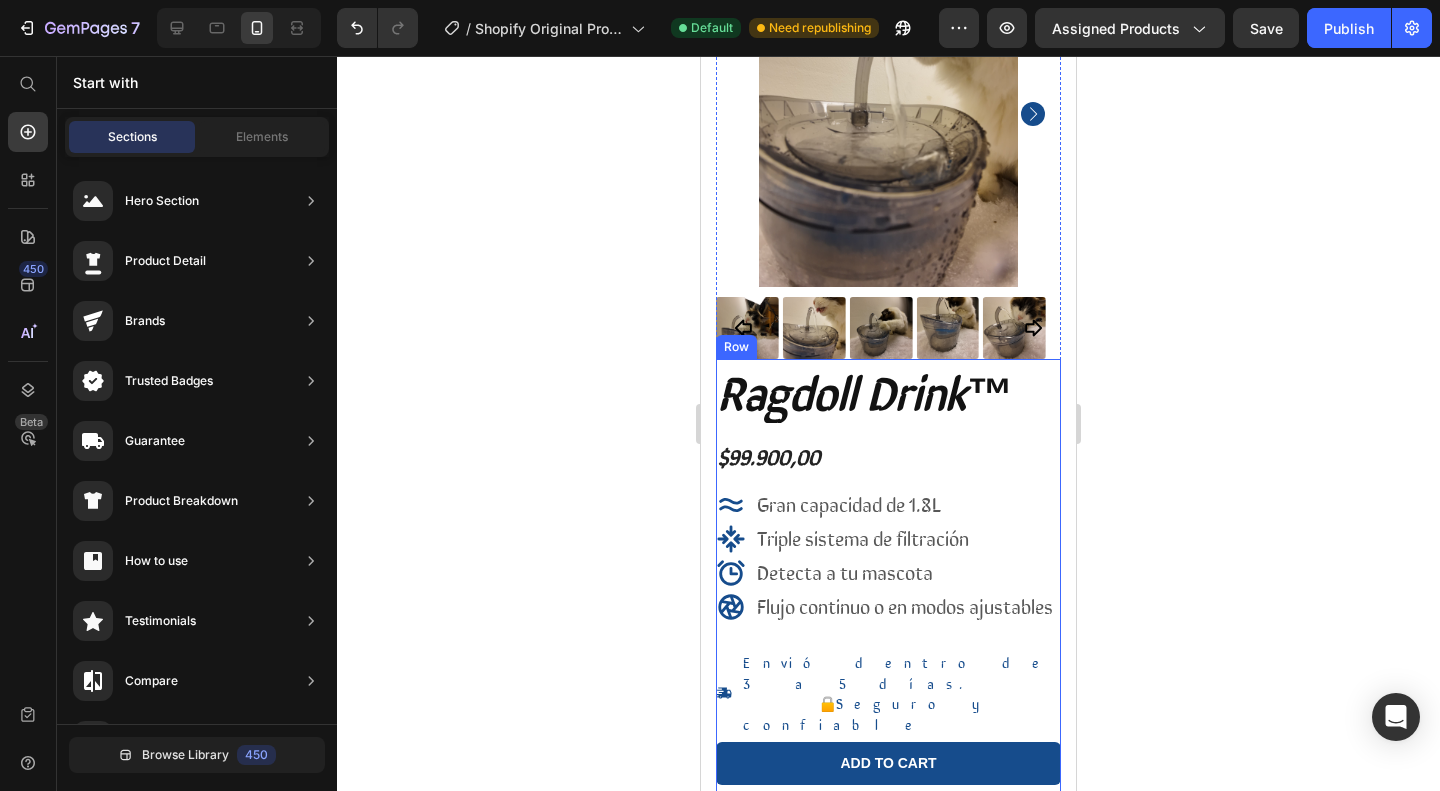 click on "Ragdoll Drink™ Product Title $99.900,00 Product Price
Gran capacidad de 1.8L
Triple sistema de filtración
Detecta a tu mascota
Flujo continuo o en modos ajustables Item List
Envió dentro de 3 a 5 días.         🔒Seguro y confiable Item List Add to cart Add to Cart
Envió dentro de  3  -  5   días Item List Row
ℹ️ DESCRIPCION
⭐ BENEFICIOS
⚡ PREGUNTAS FRECUENTES Accordion Image" at bounding box center (888, 809) 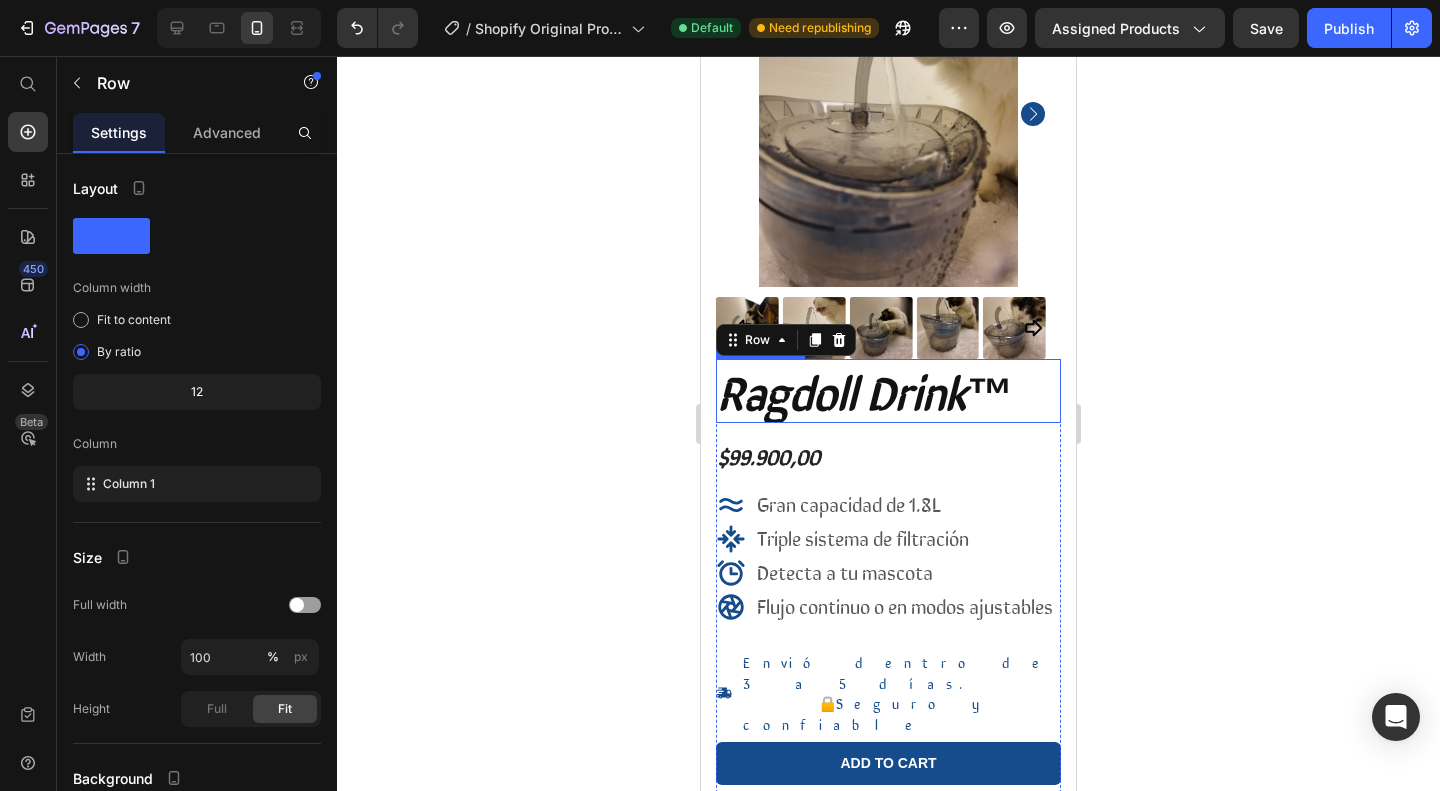click on "Ragdoll Drink™" at bounding box center [888, 391] 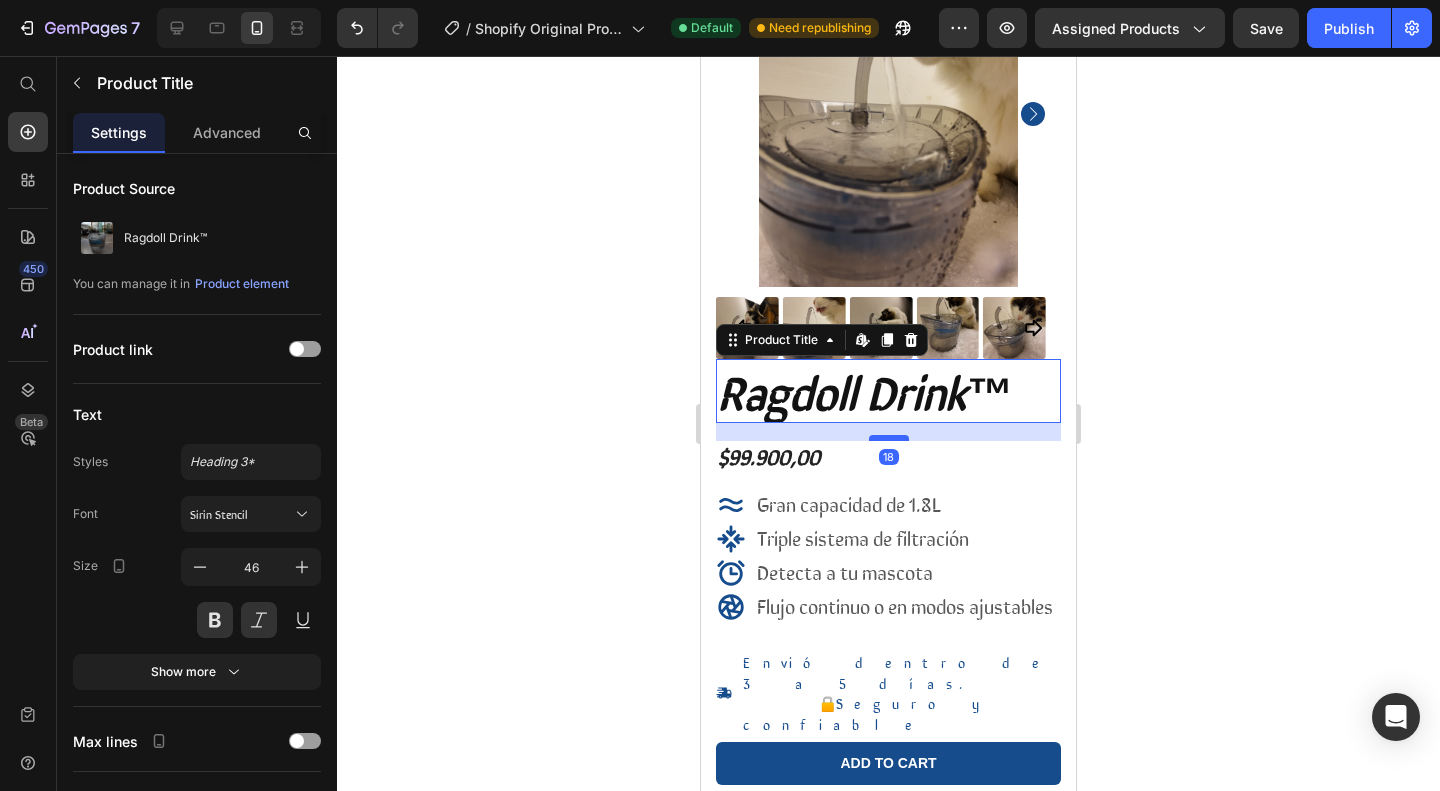 click at bounding box center [889, 438] 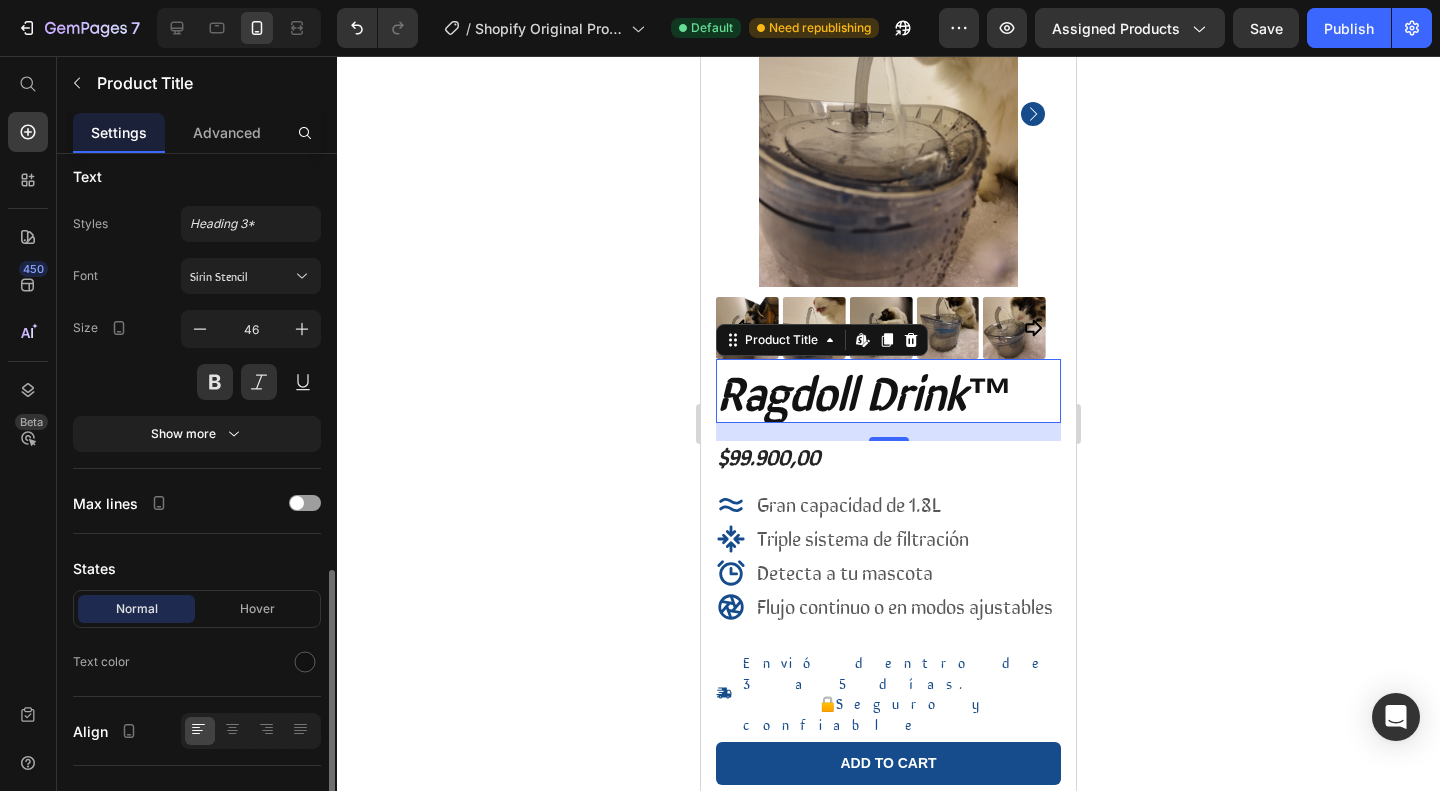 scroll, scrollTop: 400, scrollLeft: 0, axis: vertical 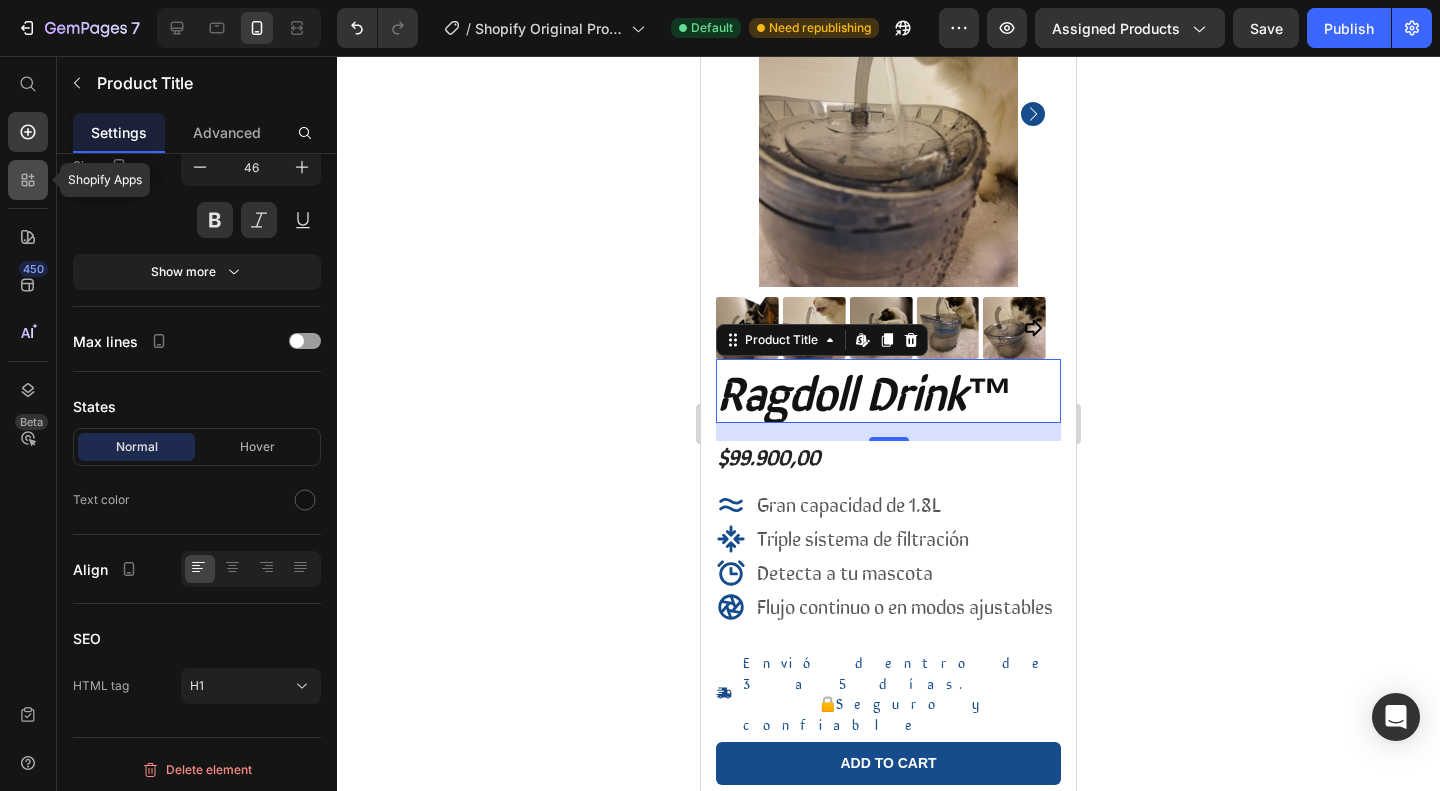click 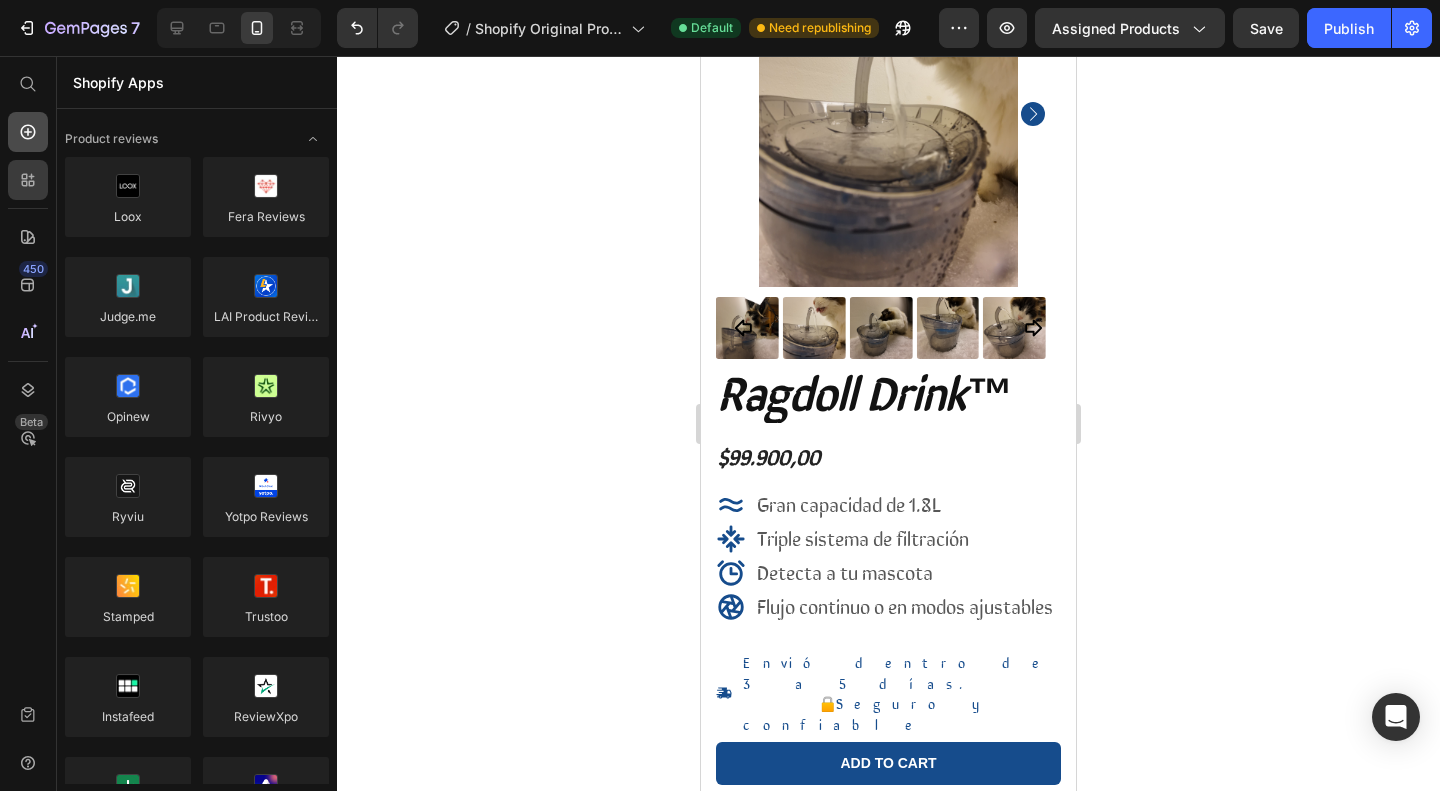 click 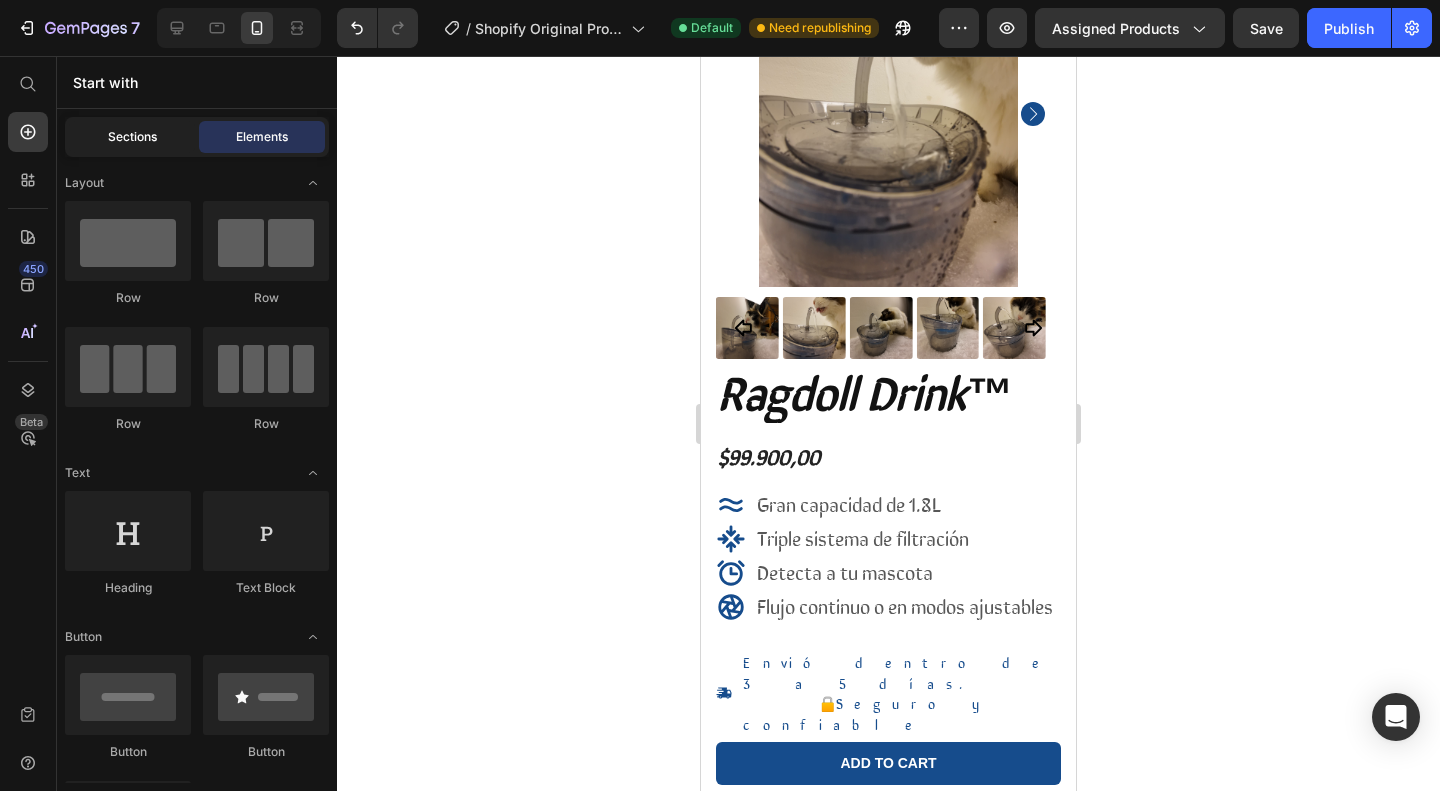click on "Sections" at bounding box center (132, 137) 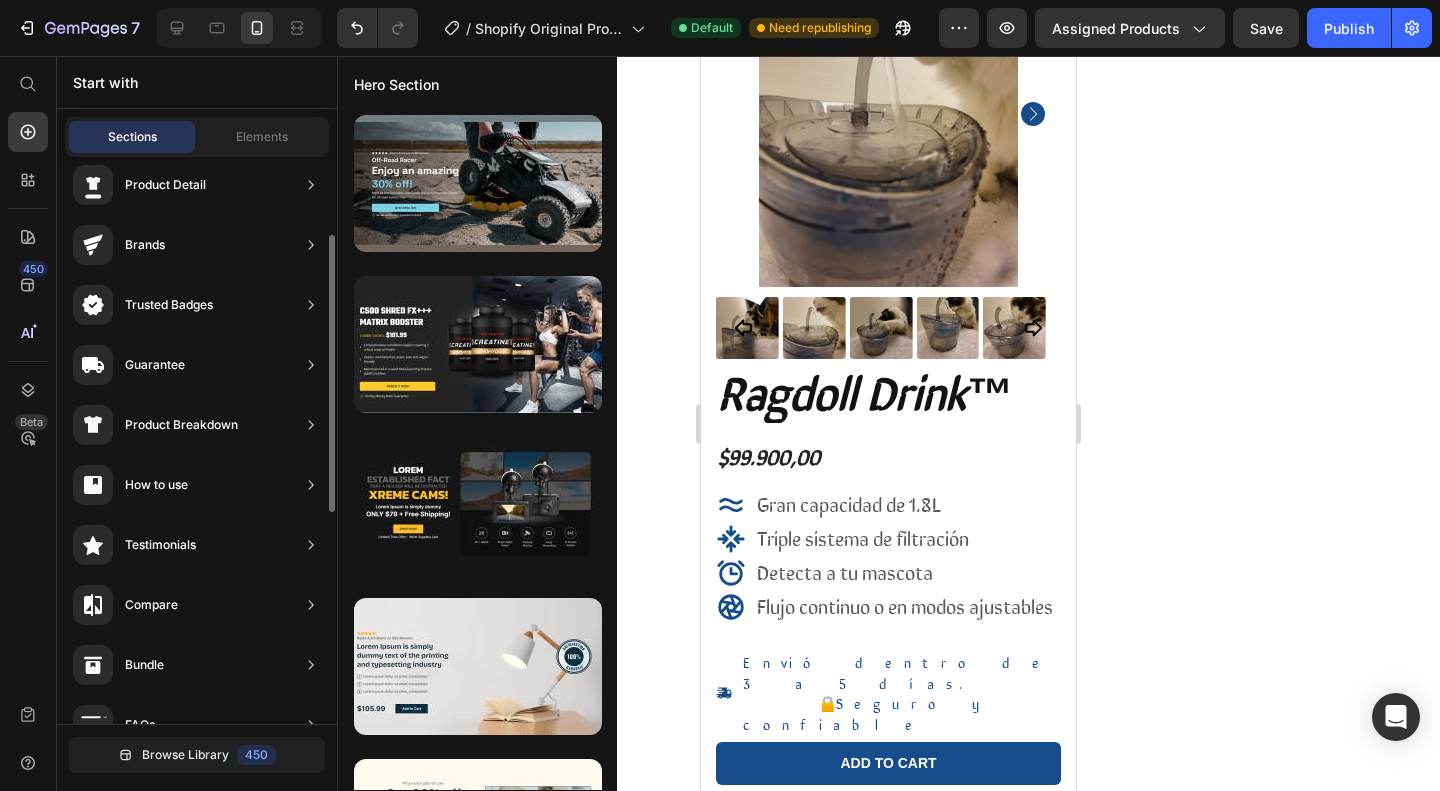 scroll, scrollTop: 48, scrollLeft: 0, axis: vertical 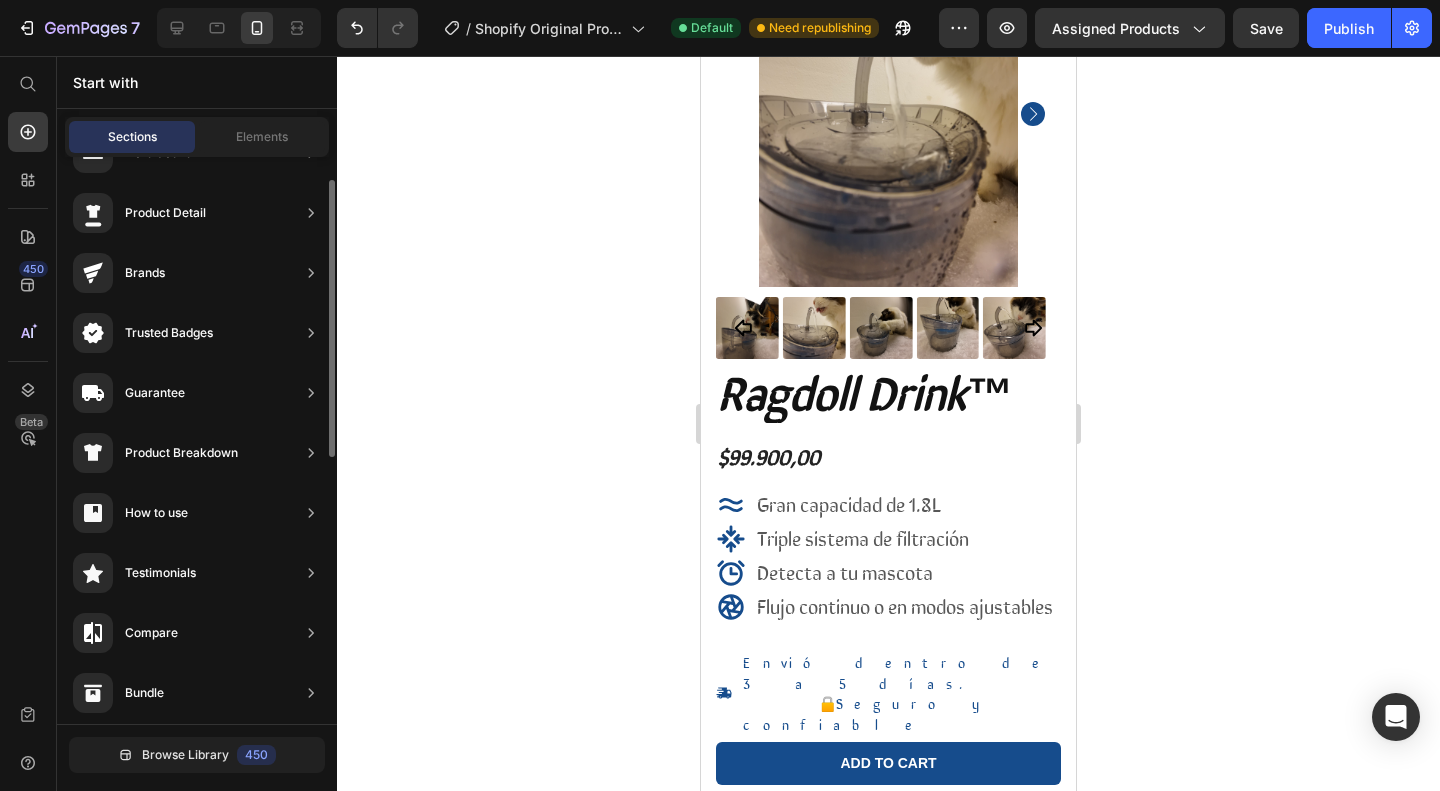click on "Start with Sections Elements Hero Section Product Detail Brands Trusted Badges Guarantee Product Breakdown How to use Testimonials Compare Bundle FAQs Social Proof Brand Story Product List Collection Blog List Contact Sticky Add to Cart Custom Footer Browse Library 450 Layout
Row
Row
Row
Row Text
Heading
Text Block Button
Button
Button
Sticky Back to top Media
Image
Image" at bounding box center [197, 423] 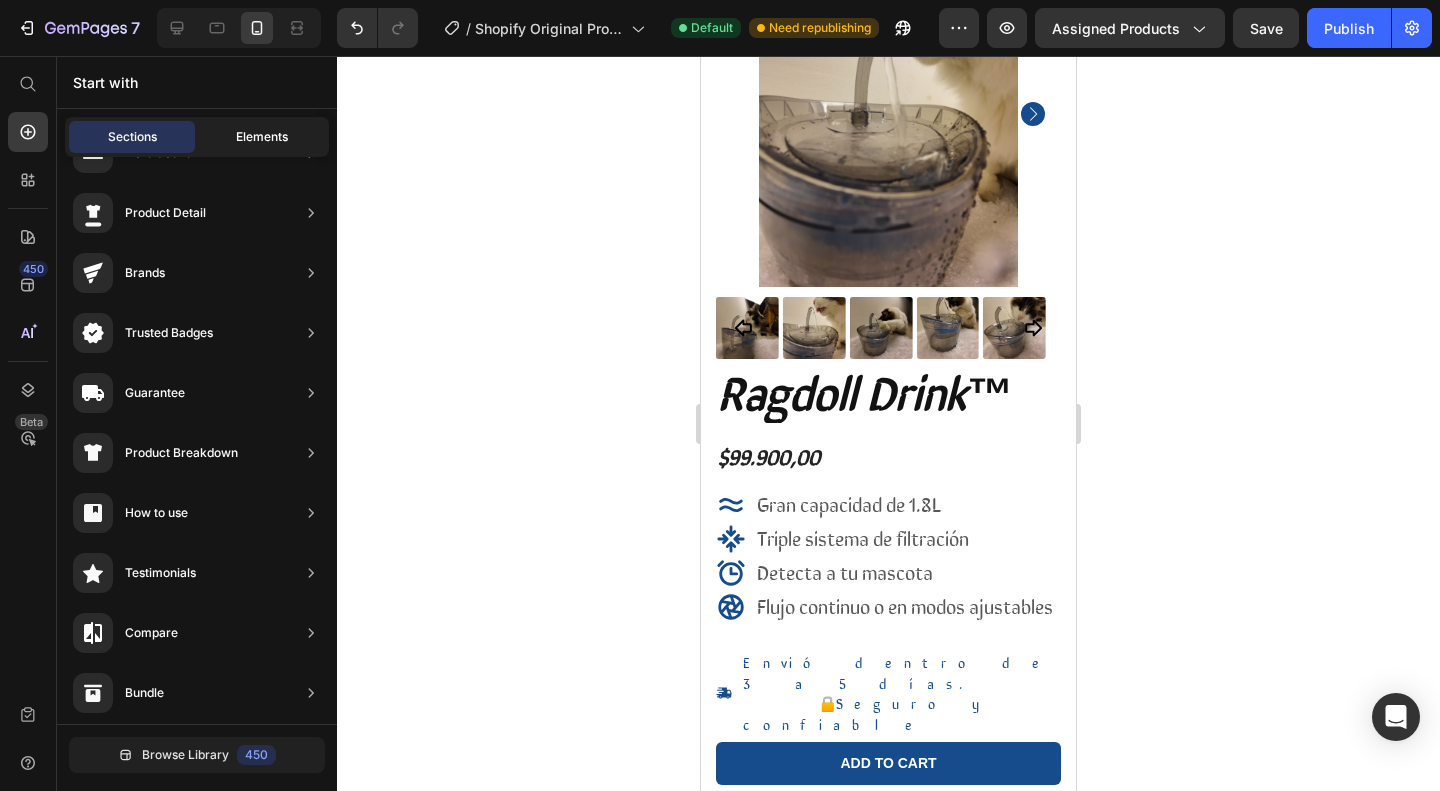 click on "Elements" at bounding box center [262, 137] 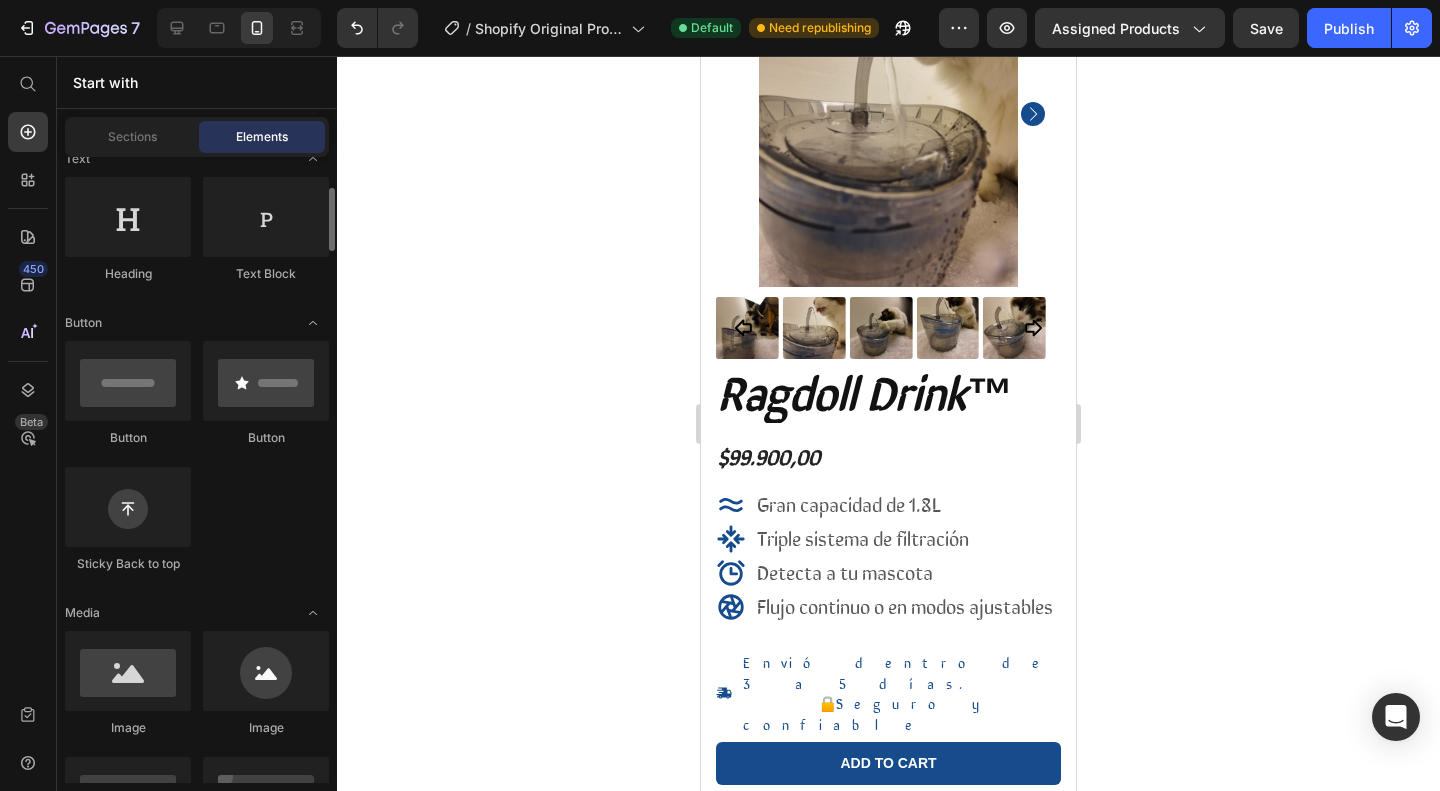 scroll, scrollTop: 353, scrollLeft: 0, axis: vertical 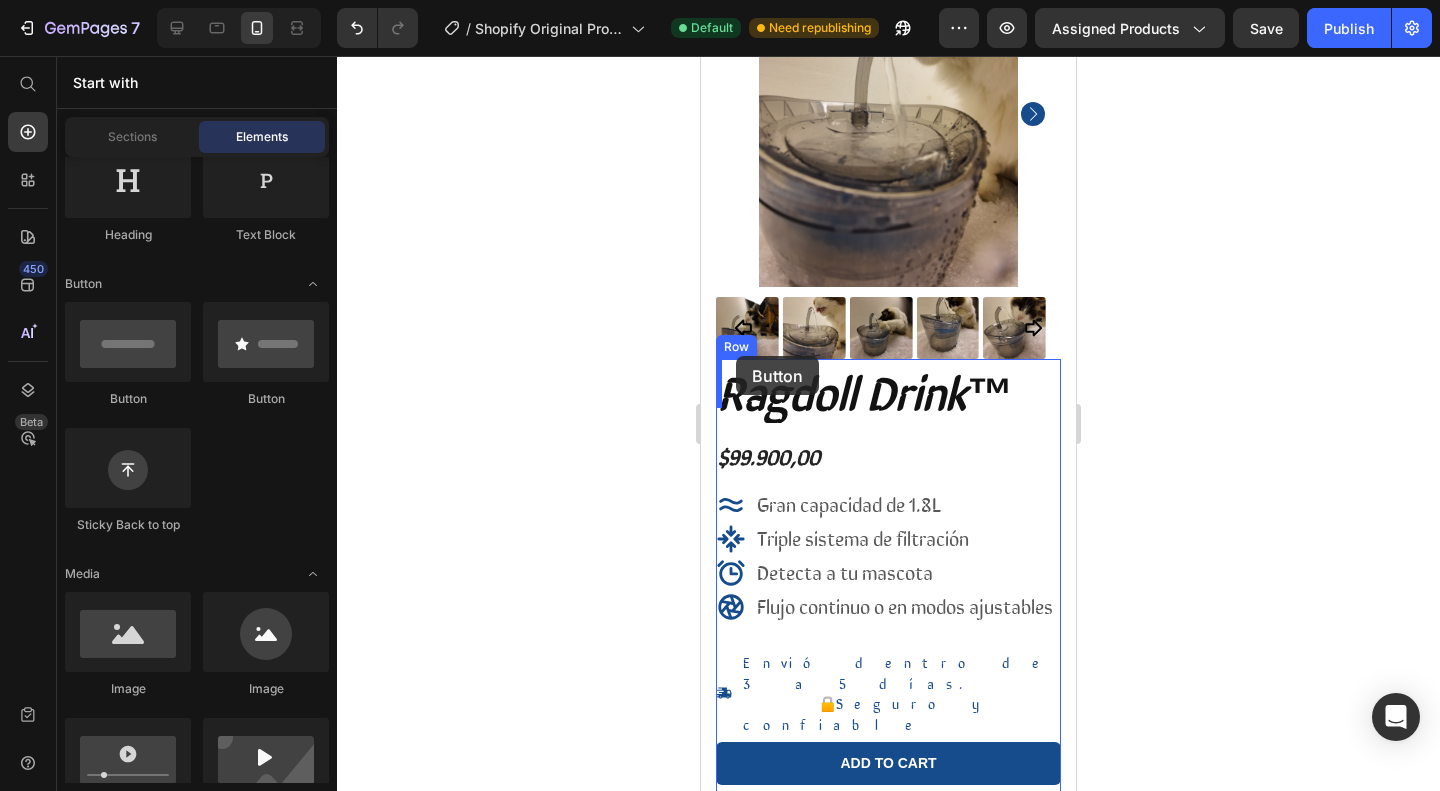 drag, startPoint x: 977, startPoint y: 410, endPoint x: 736, endPoint y: 356, distance: 246.97571 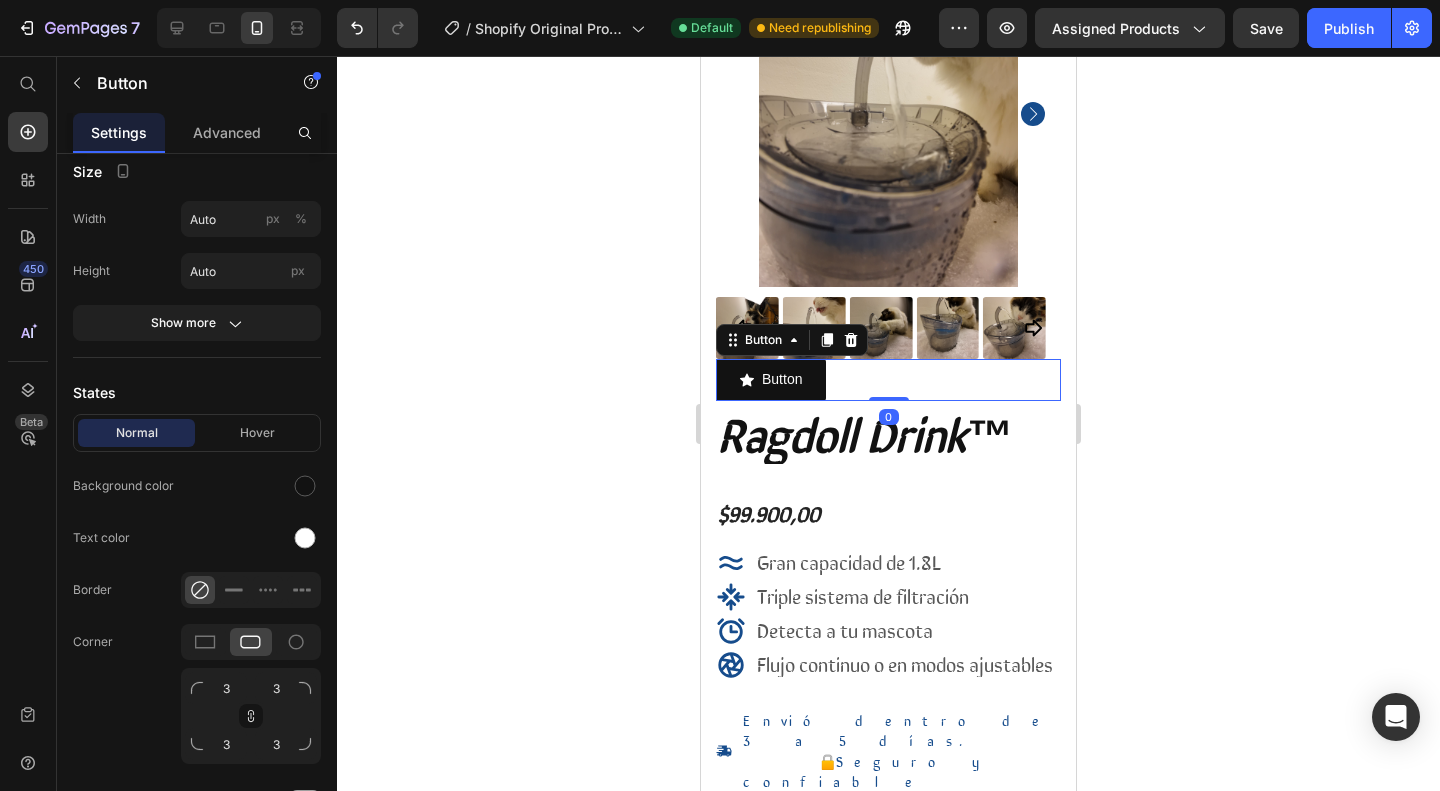 scroll, scrollTop: 0, scrollLeft: 0, axis: both 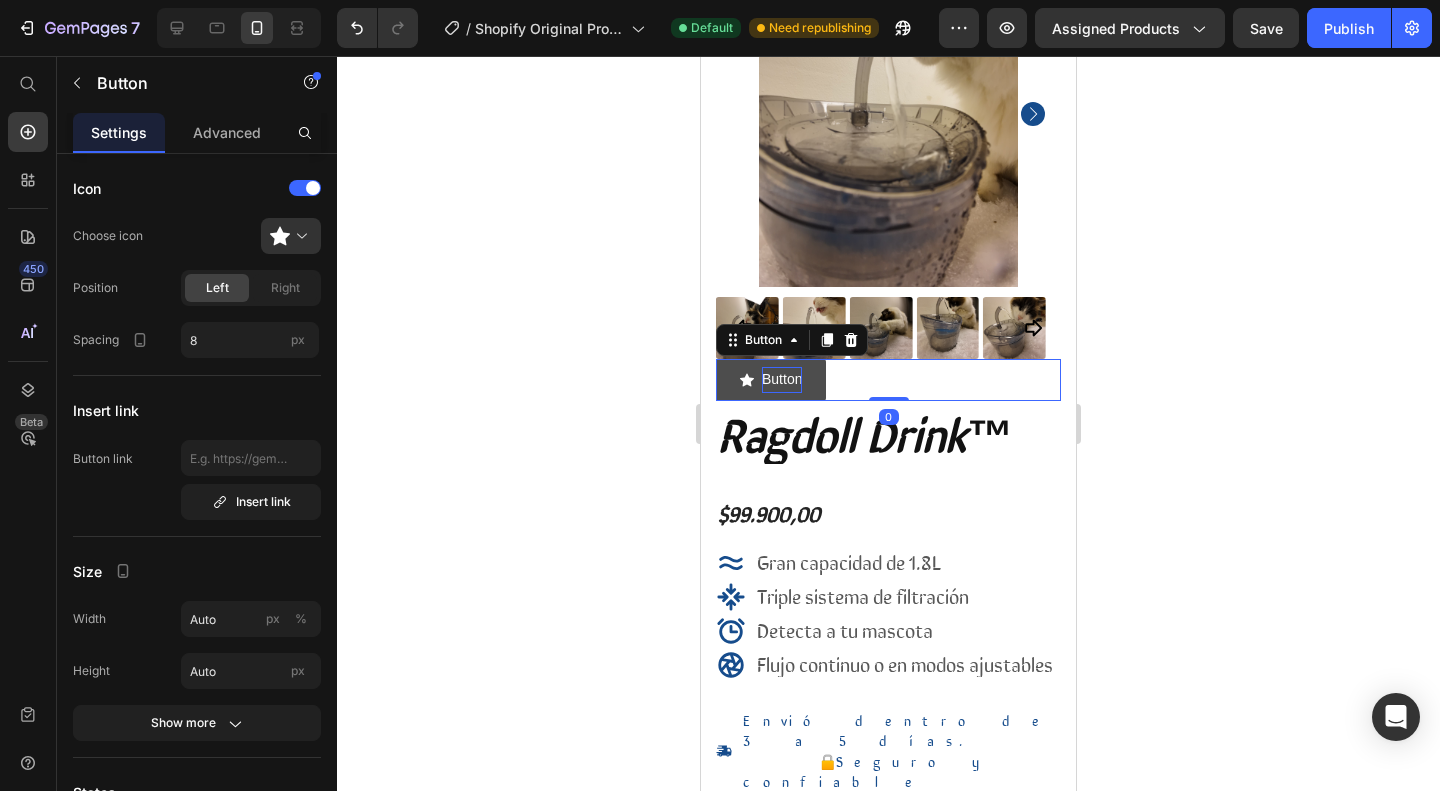 click on "Button" at bounding box center (782, 379) 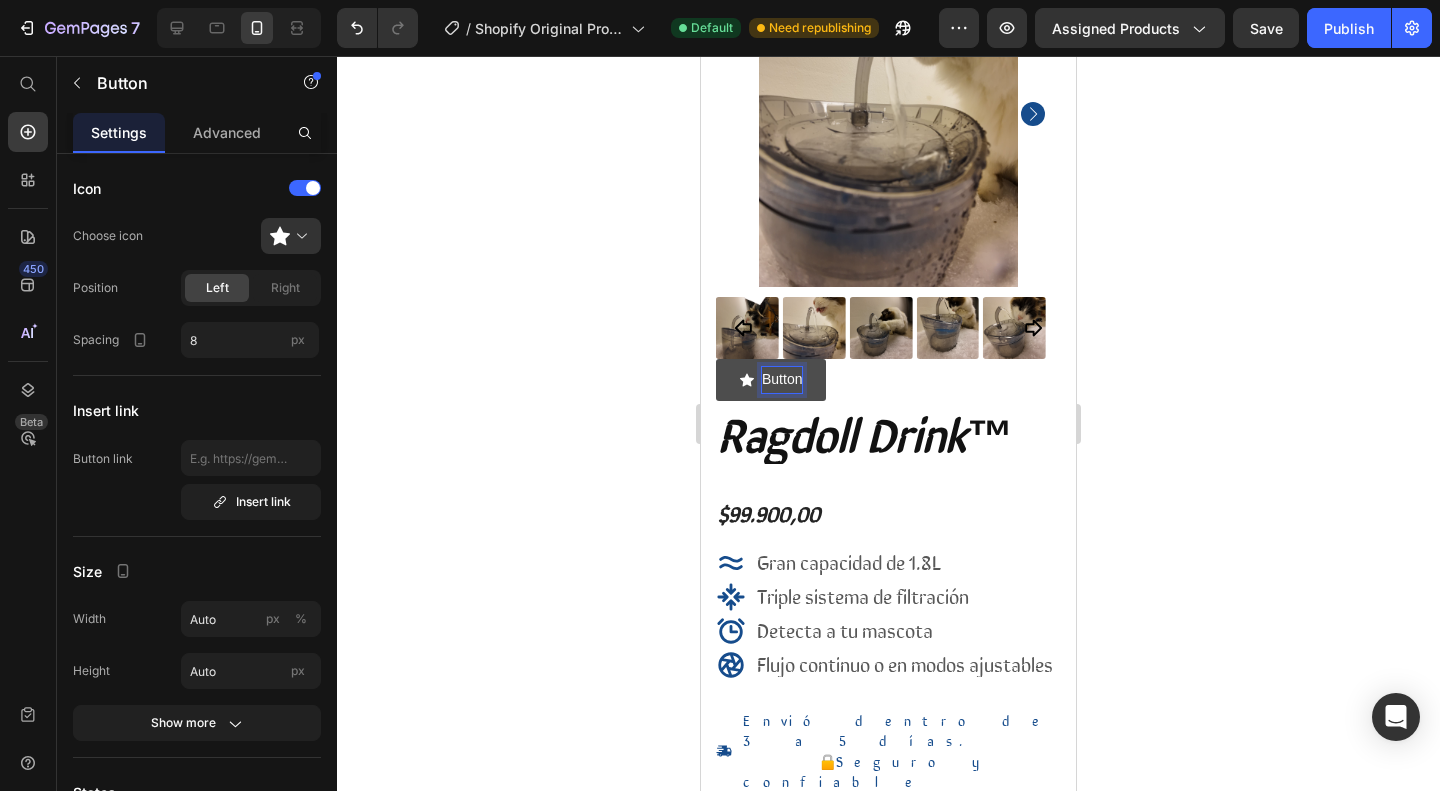 click on "Button" at bounding box center (782, 379) 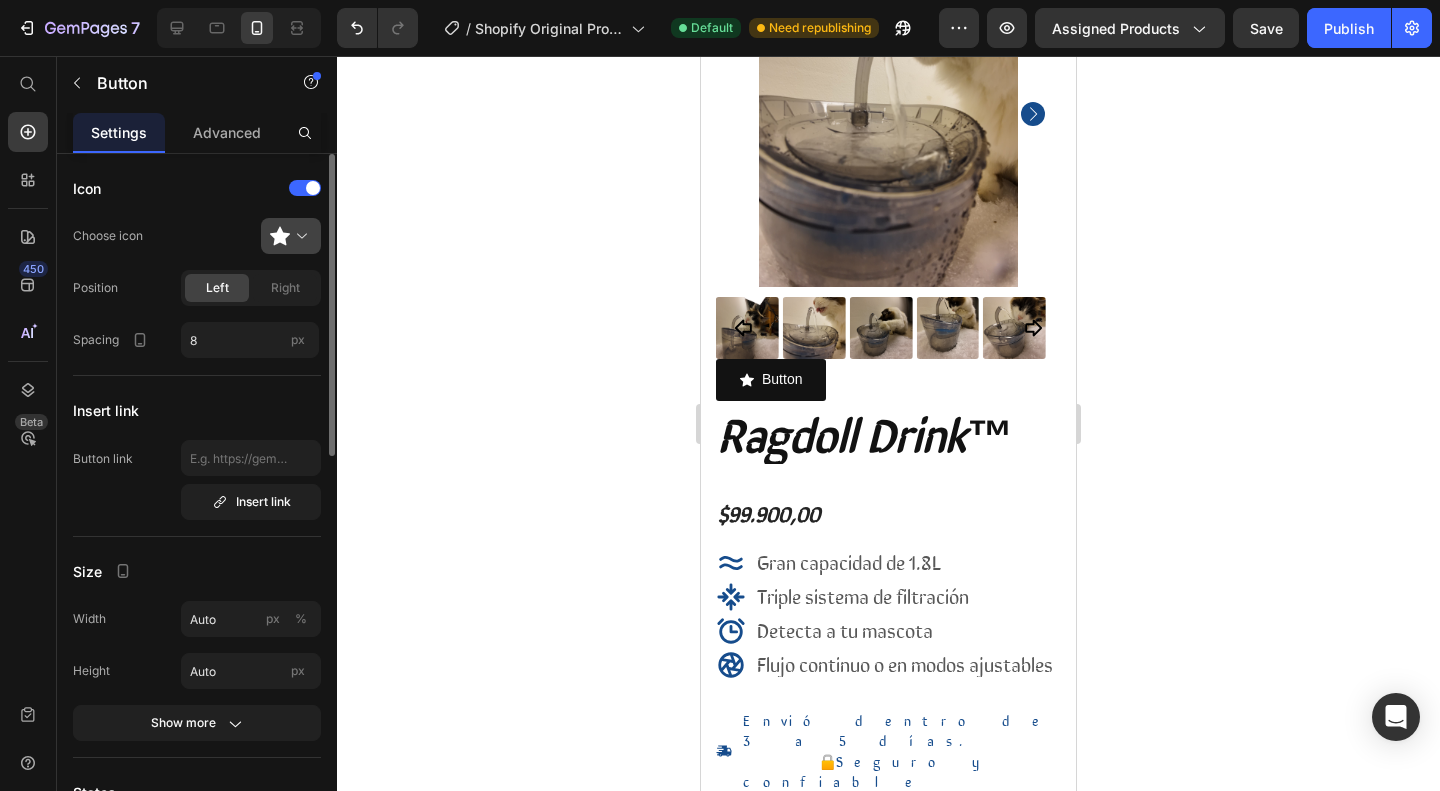 click at bounding box center (299, 236) 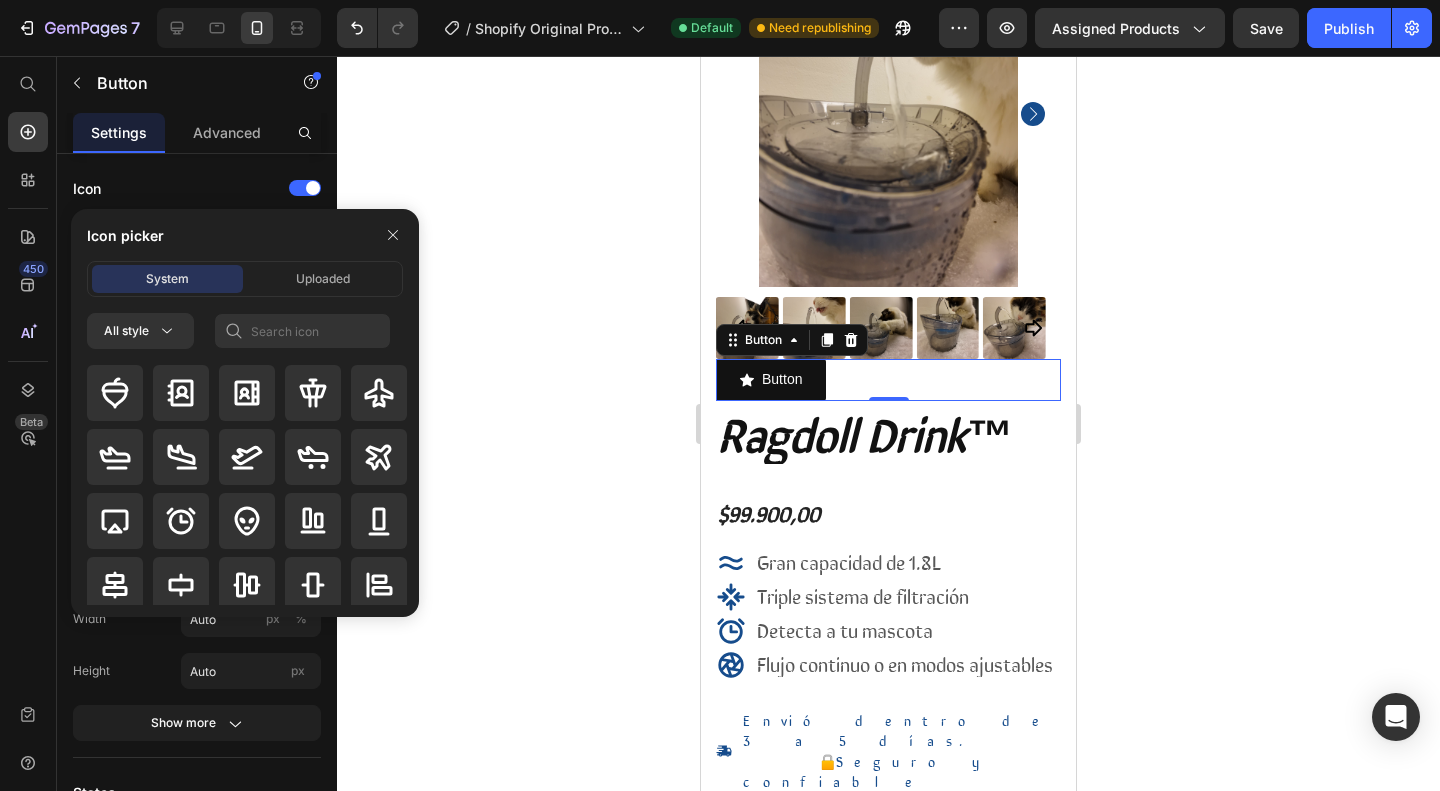 click 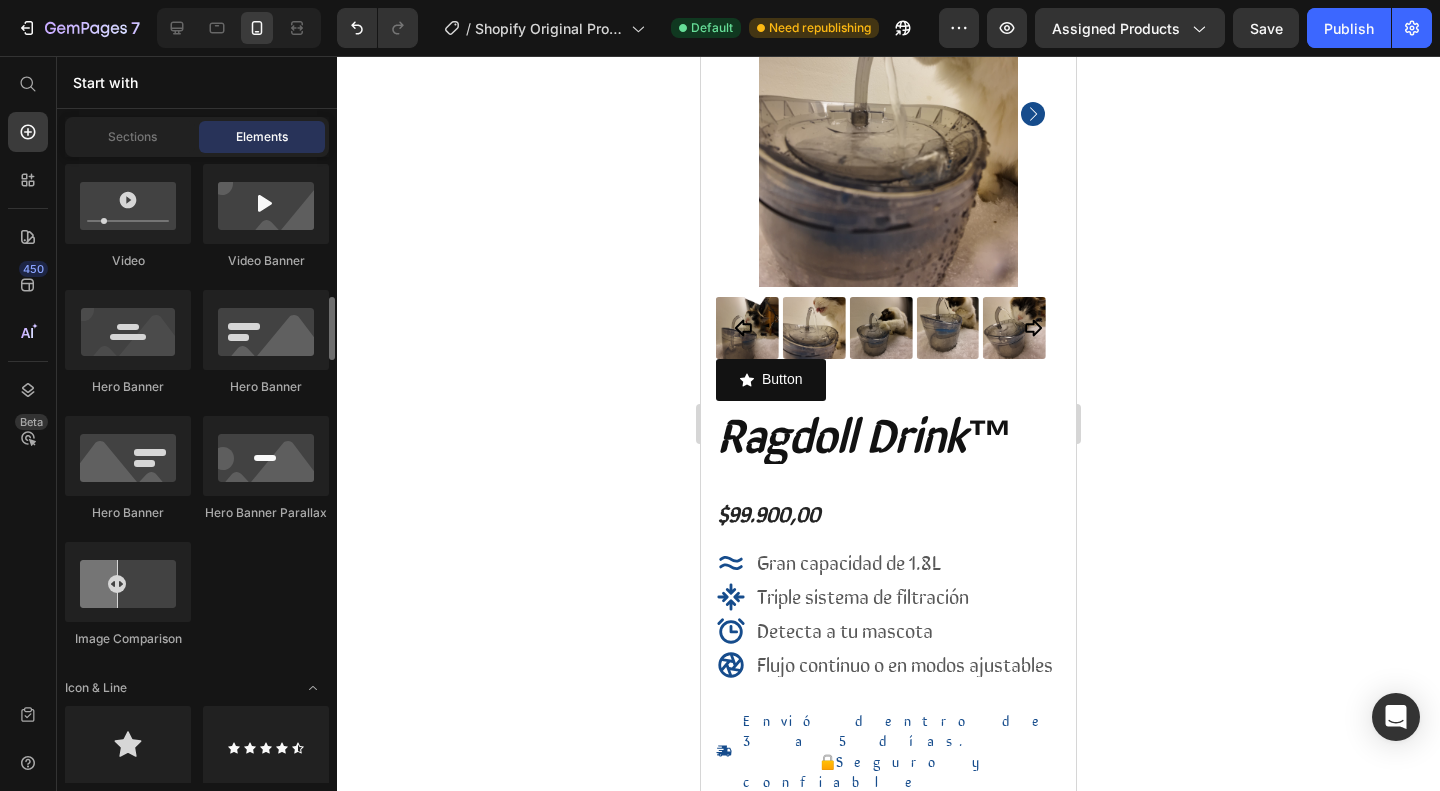 scroll, scrollTop: 976, scrollLeft: 0, axis: vertical 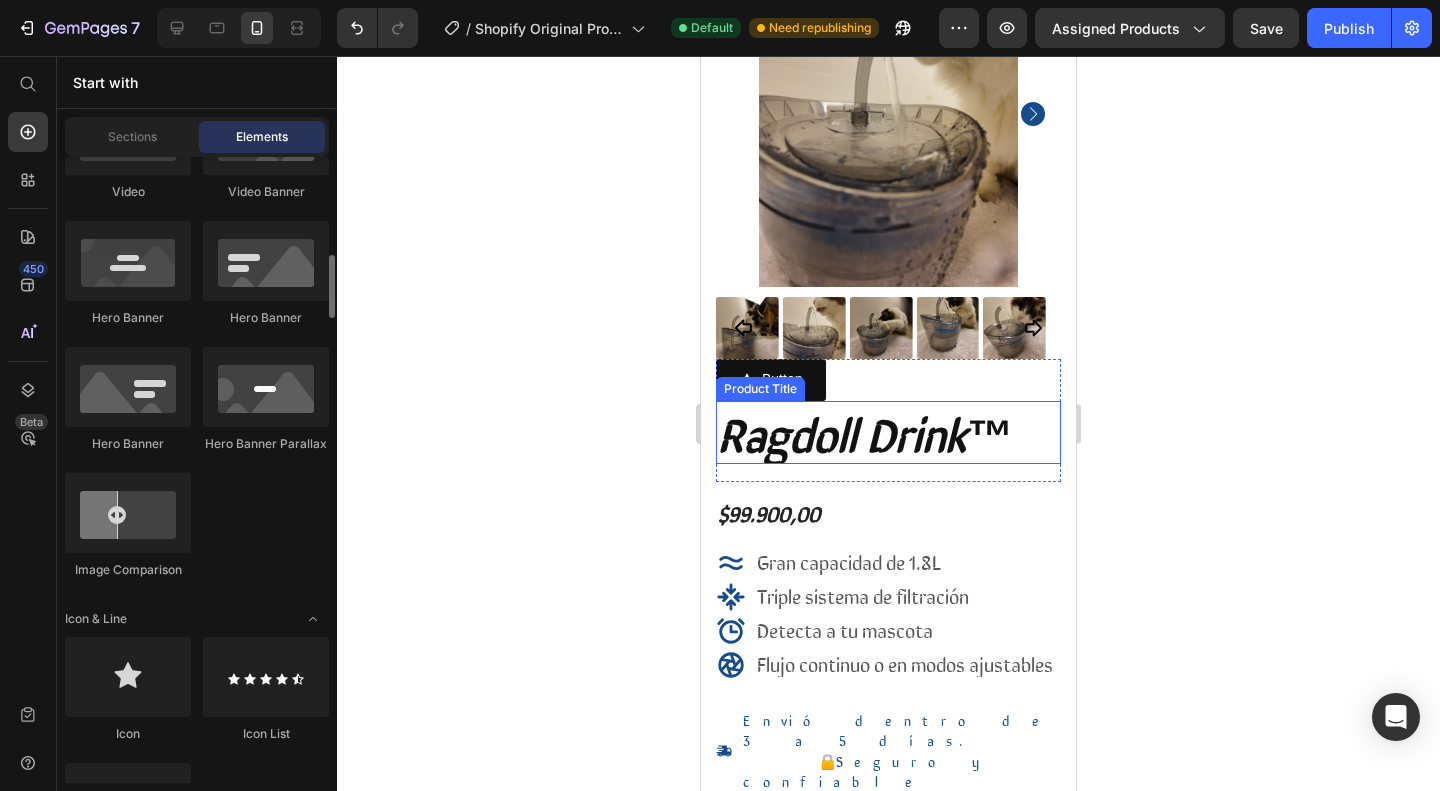click on "Ragdoll Drink™" at bounding box center [888, 433] 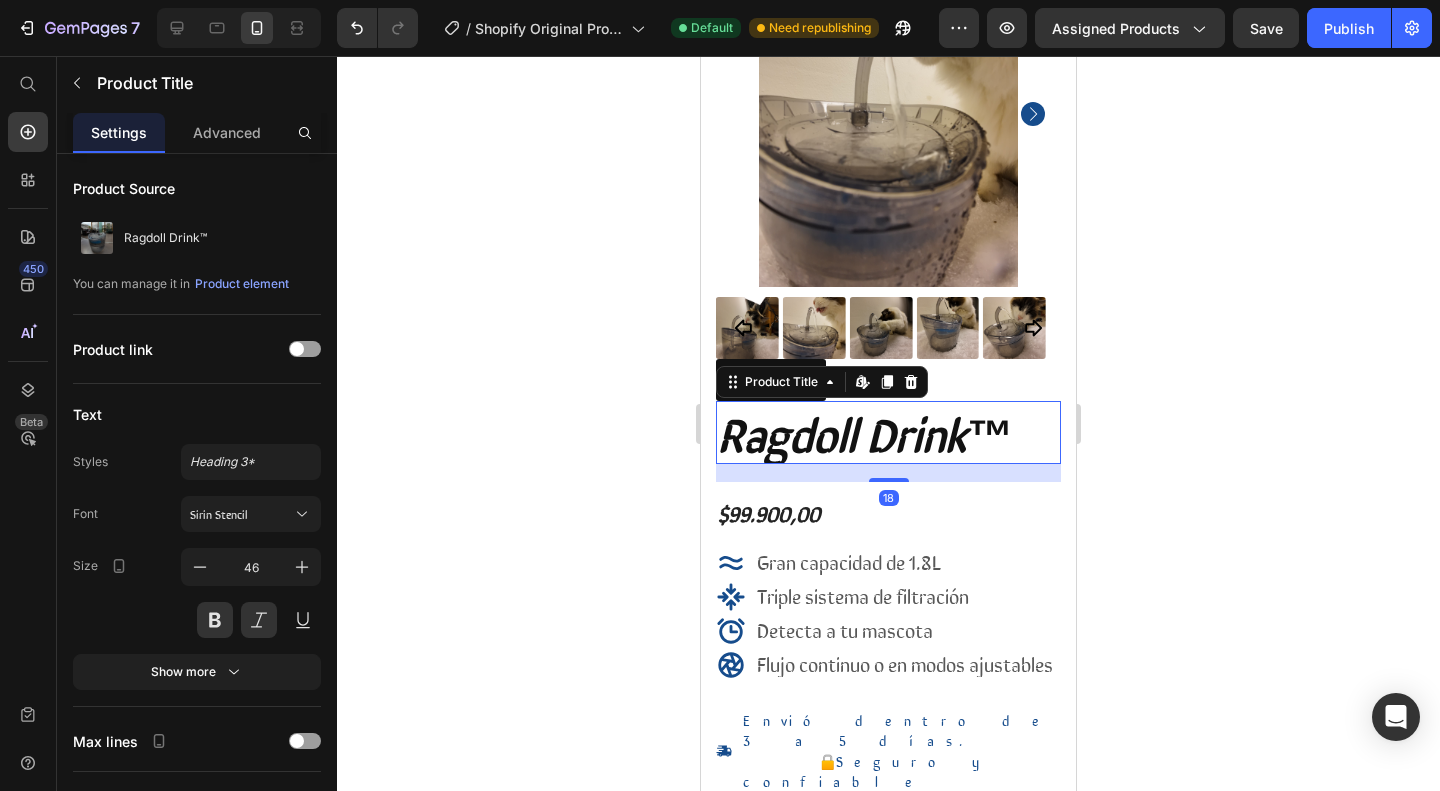 click 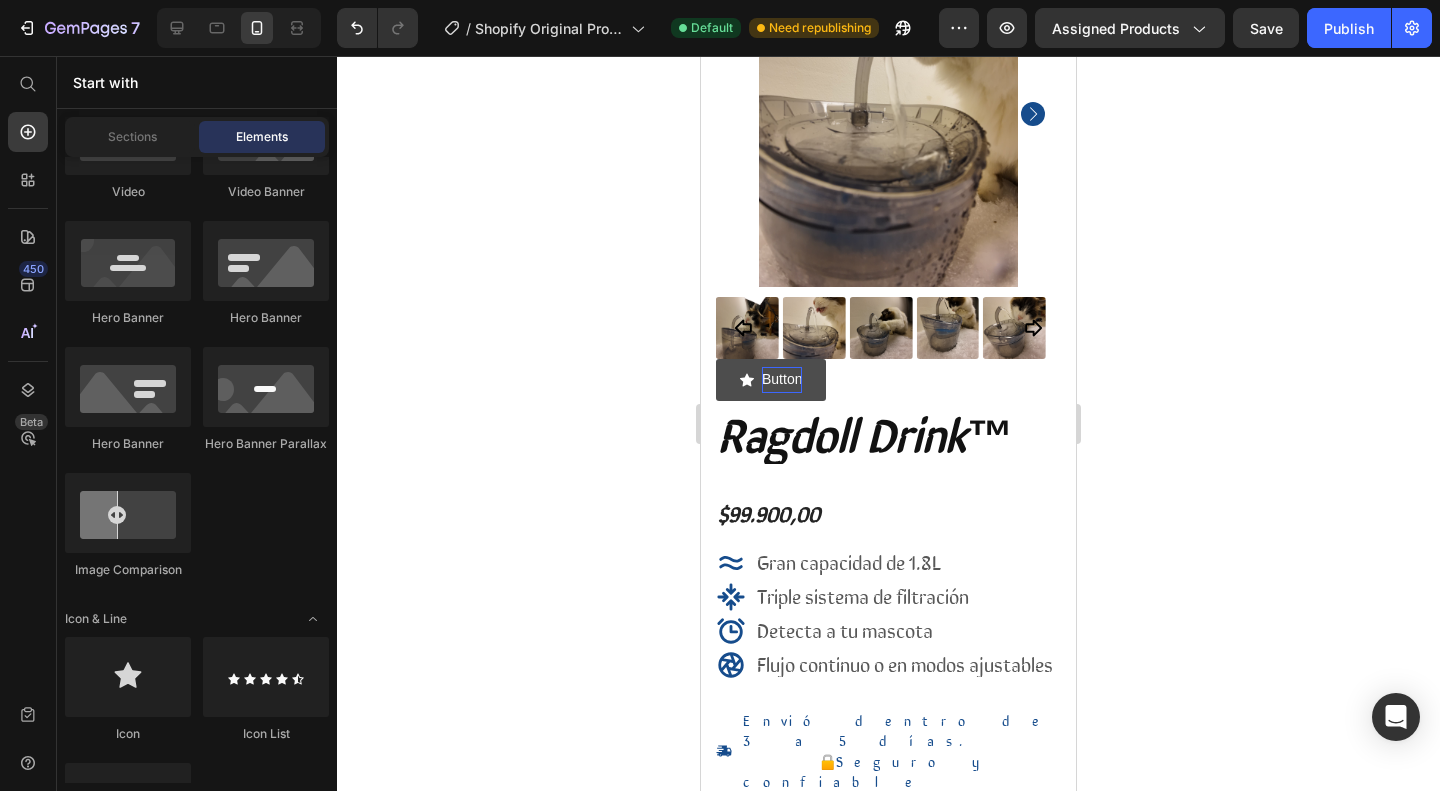 click on "Button" at bounding box center [782, 379] 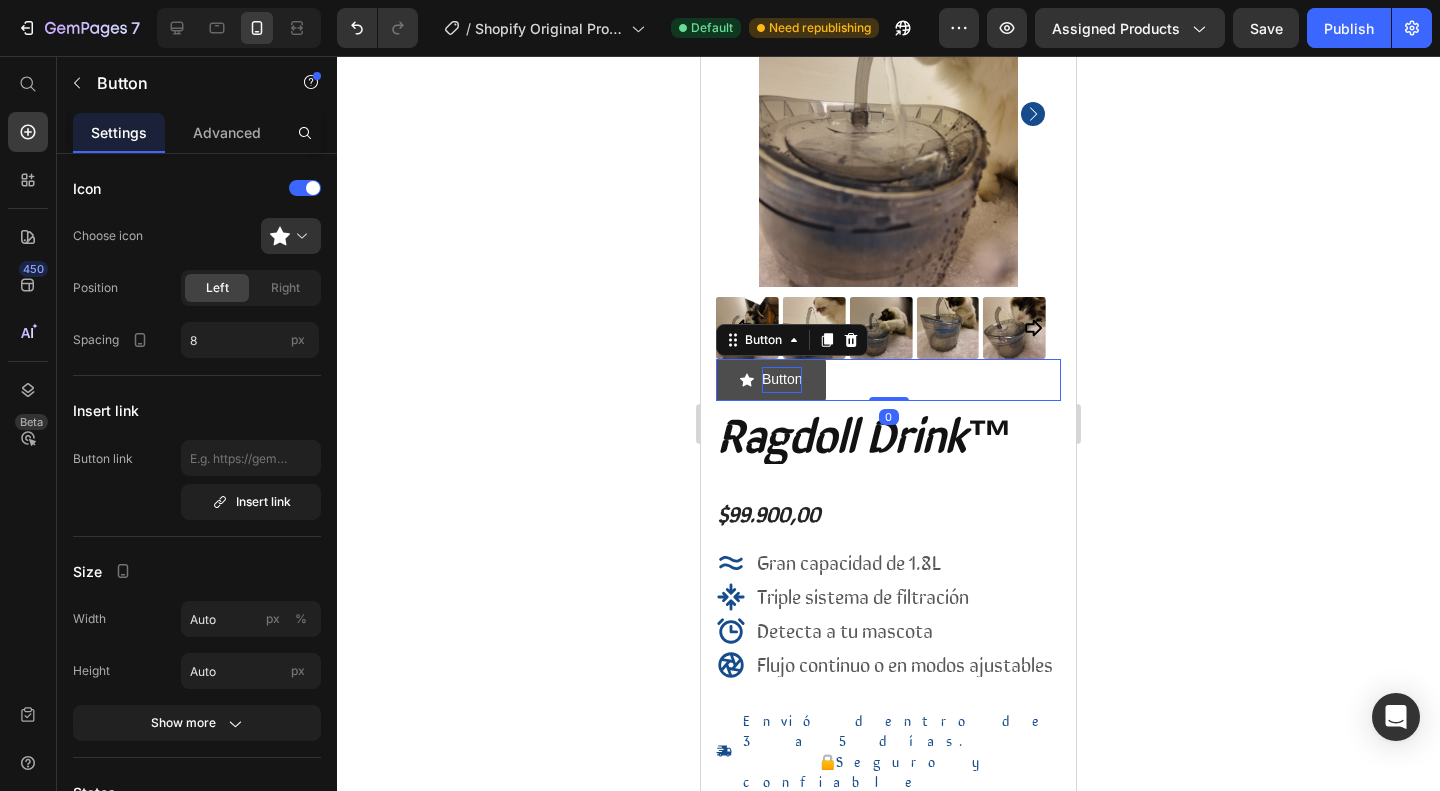 type 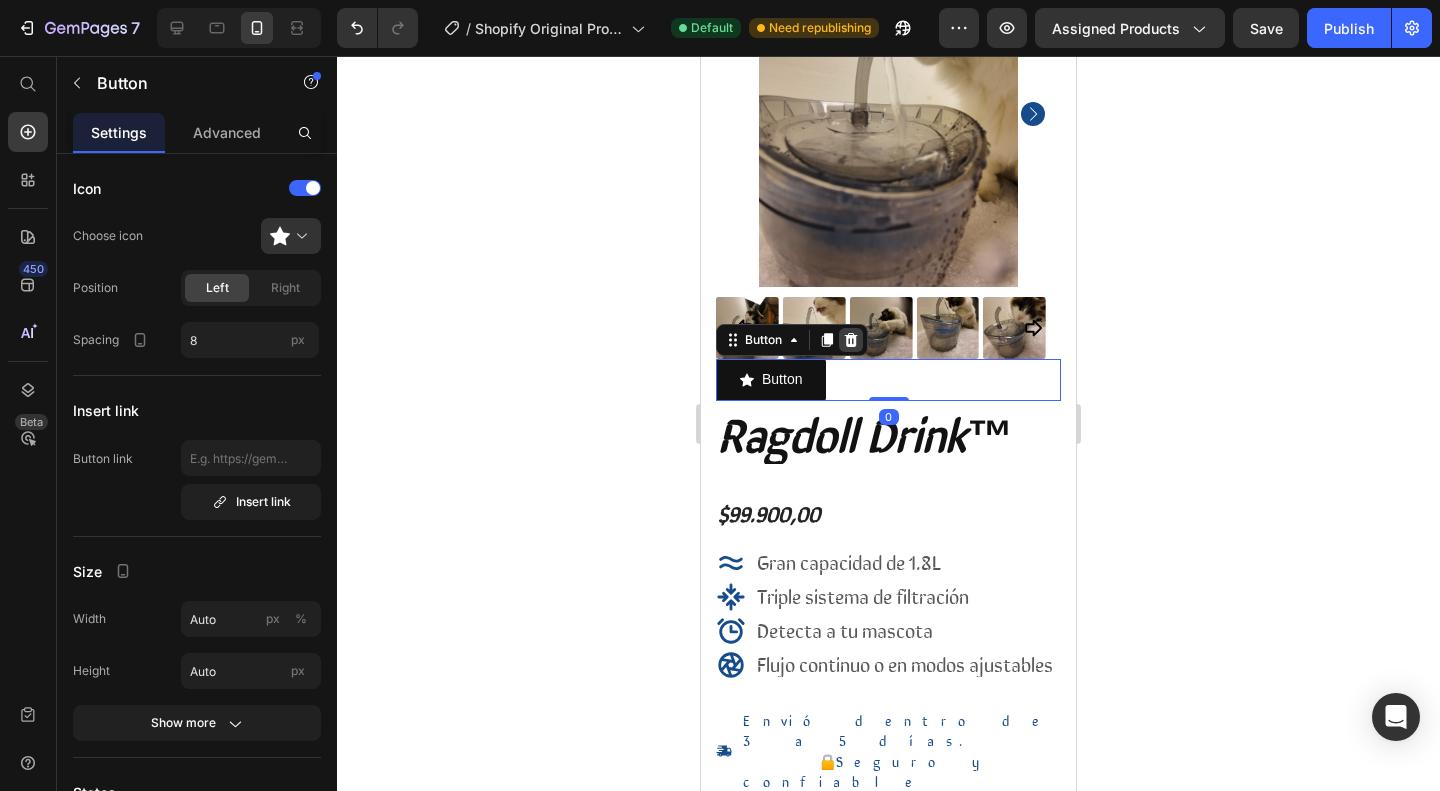 click 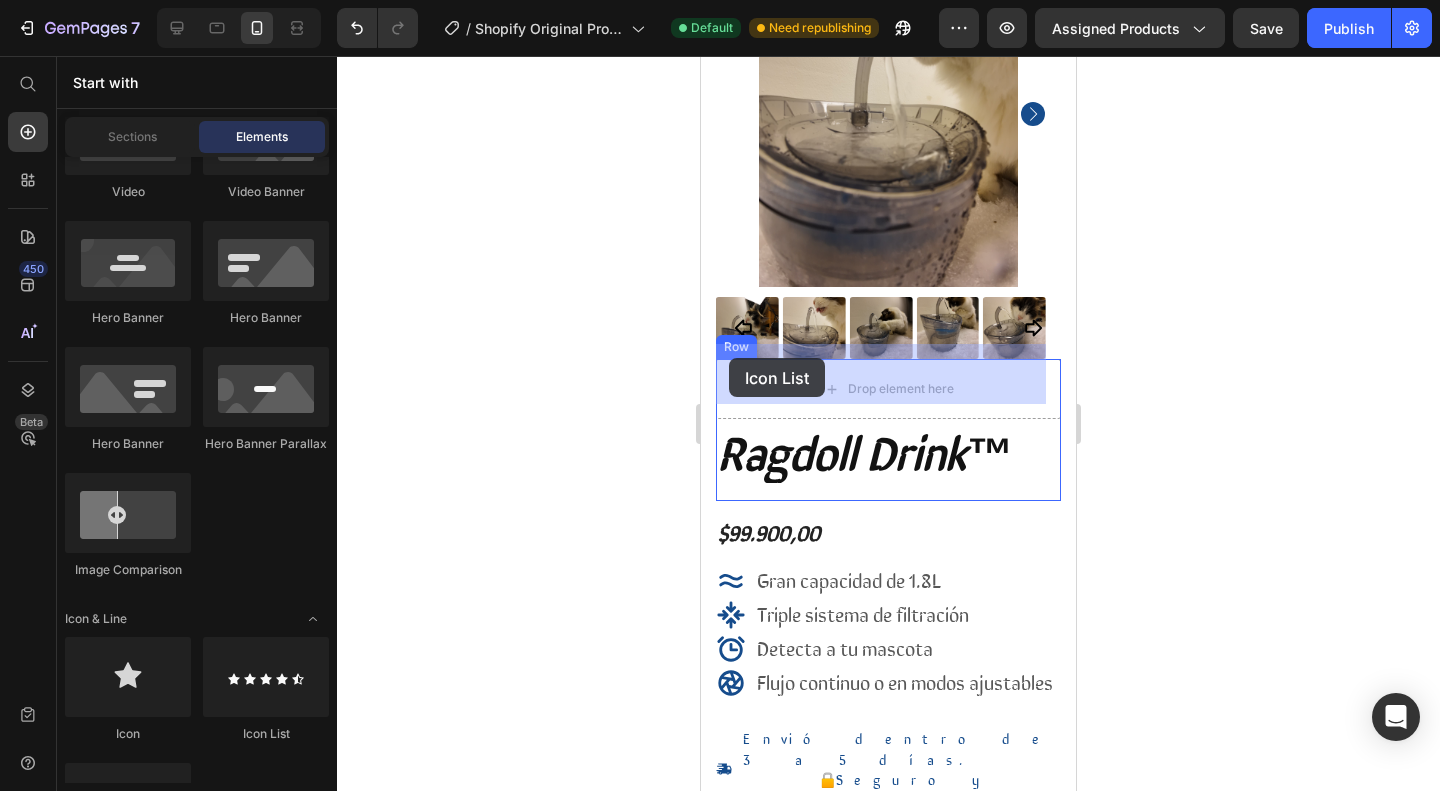 drag, startPoint x: 969, startPoint y: 751, endPoint x: 729, endPoint y: 358, distance: 460.4878 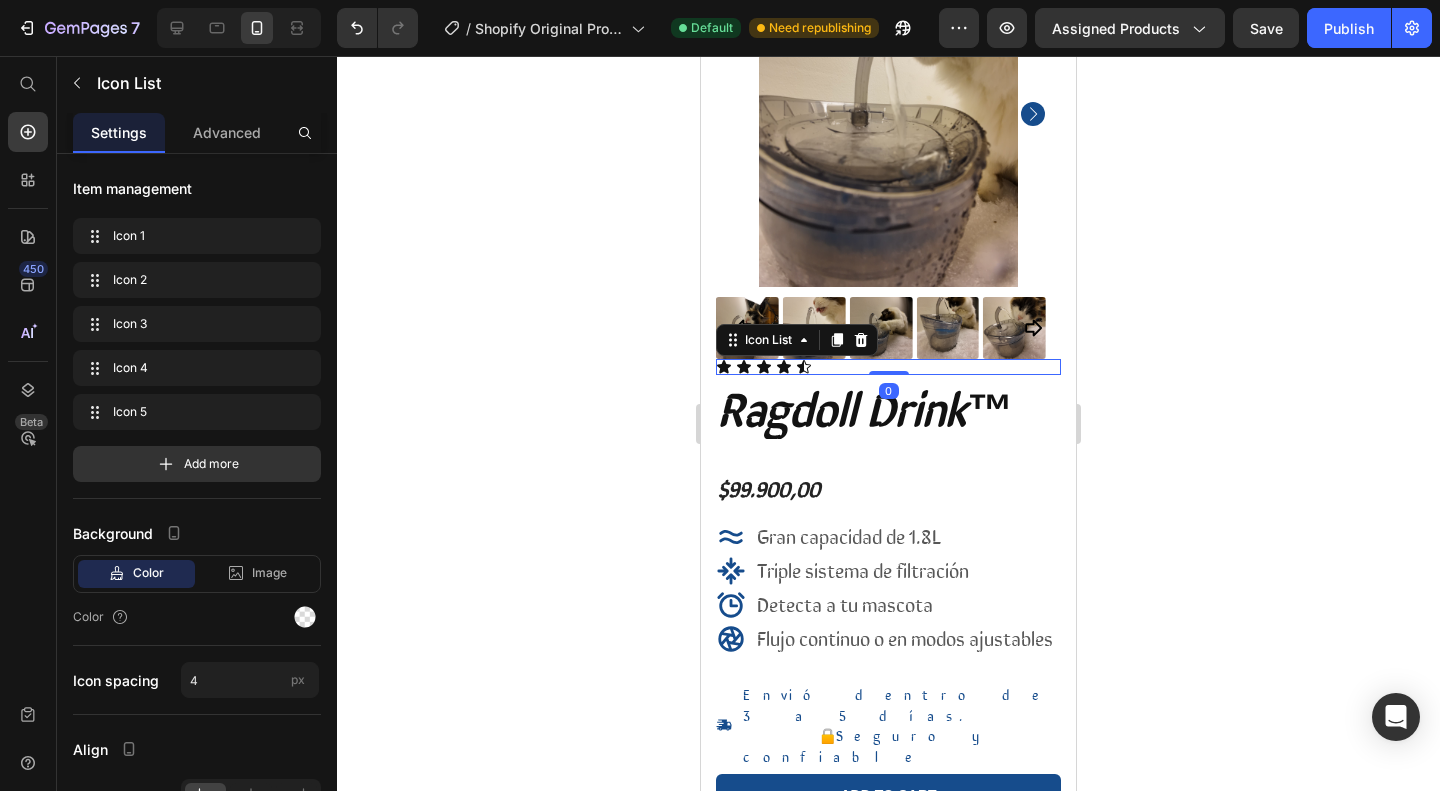 click 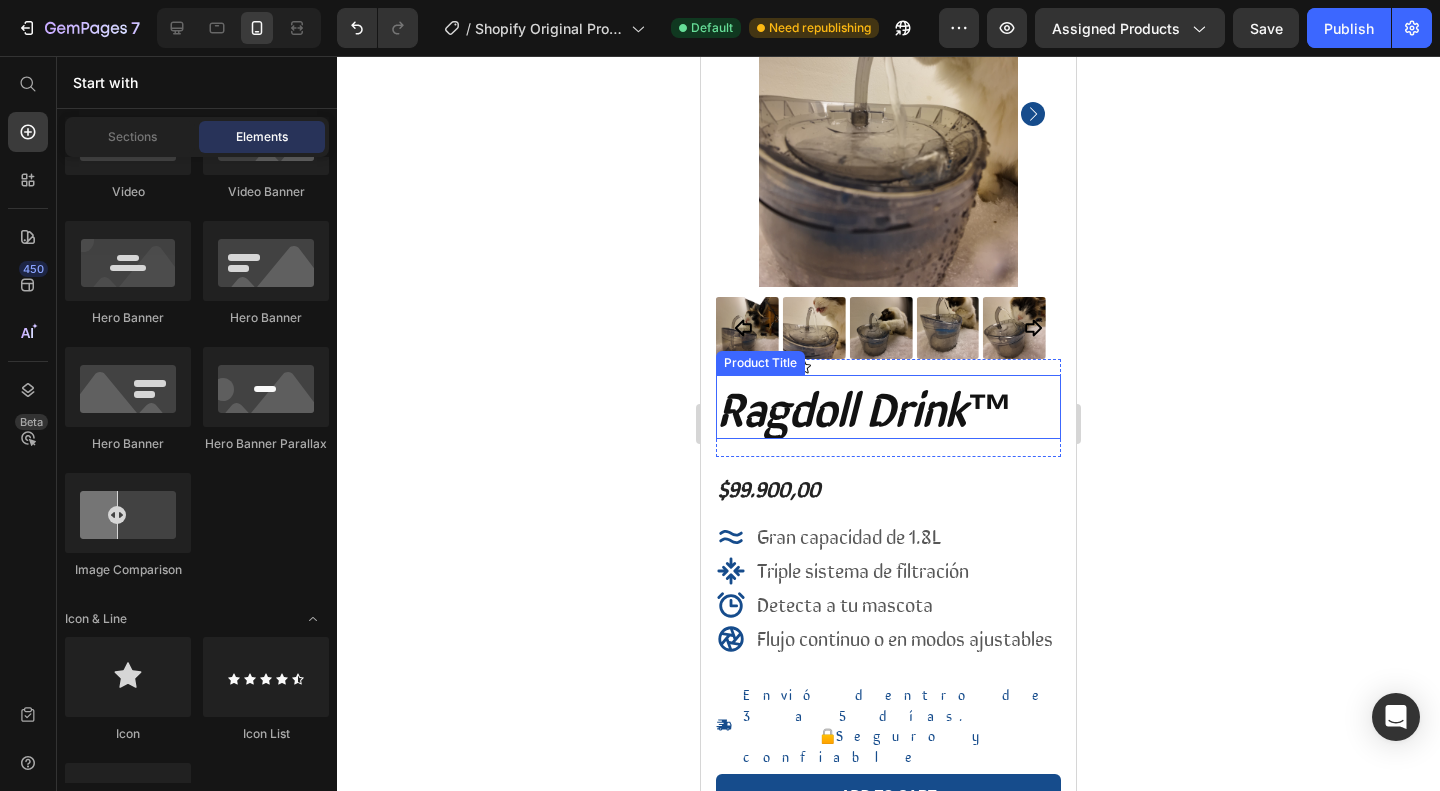 scroll, scrollTop: 0, scrollLeft: 0, axis: both 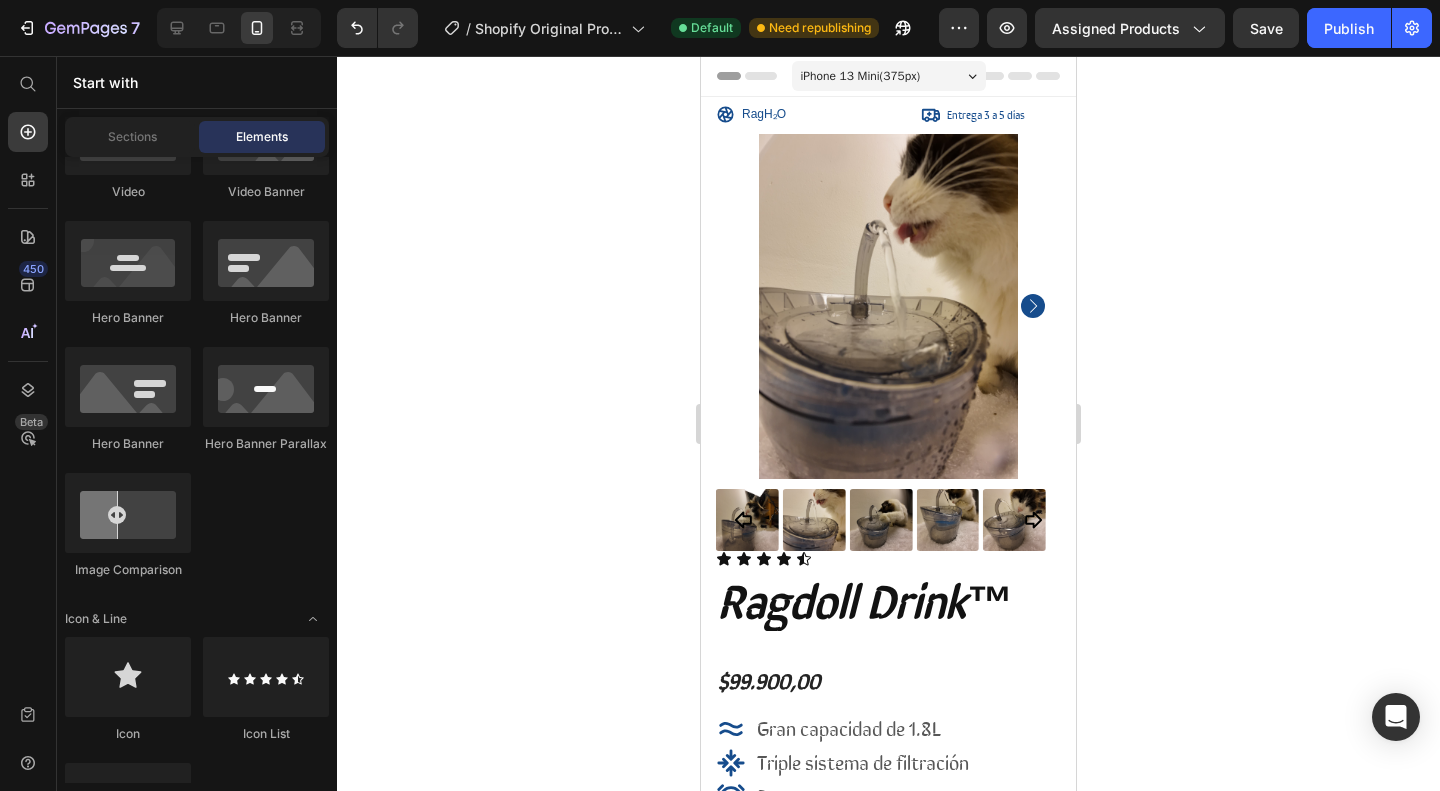 click 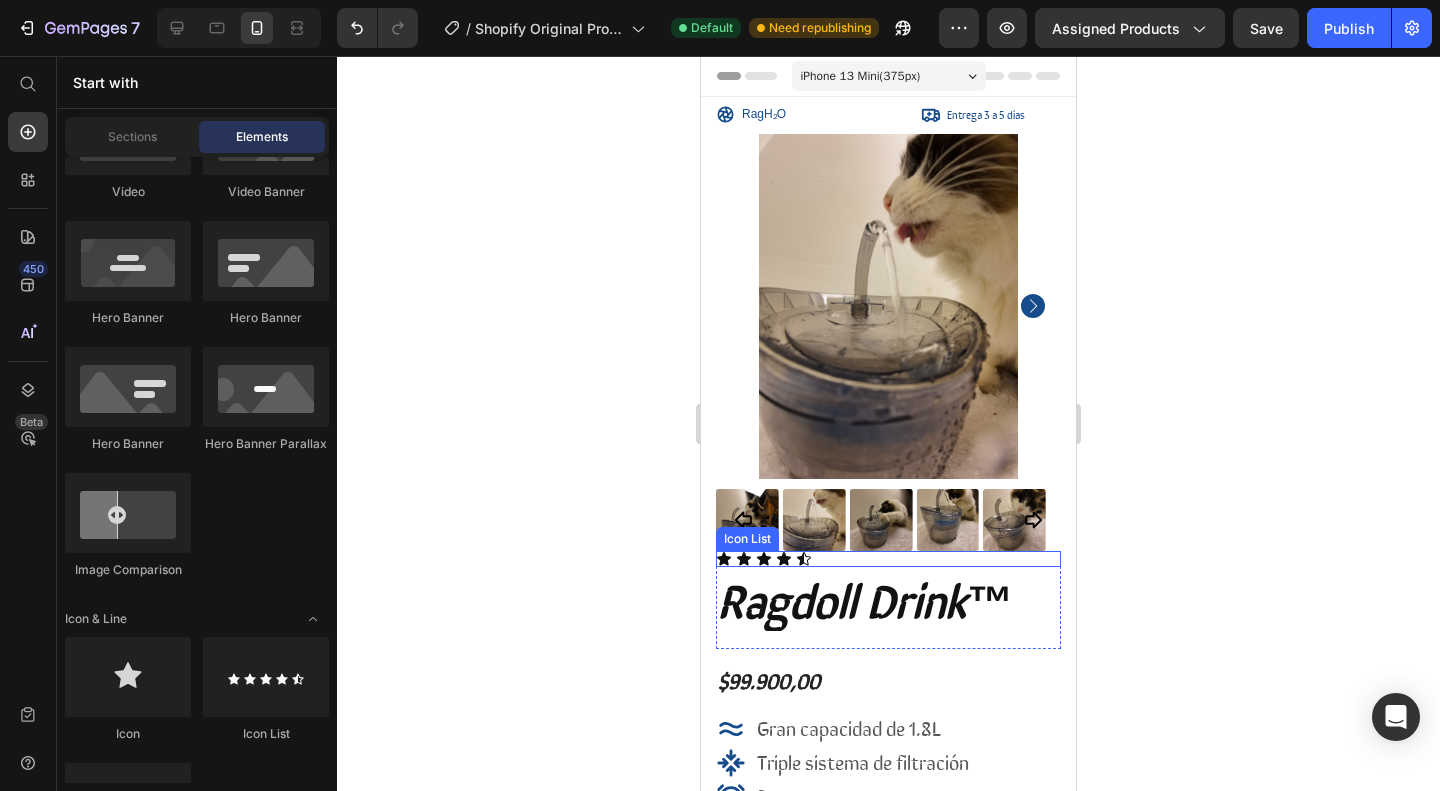 click on "Icon Icon Icon Icon Icon" at bounding box center (888, 559) 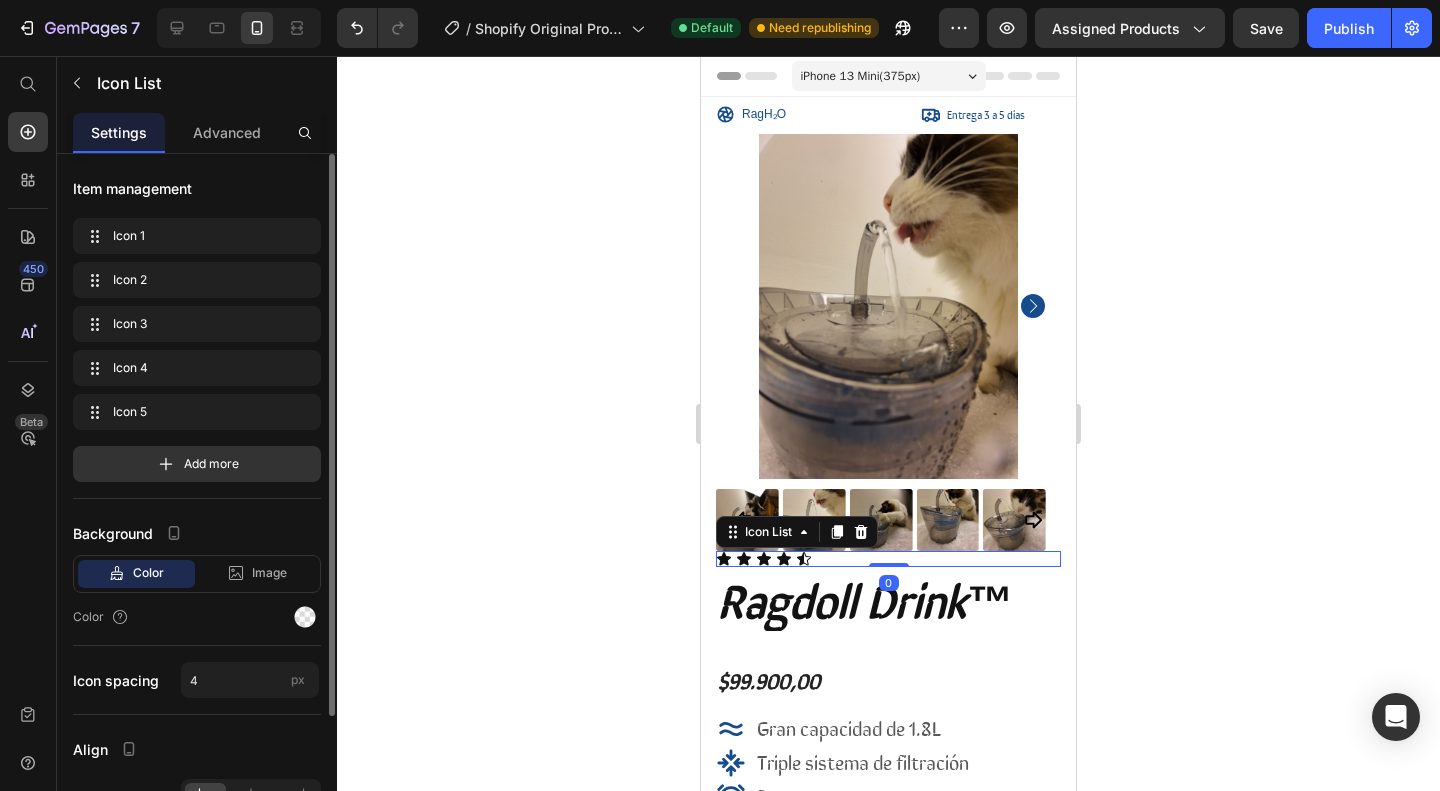 click on "Color" at bounding box center (148, 573) 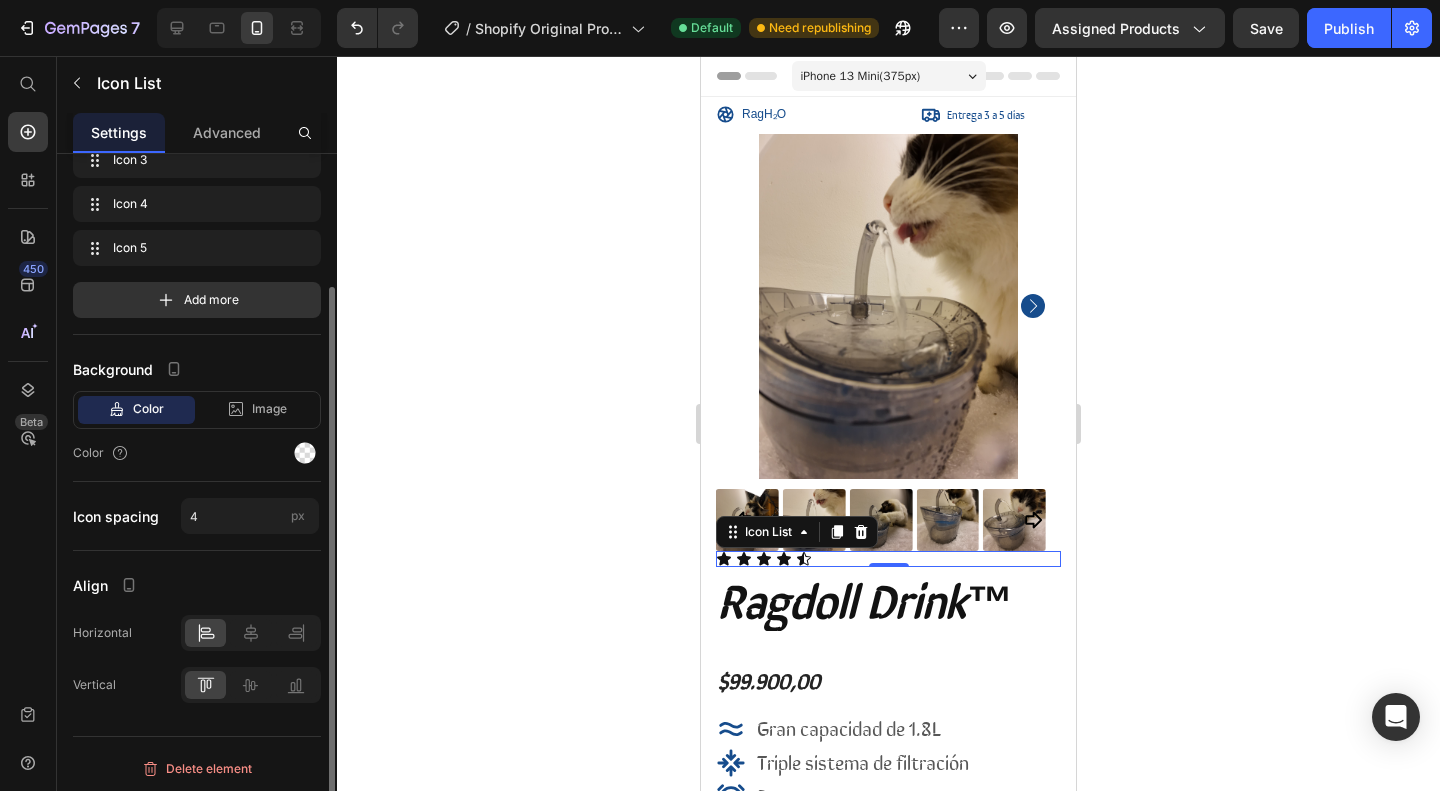 scroll, scrollTop: 164, scrollLeft: 0, axis: vertical 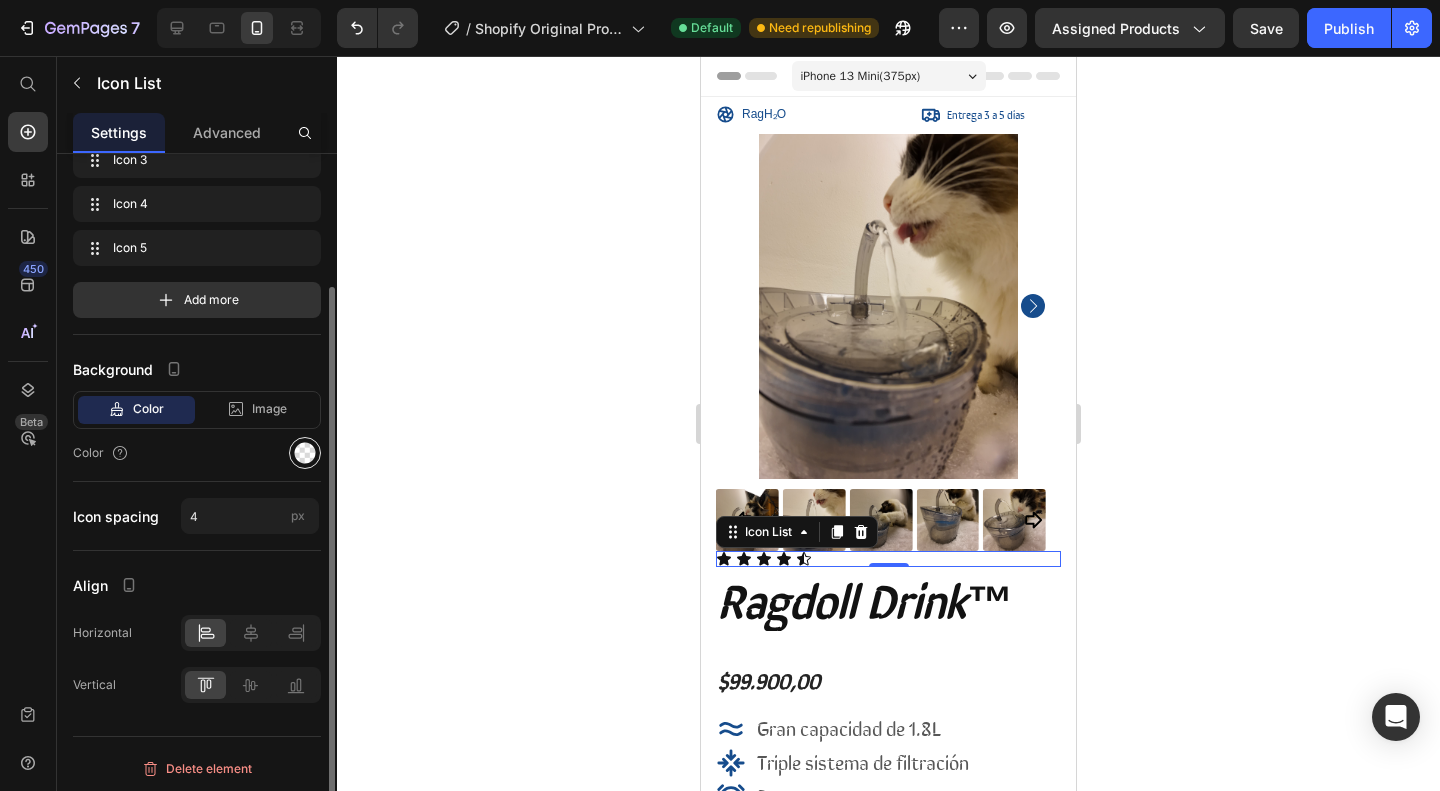 click 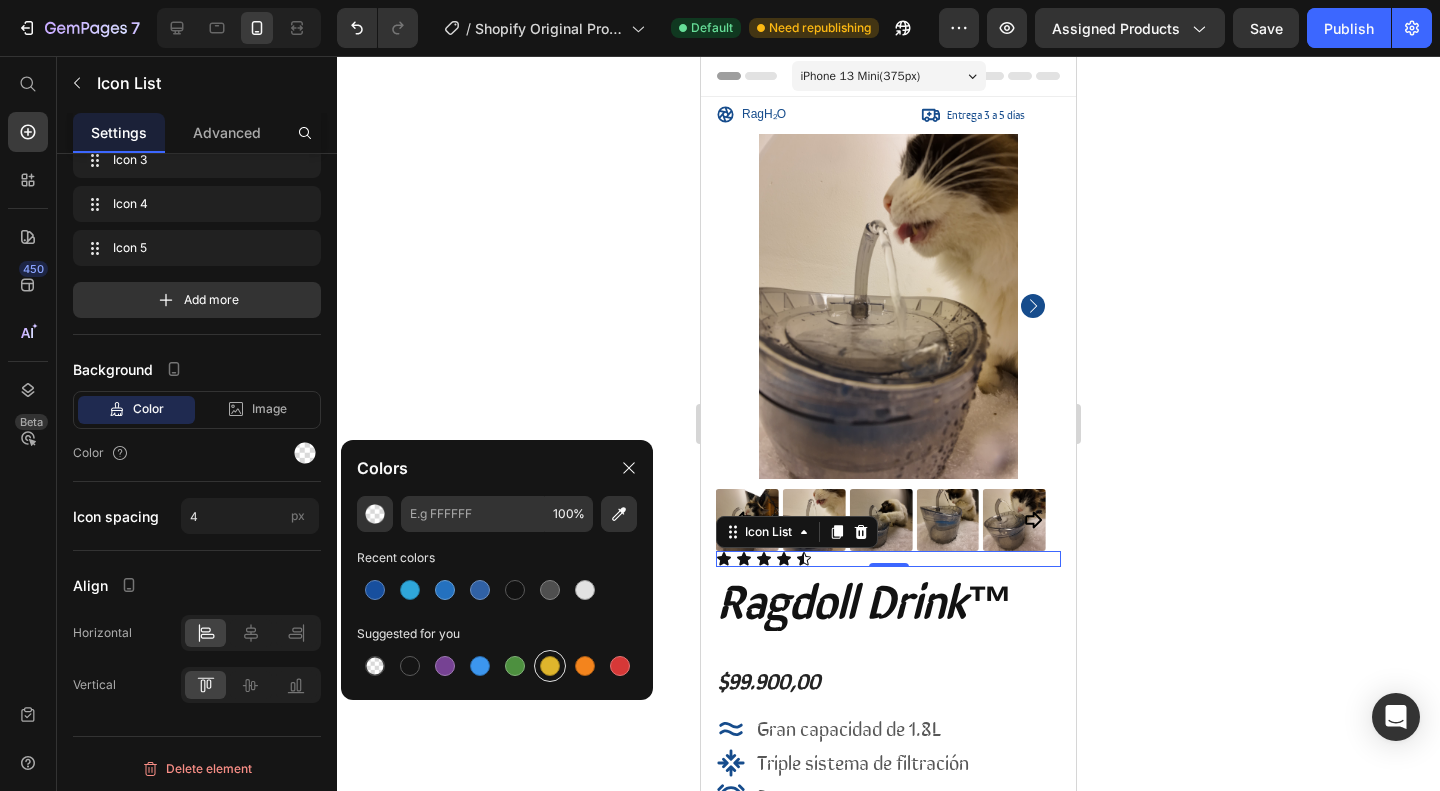 click at bounding box center [550, 666] 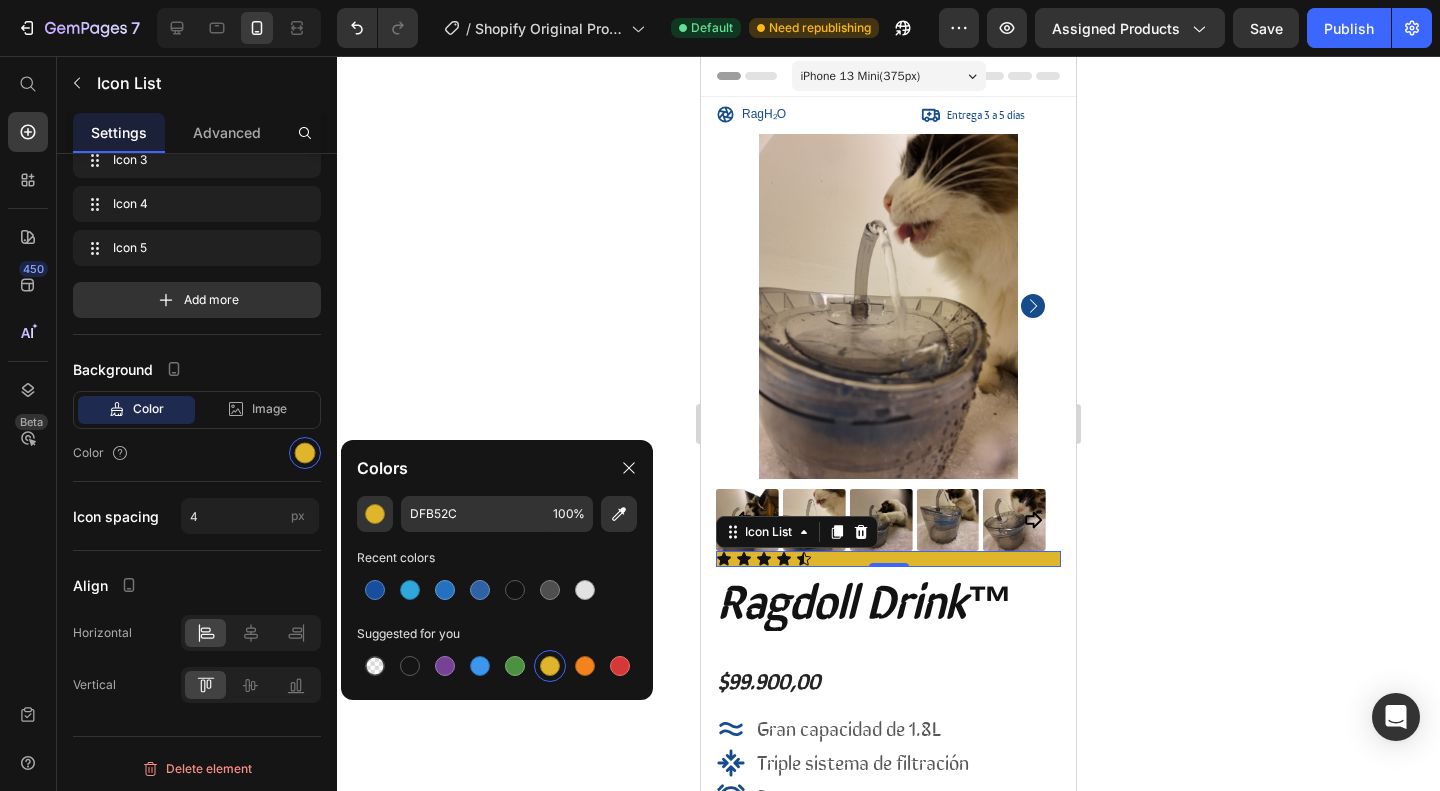 click at bounding box center (550, 666) 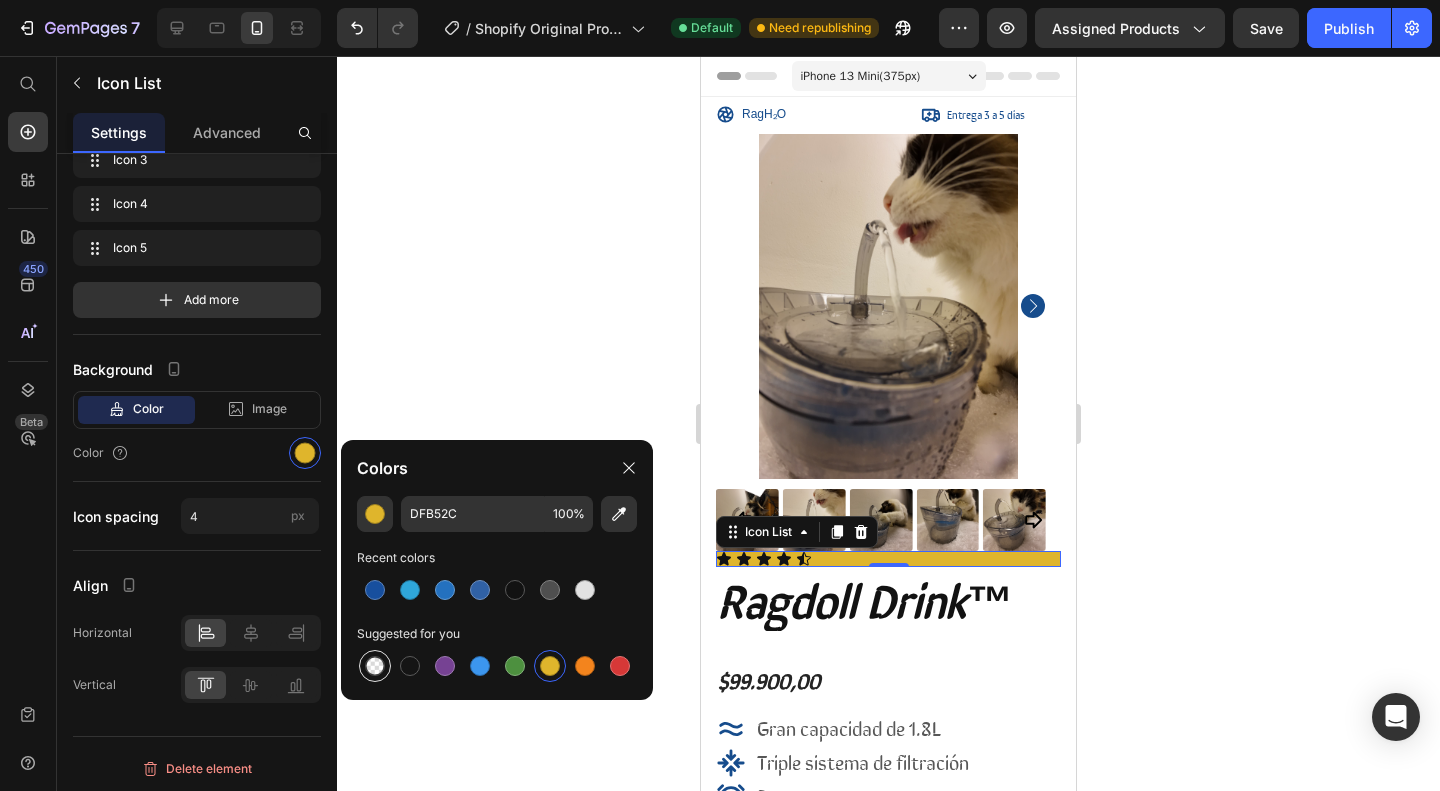 click at bounding box center [375, 666] 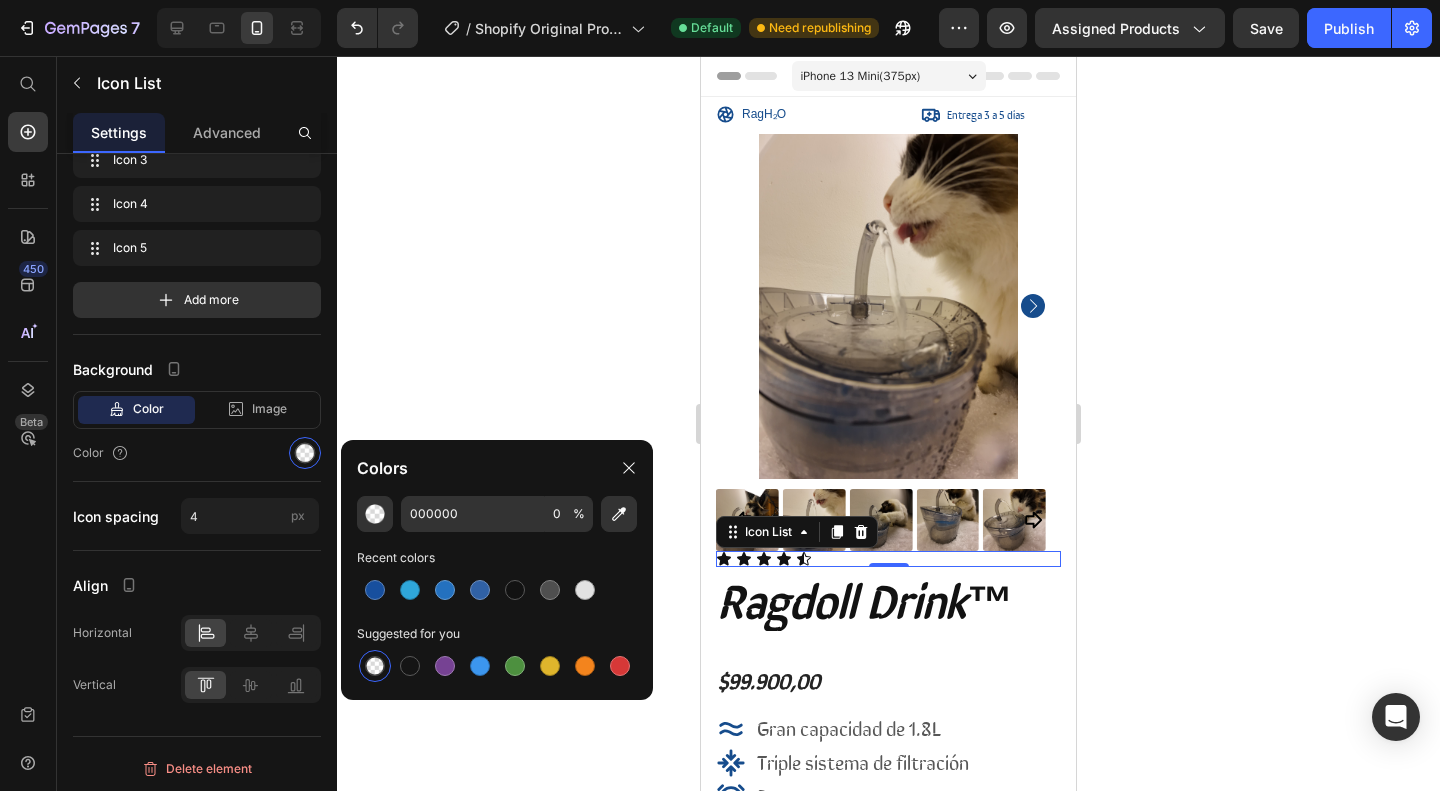 click 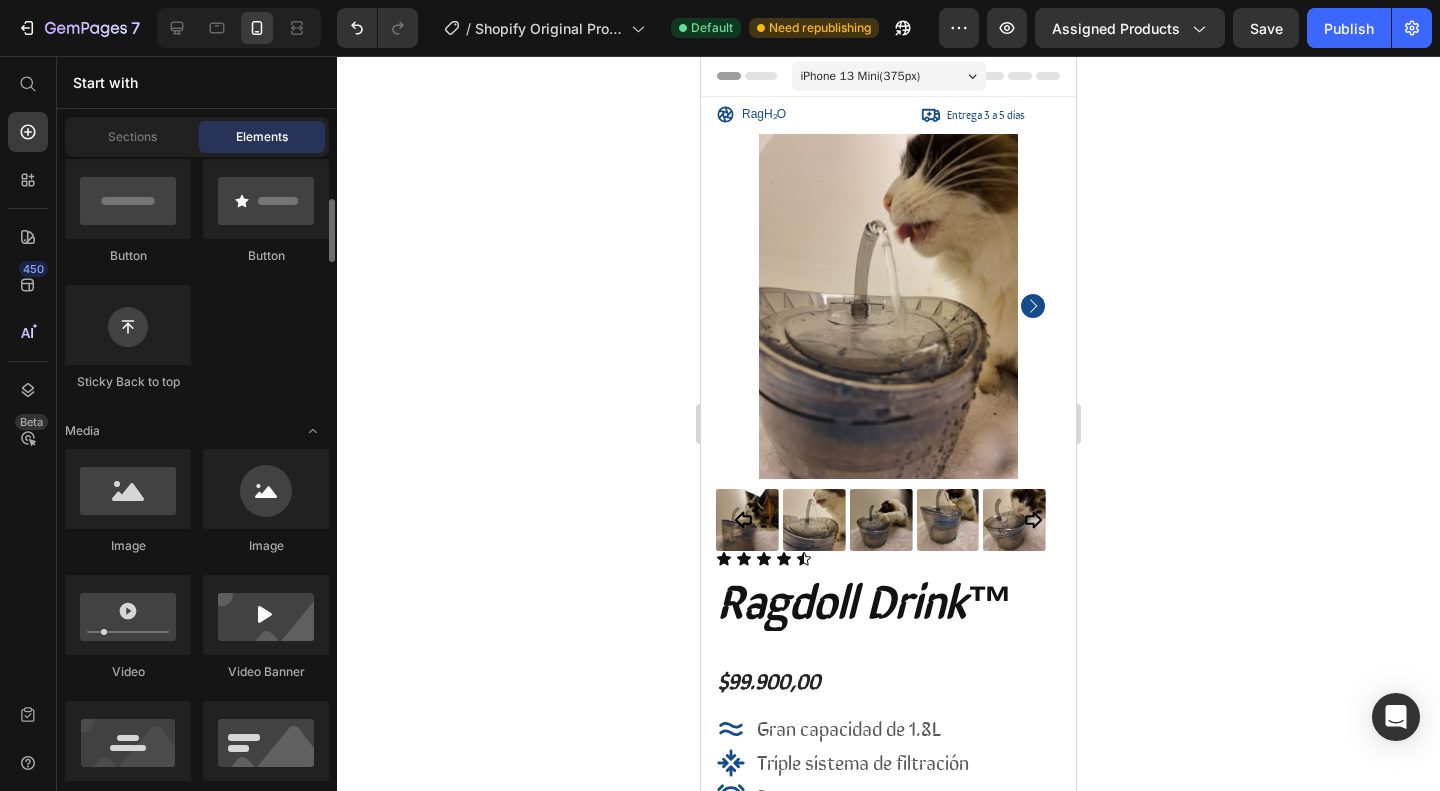 scroll, scrollTop: 486, scrollLeft: 0, axis: vertical 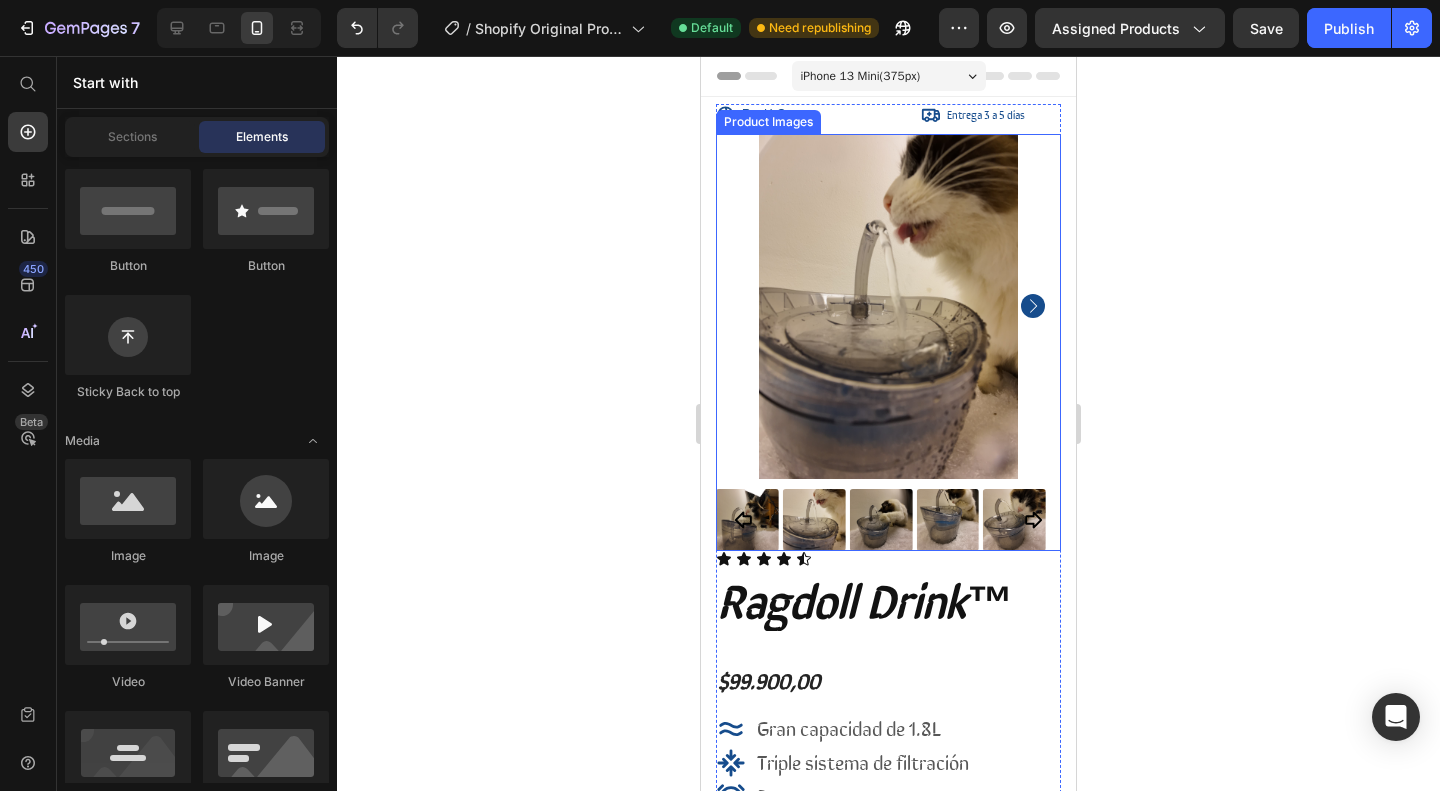 click 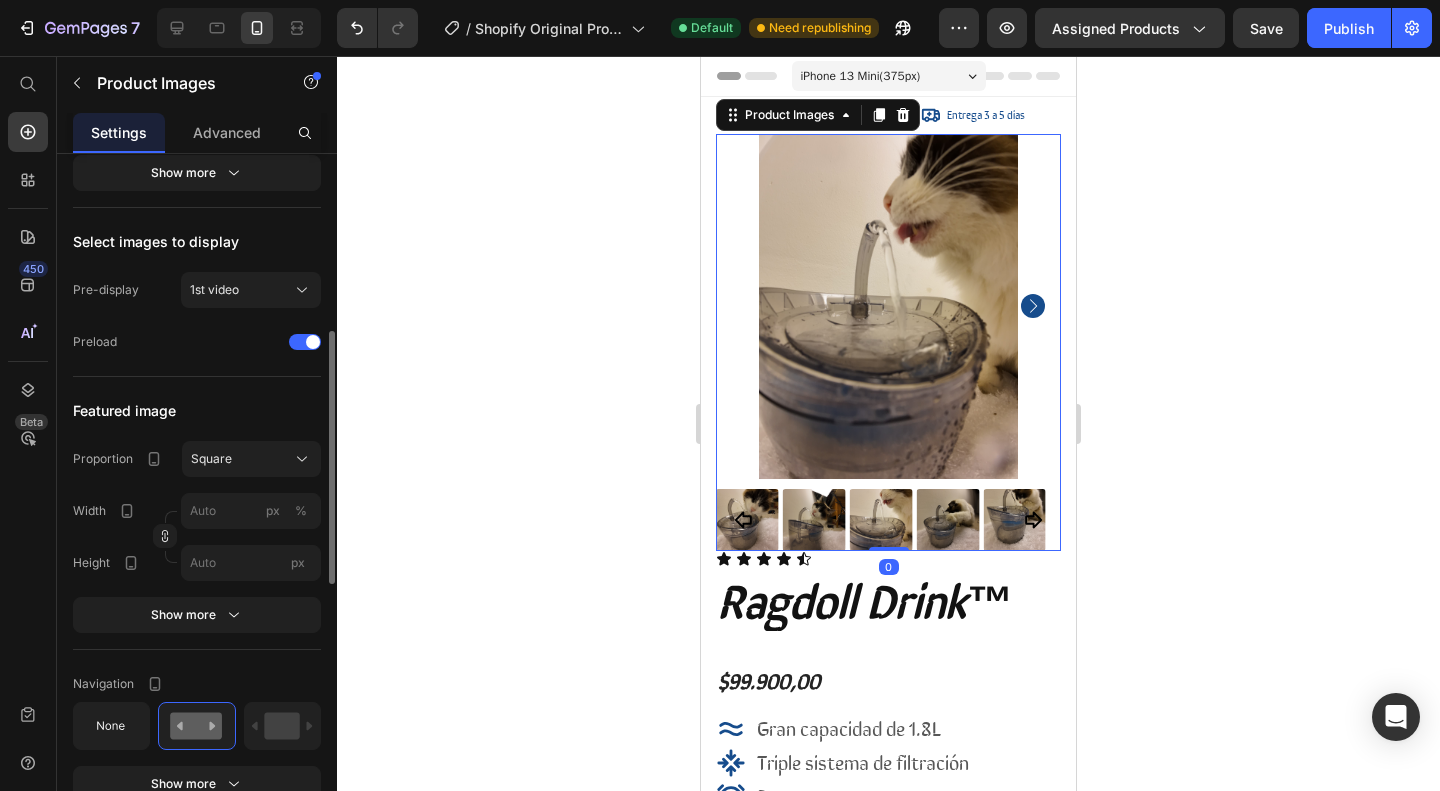 scroll, scrollTop: 492, scrollLeft: 0, axis: vertical 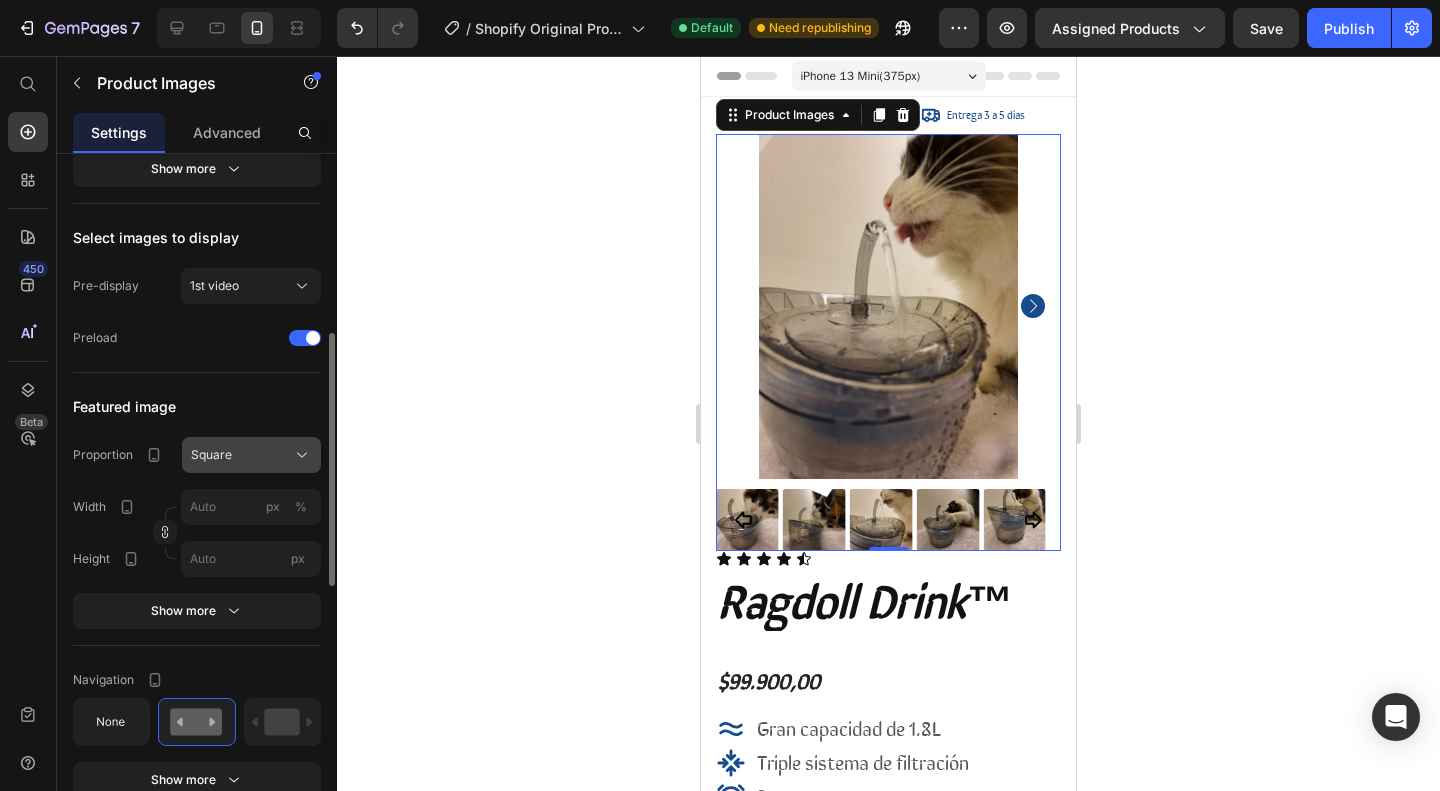 click on "Square" 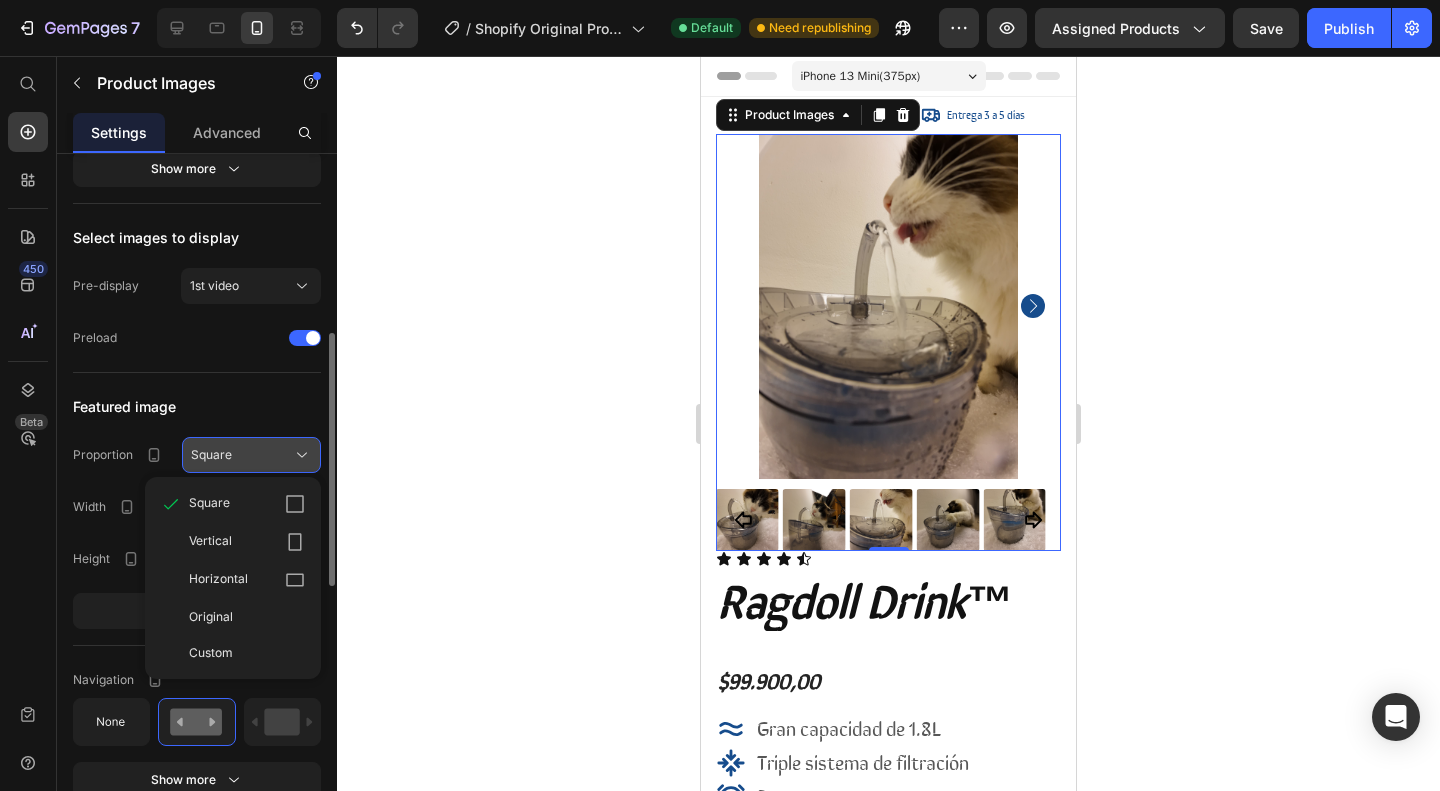 click on "Square" 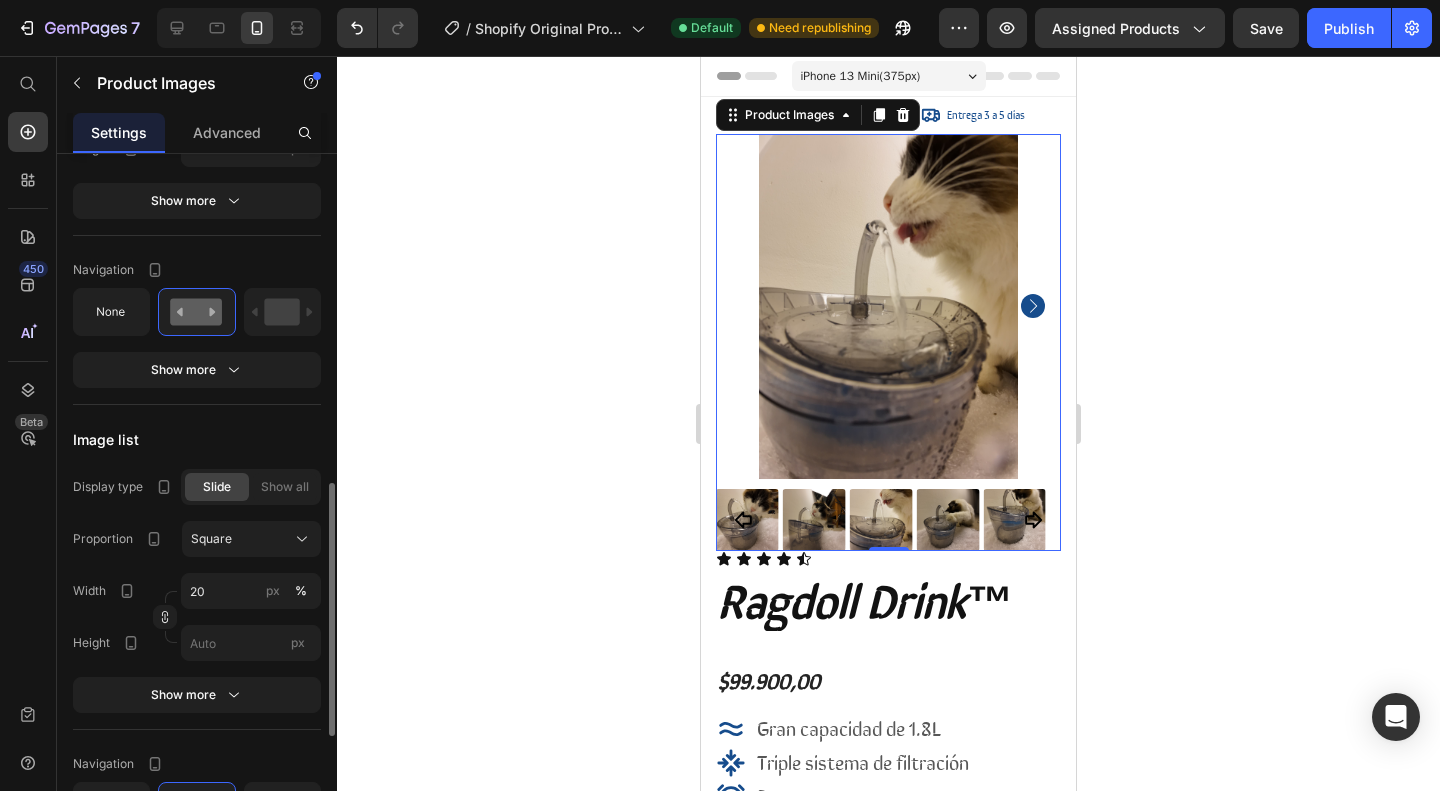 scroll, scrollTop: 903, scrollLeft: 0, axis: vertical 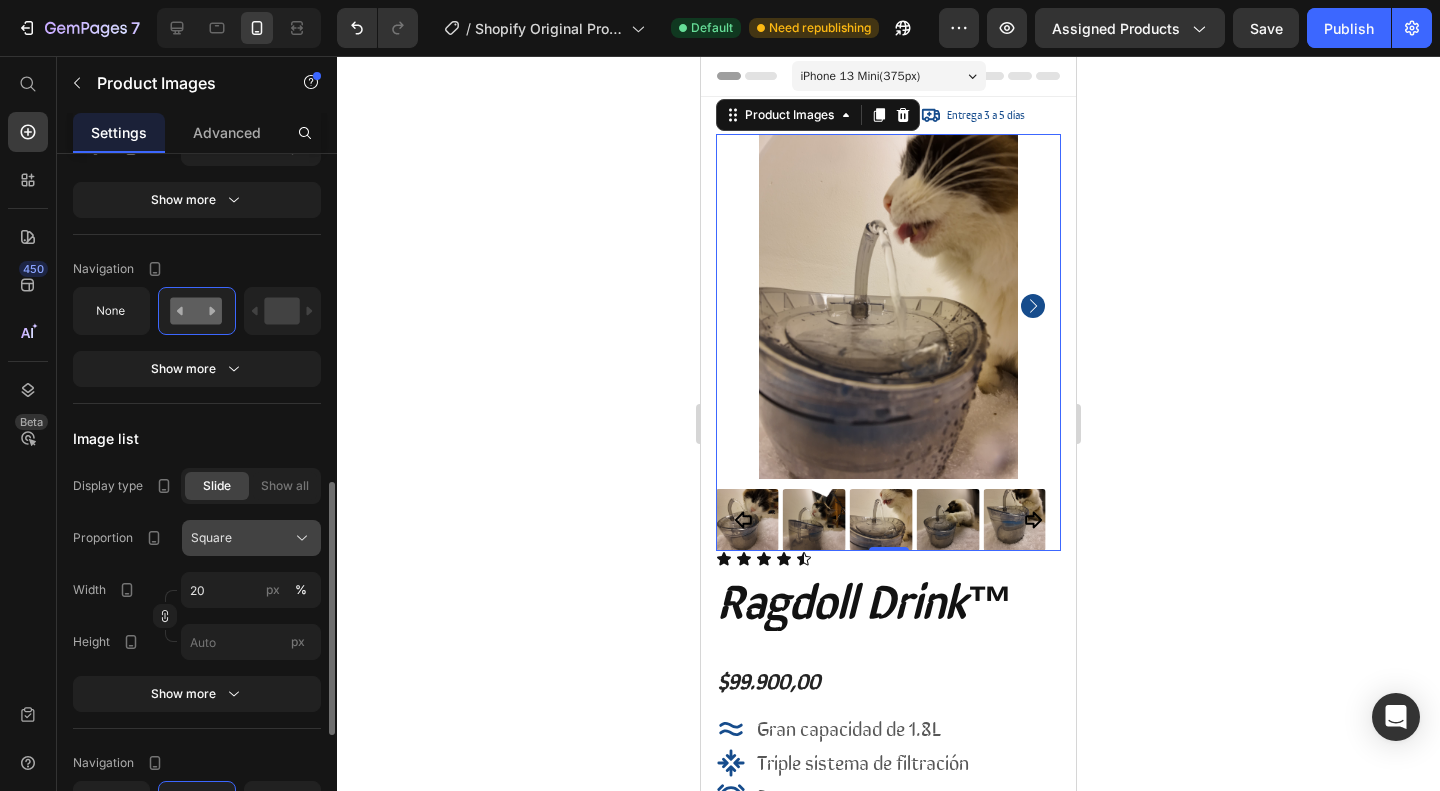click on "Square" 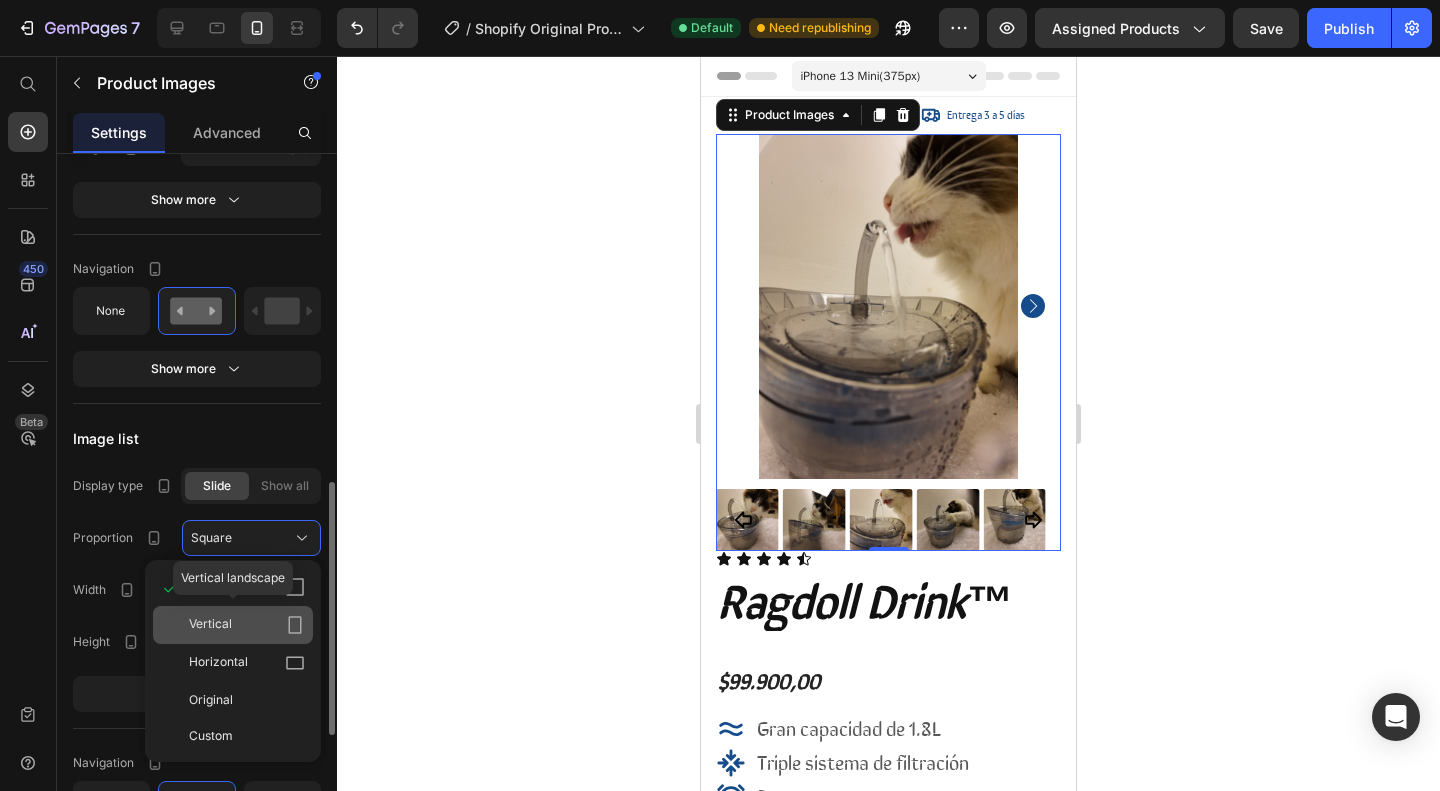 click on "Vertical" 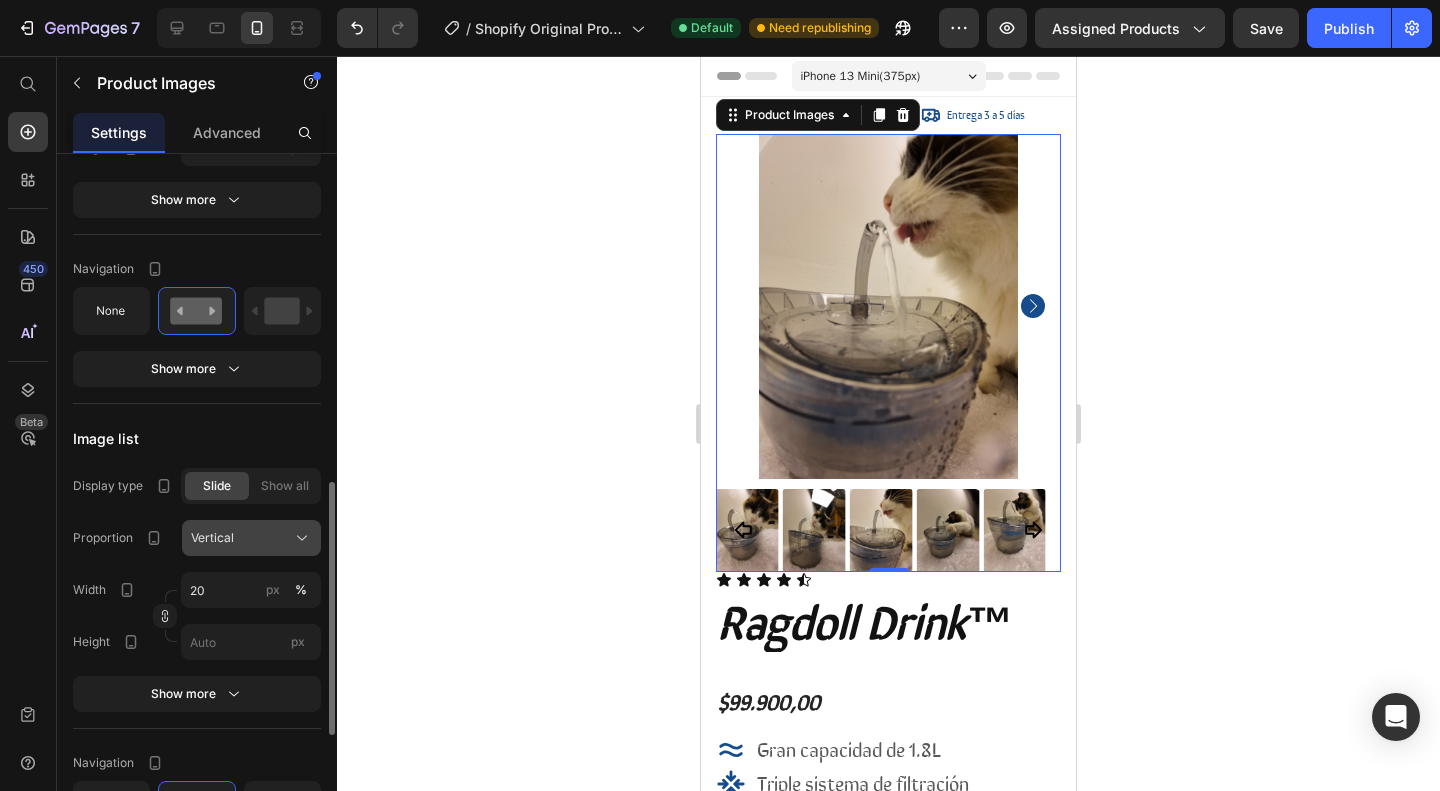 click on "Vertical" 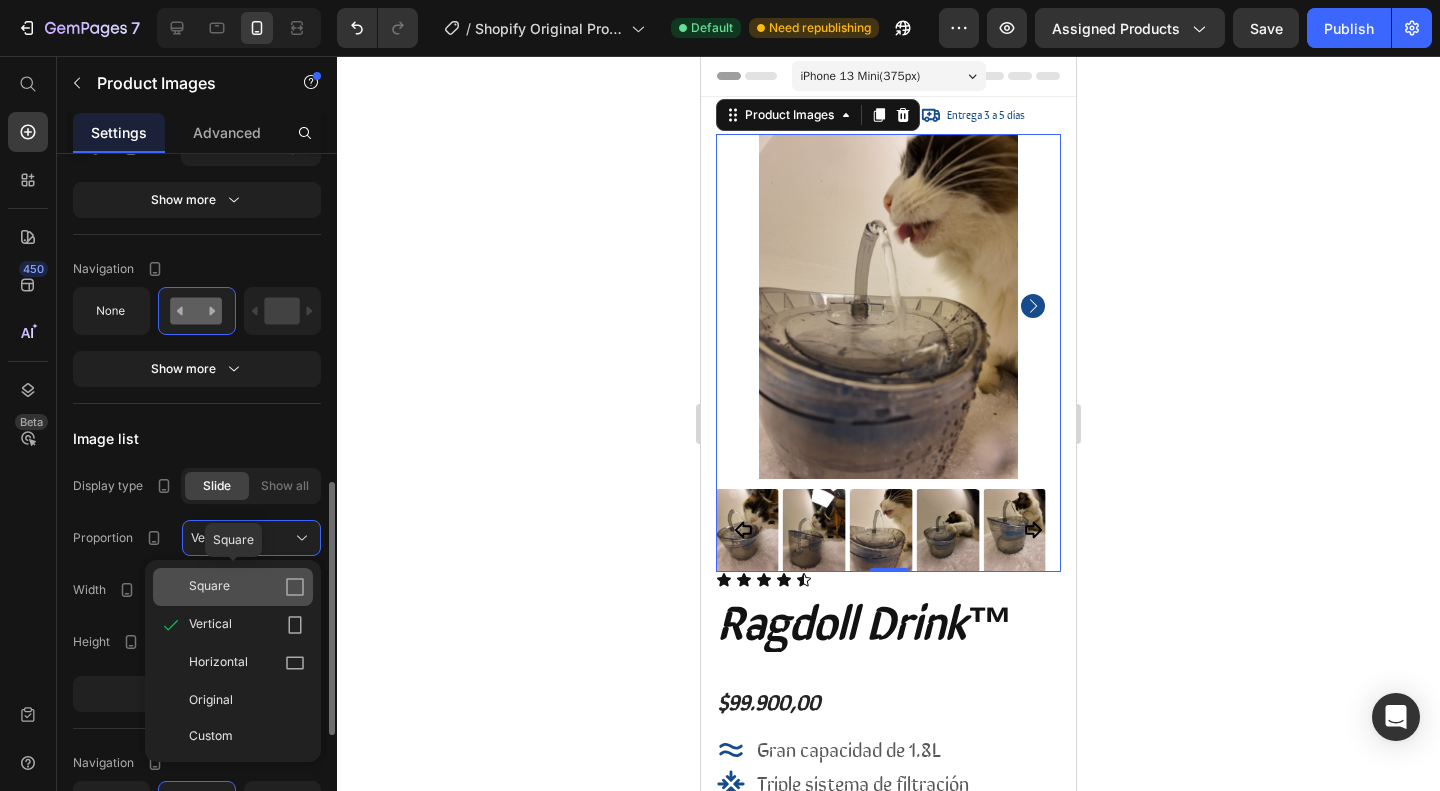 click on "Square" 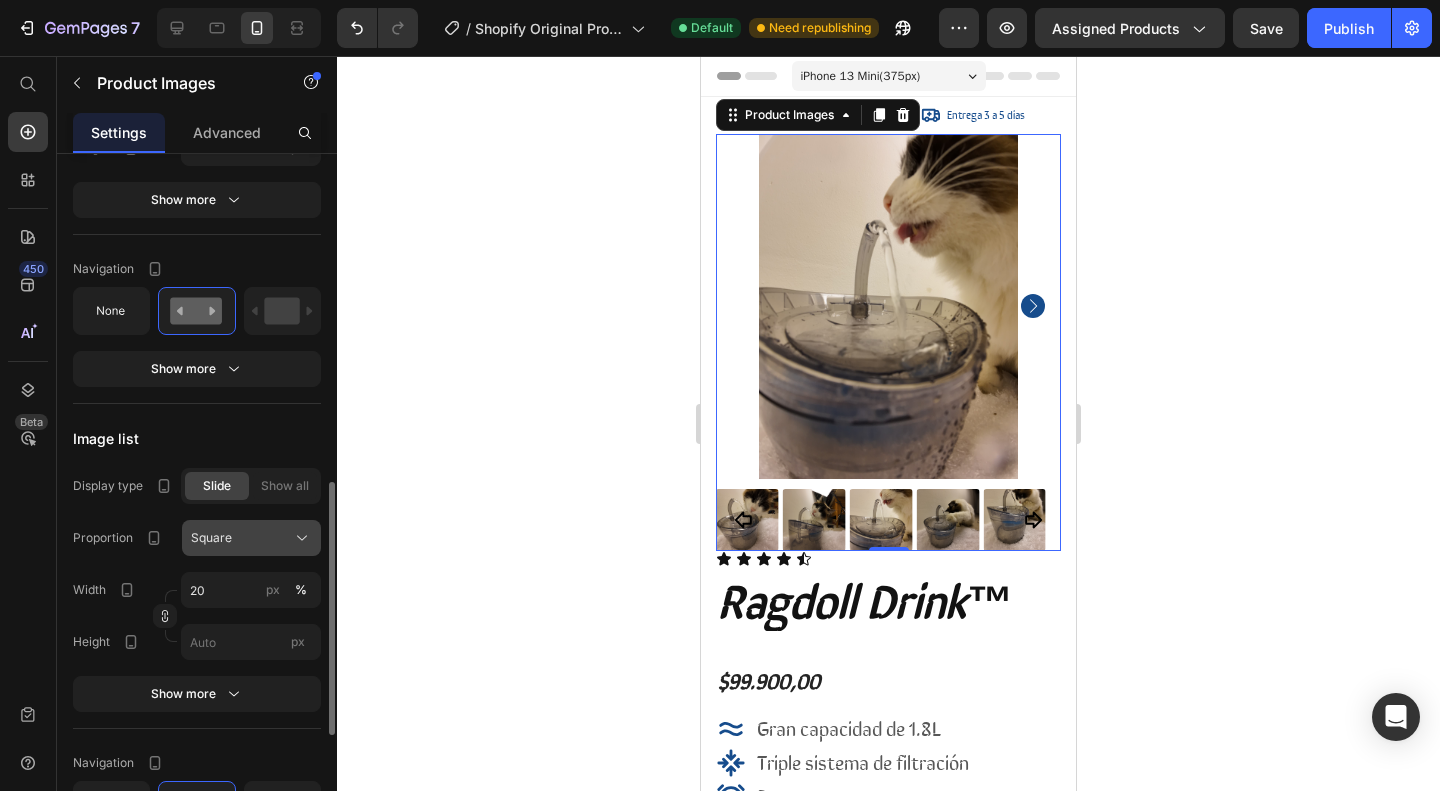 click on "Square" 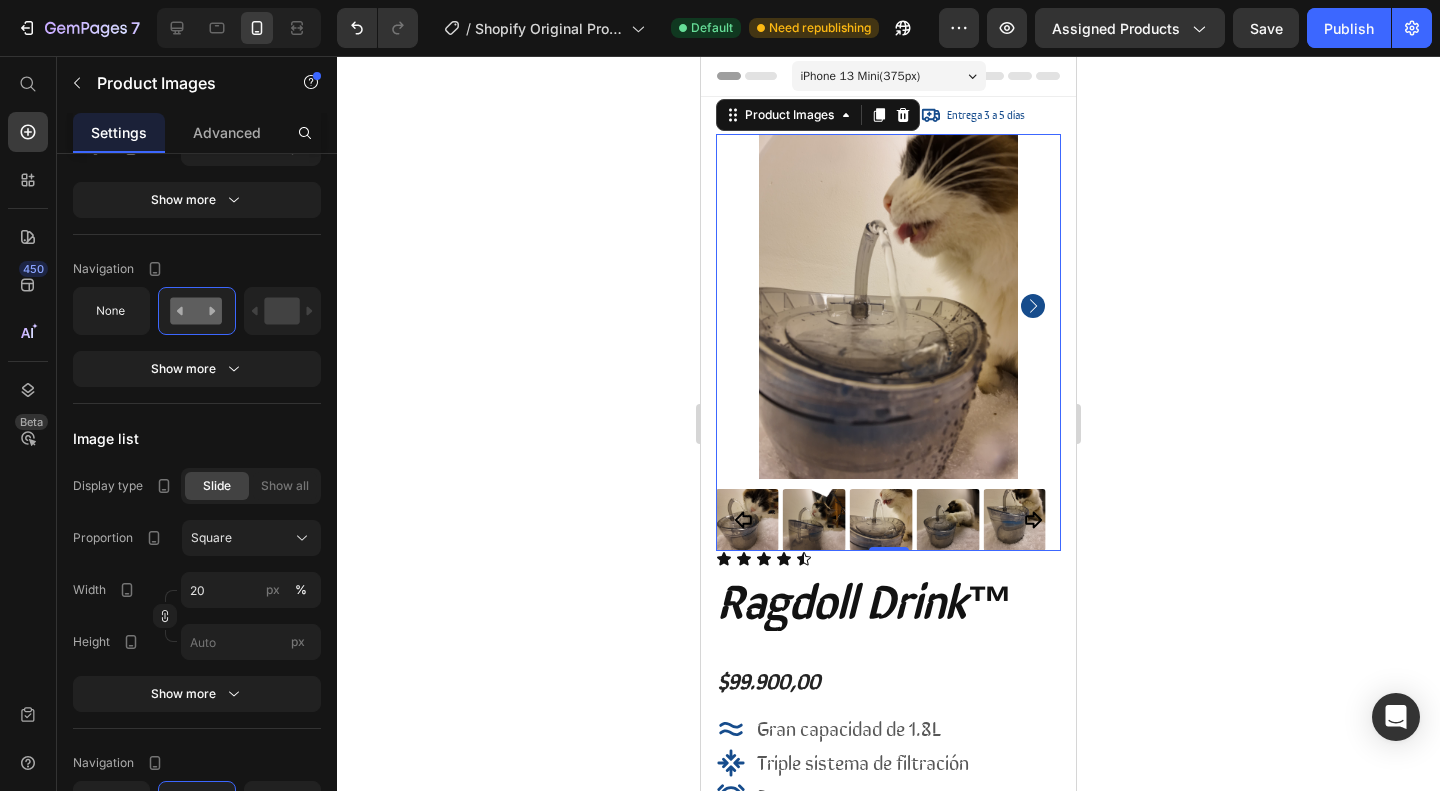click 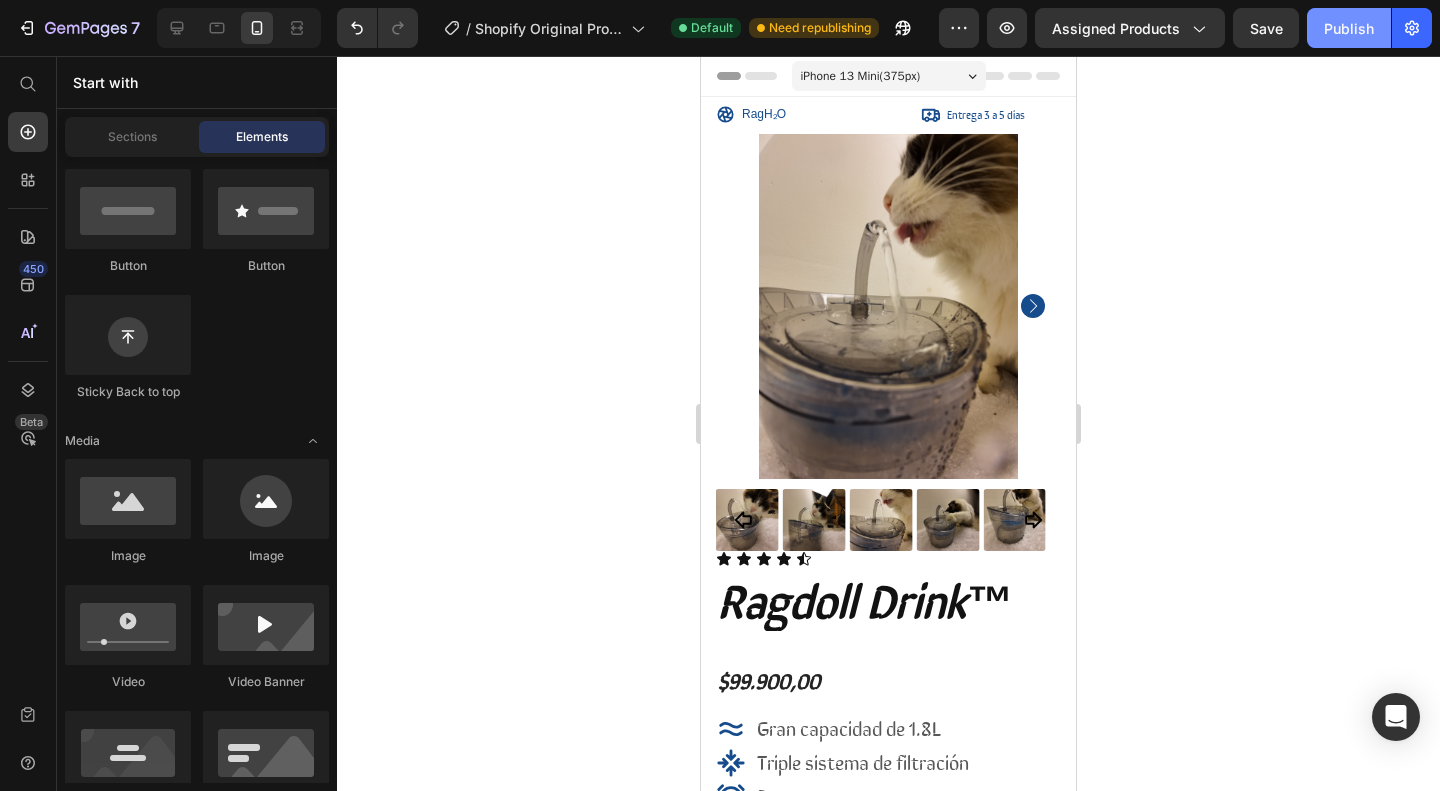 click on "Publish" 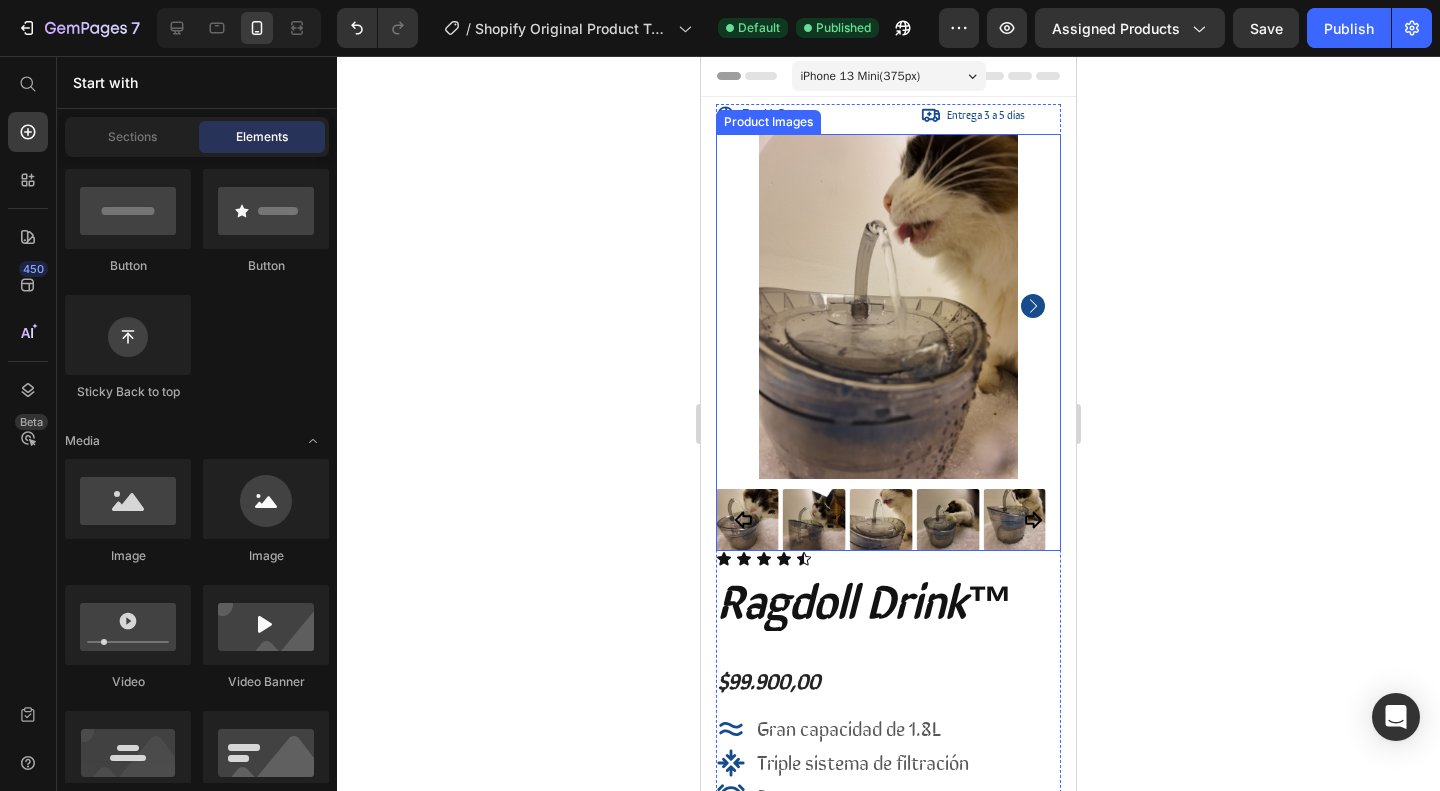 click on "Product Images" at bounding box center (768, 122) 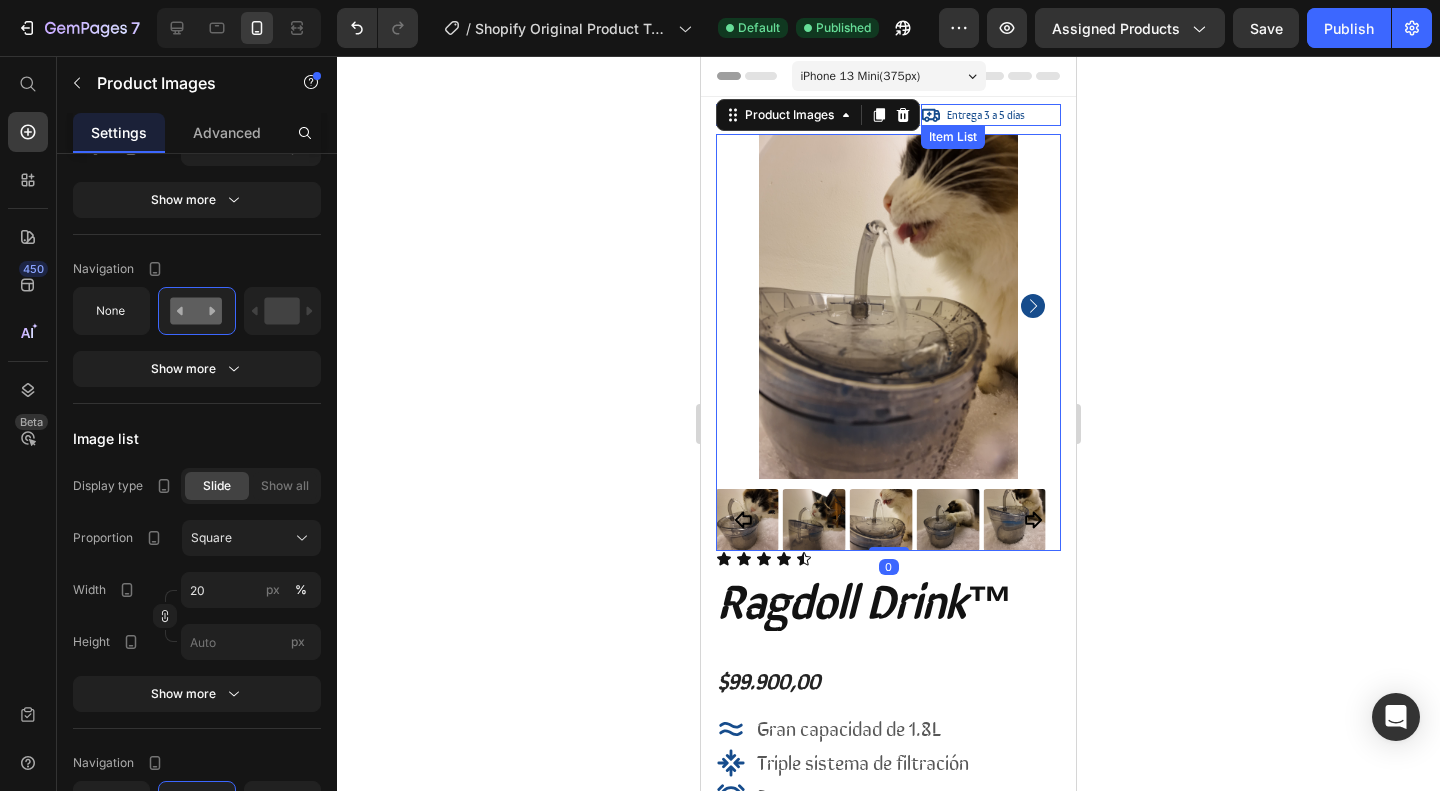 click on "Entrega   3 a 5 dias" at bounding box center [986, 115] 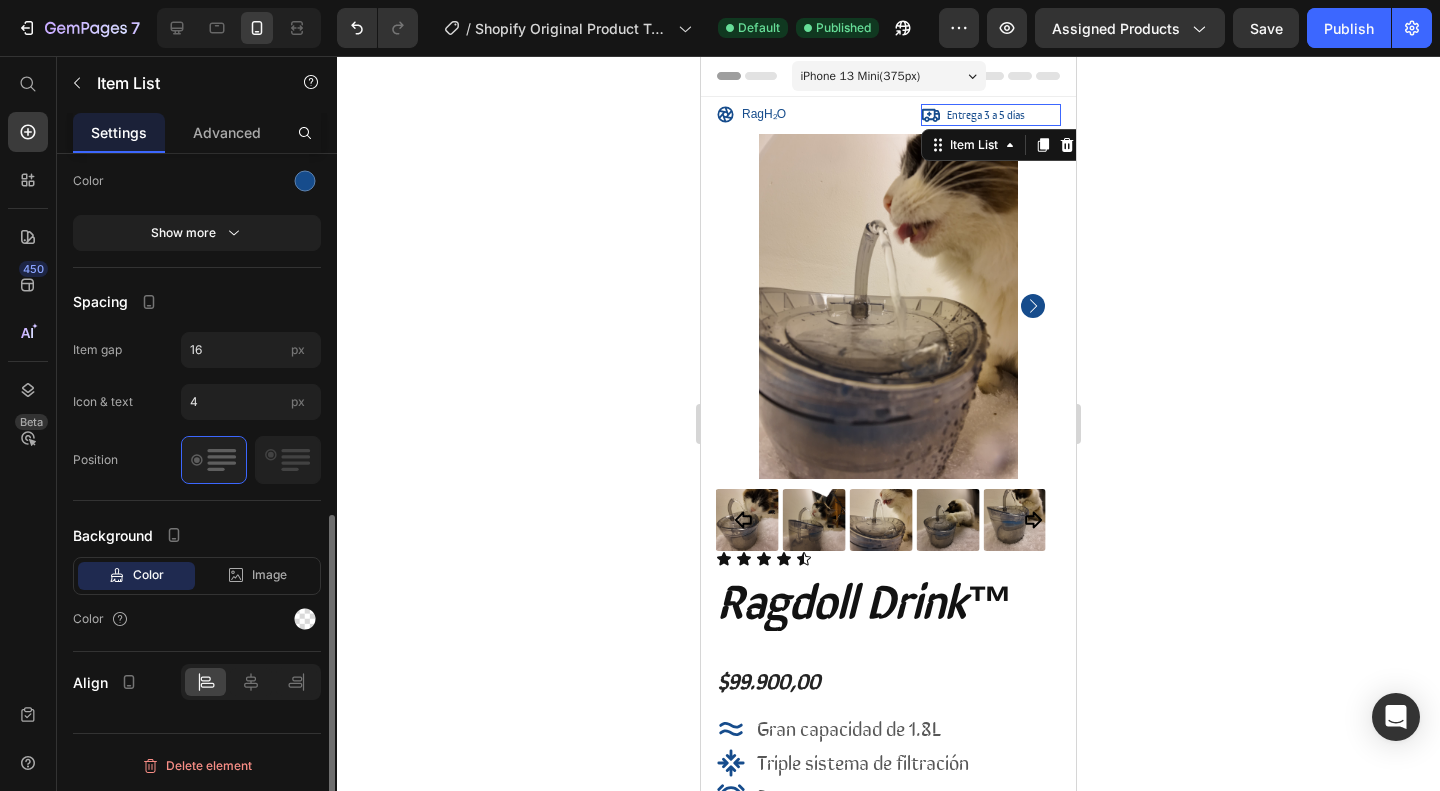 scroll, scrollTop: 0, scrollLeft: 0, axis: both 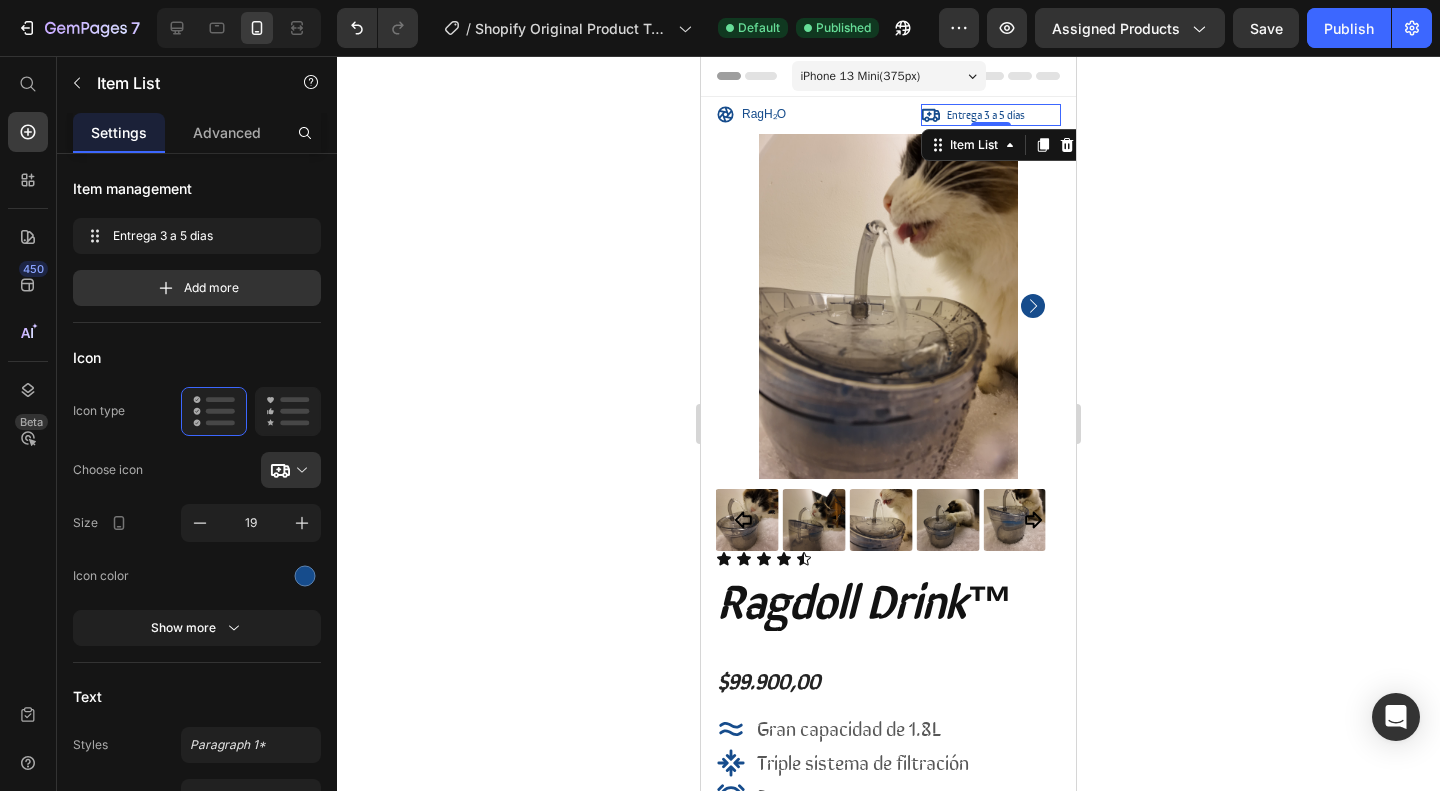 click on "Entrega   3 a 5 dias" at bounding box center (974, 115) 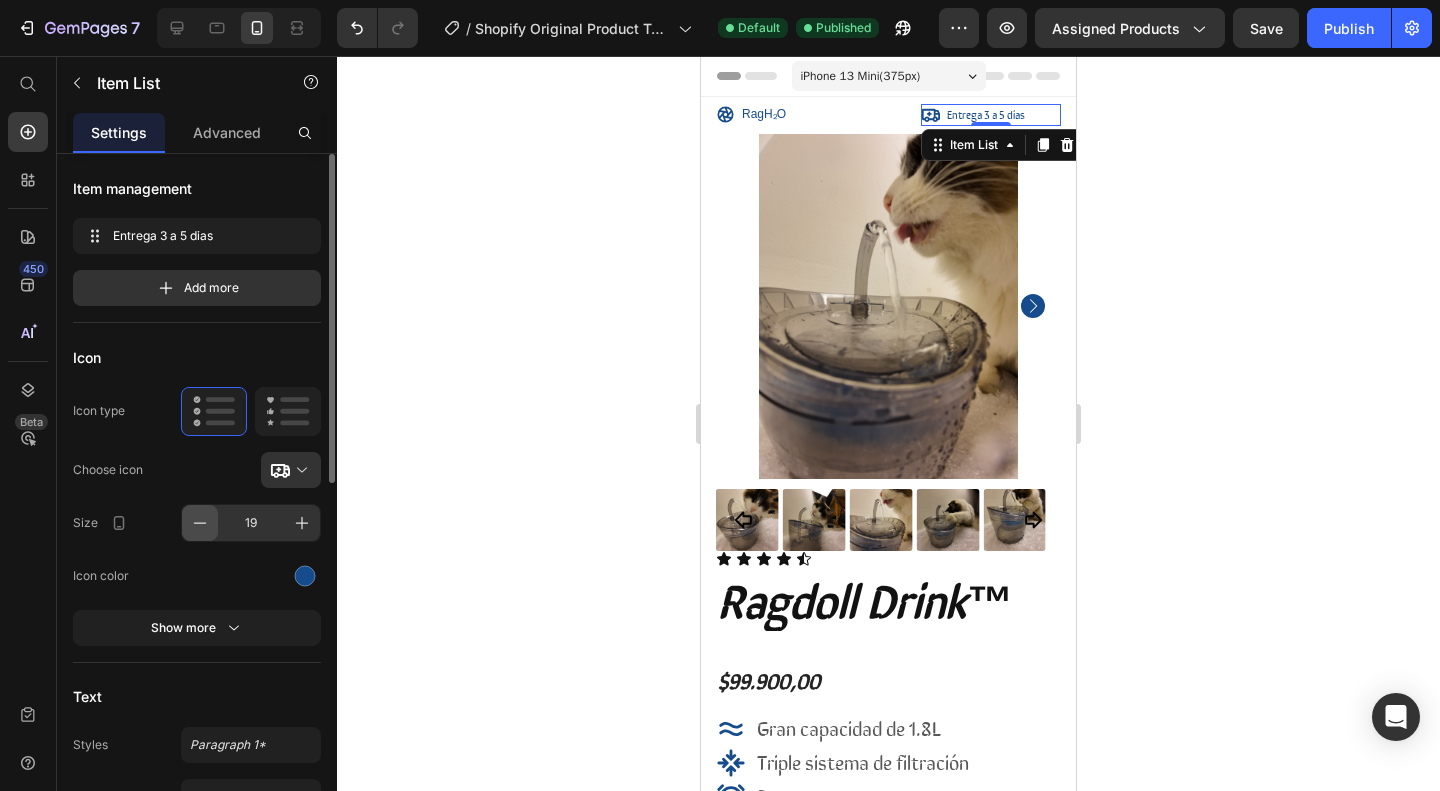 click at bounding box center (200, 523) 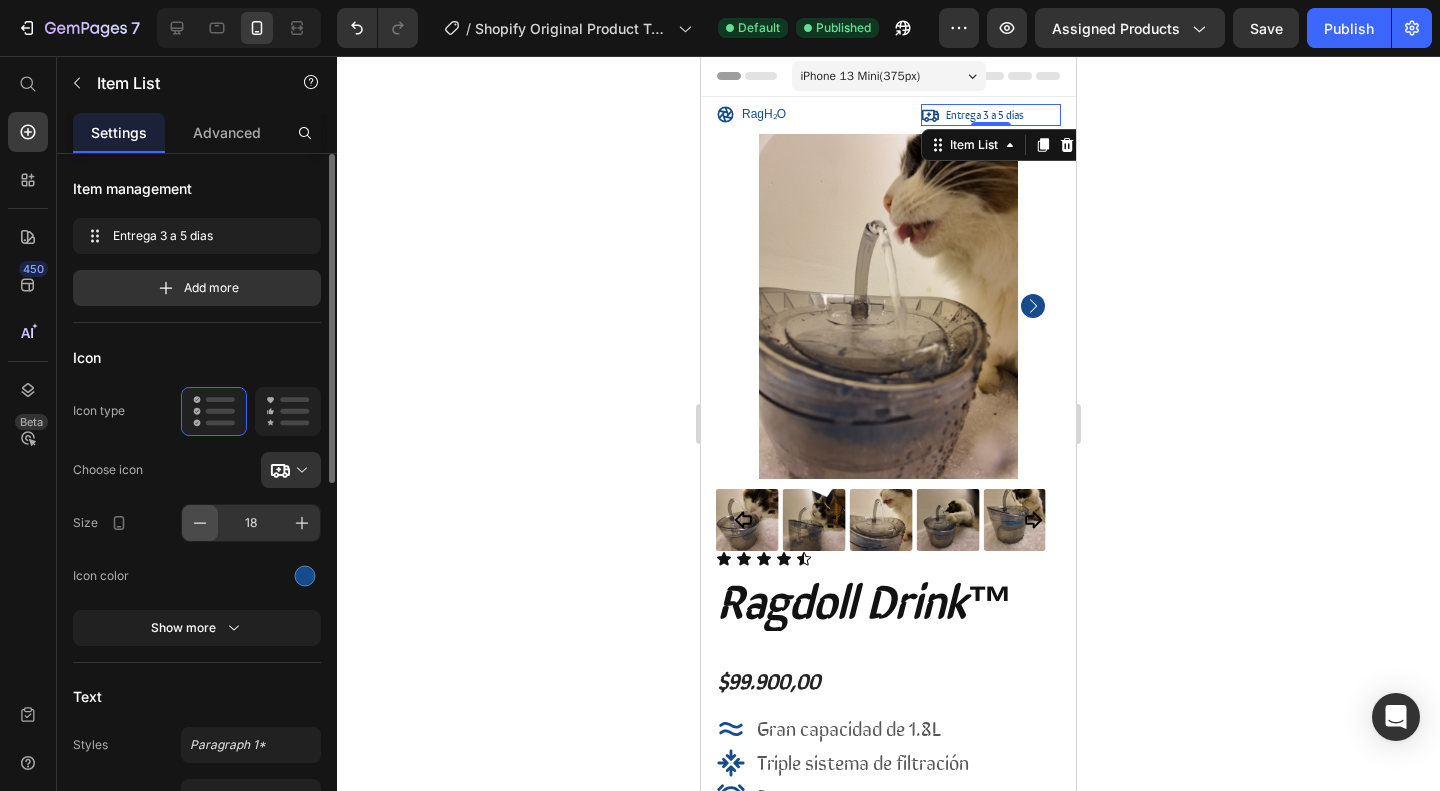 click at bounding box center (200, 523) 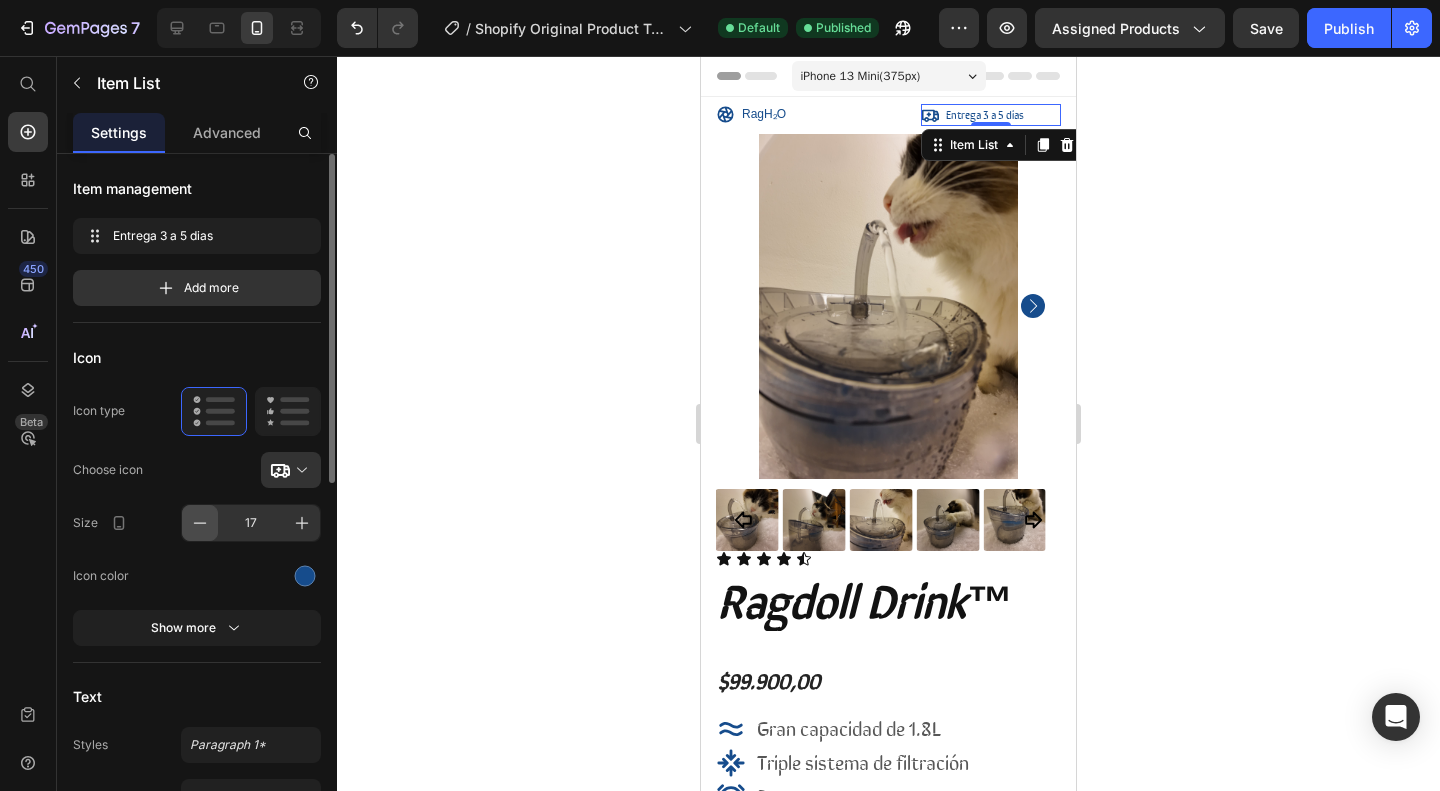 click at bounding box center [200, 523] 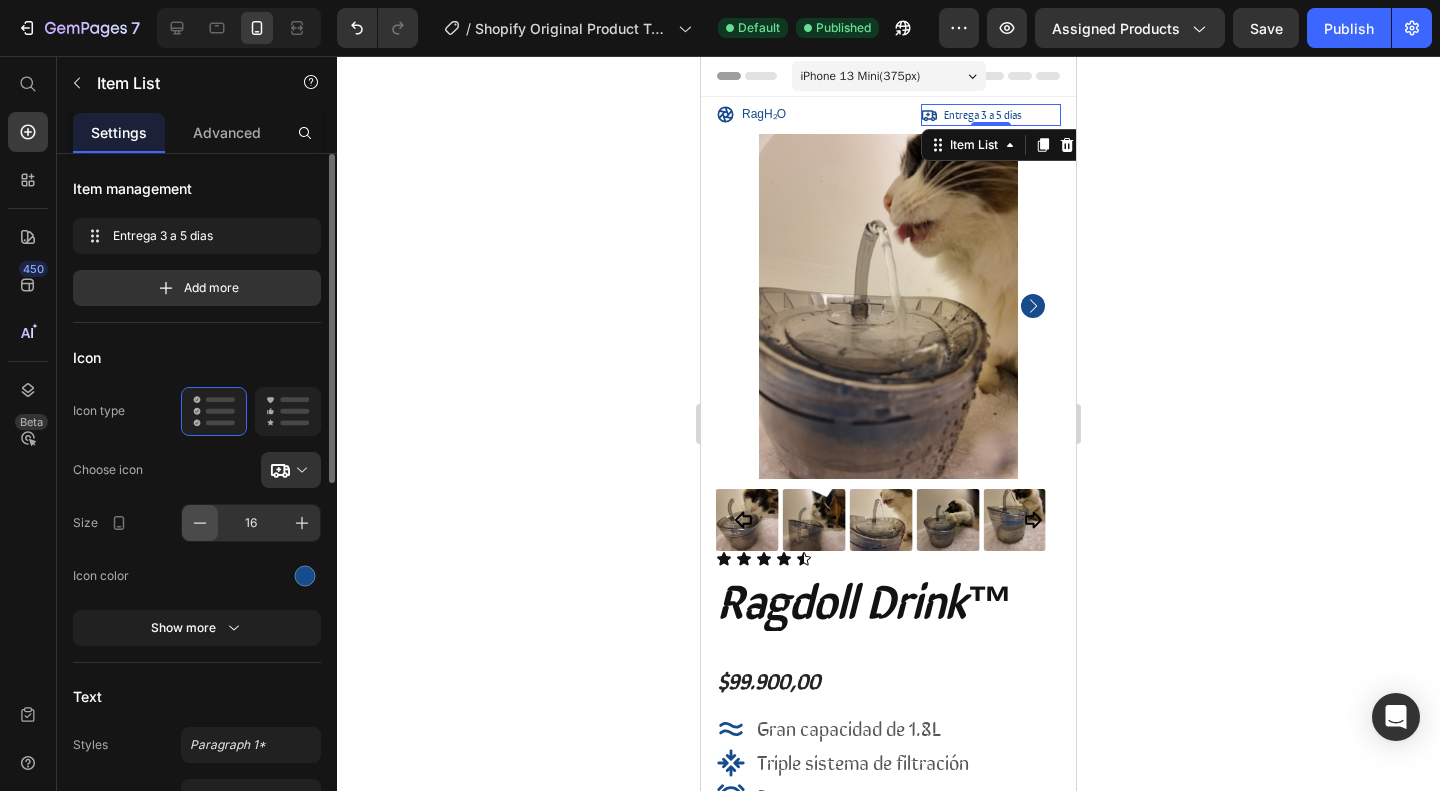 click at bounding box center [200, 523] 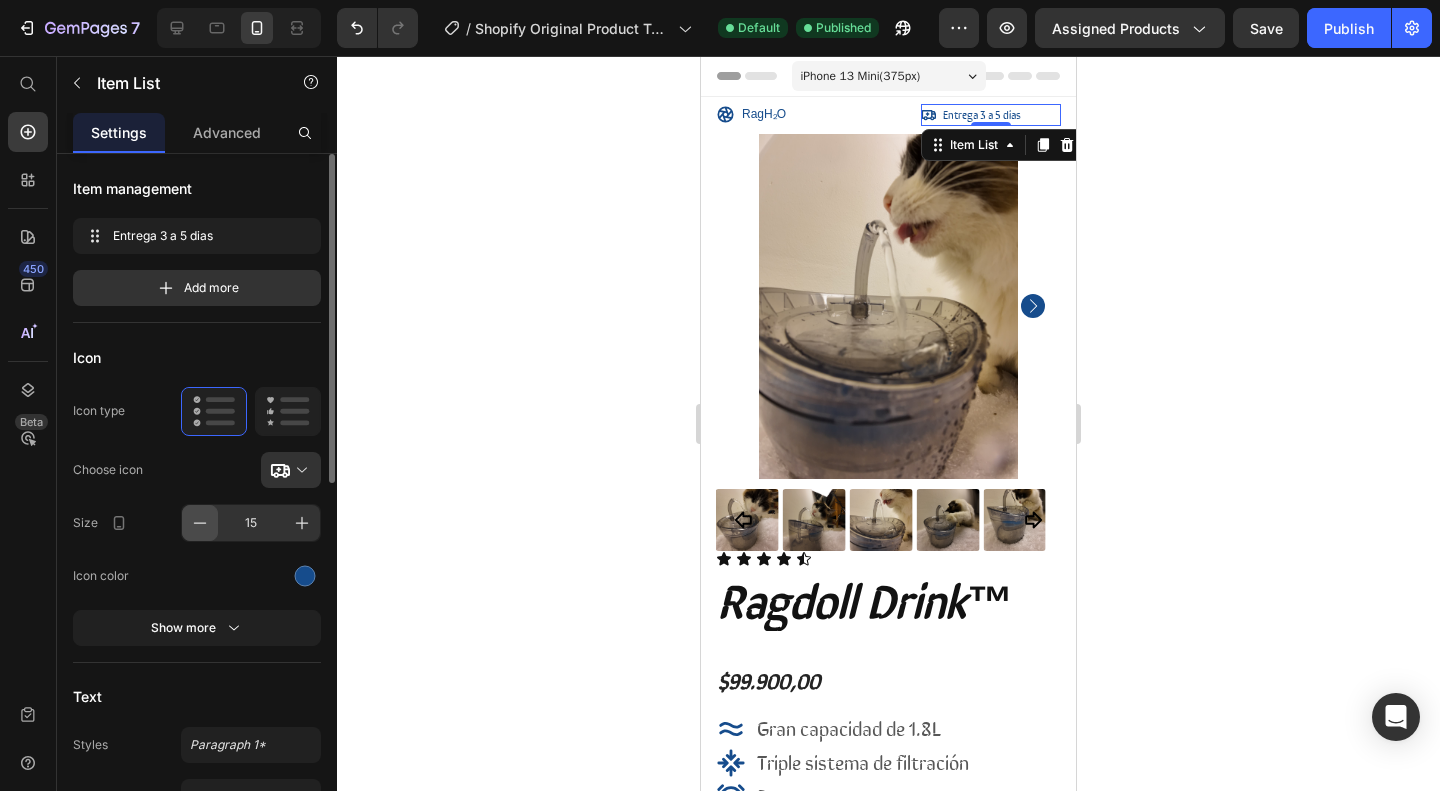 click at bounding box center [200, 523] 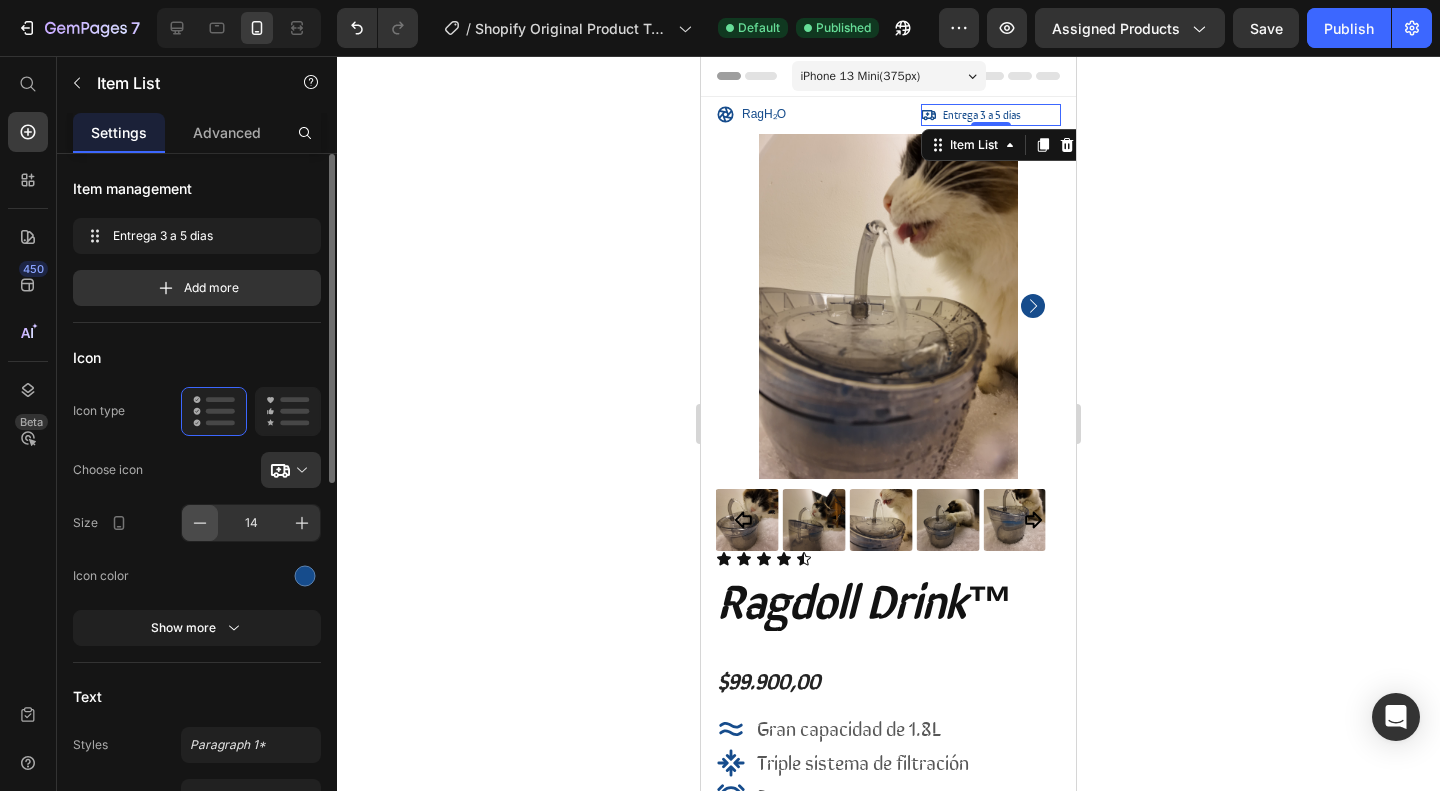 click at bounding box center [200, 523] 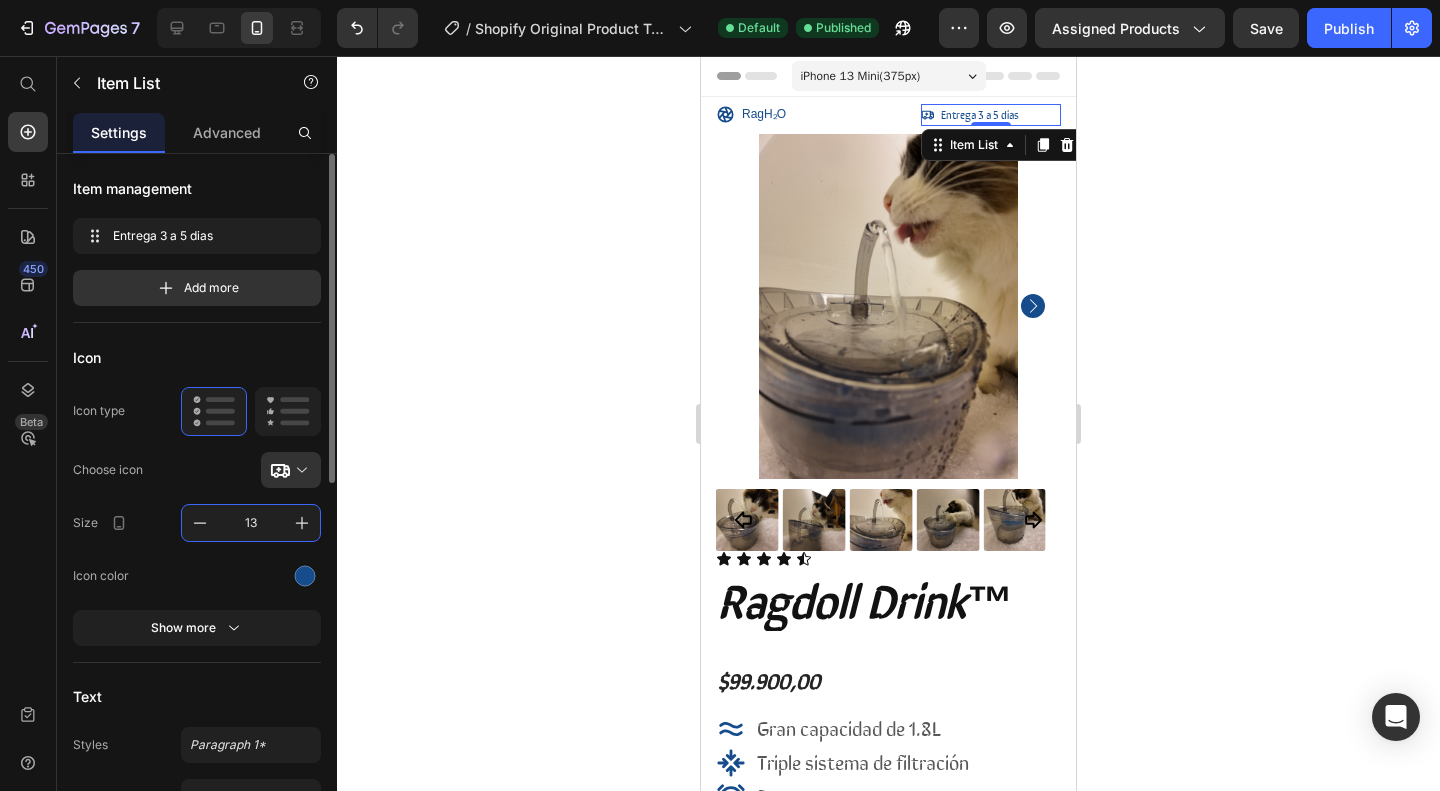 click on "13" at bounding box center (251, 523) 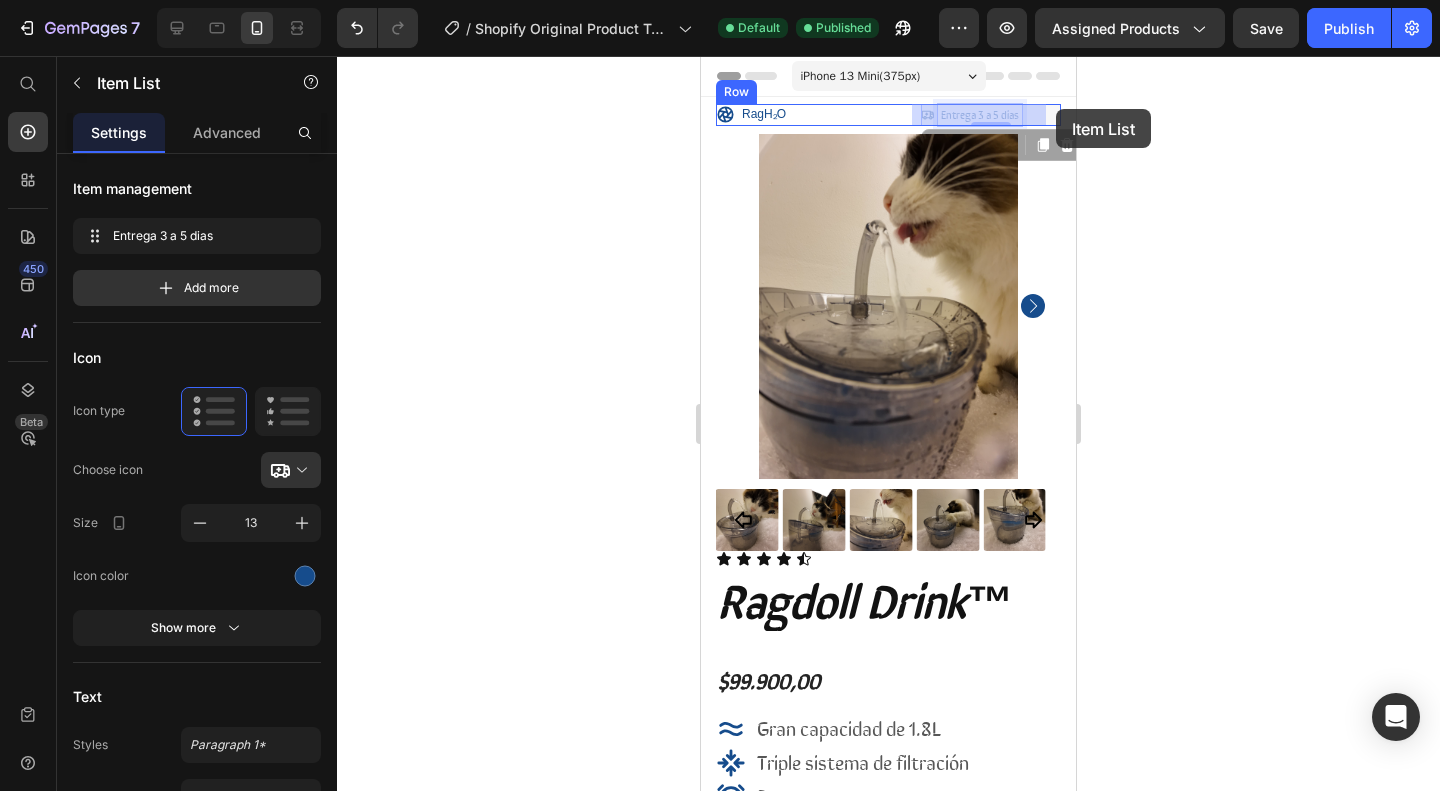 drag, startPoint x: 954, startPoint y: 115, endPoint x: 1055, endPoint y: 109, distance: 101.17806 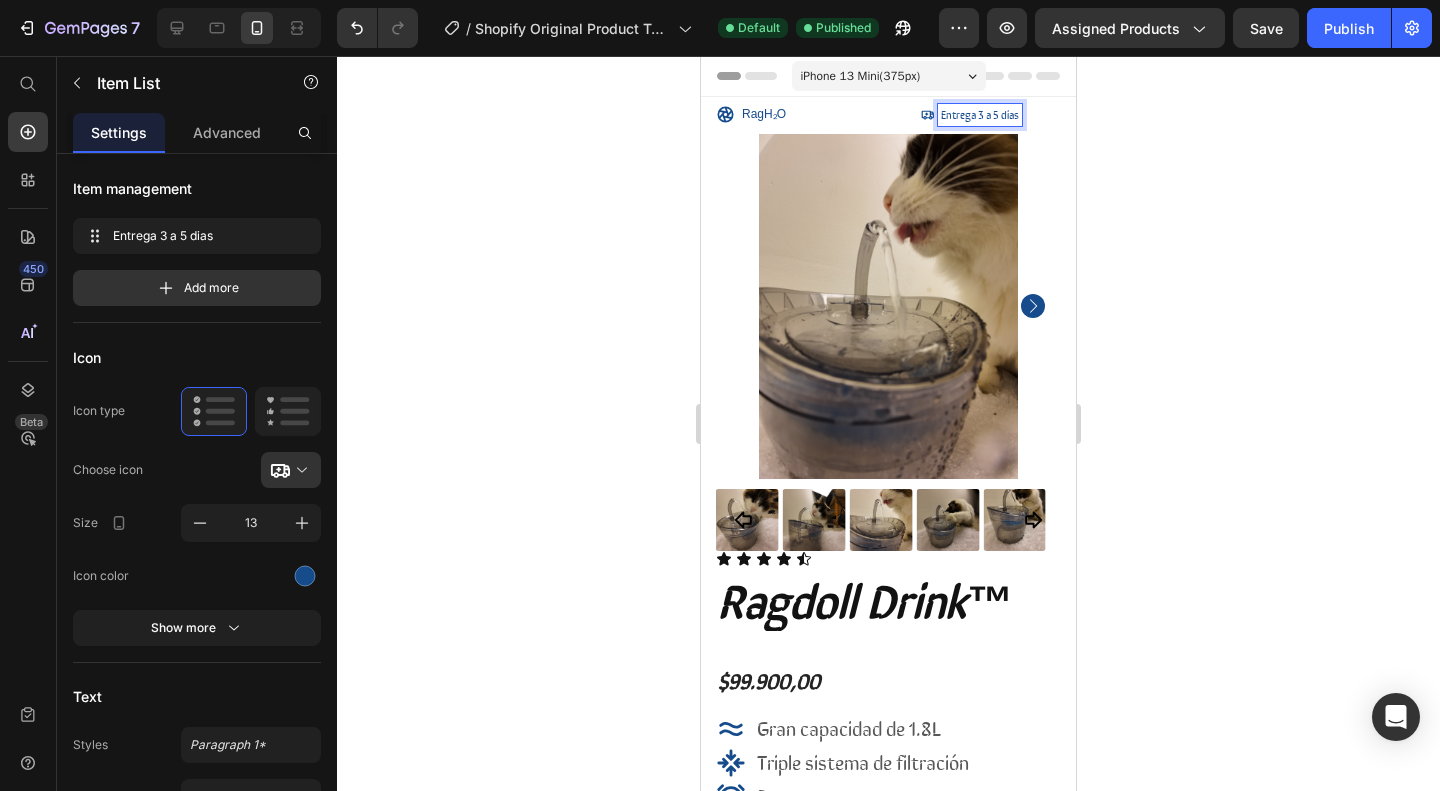 click on "Entrega   3 a 5 dias" at bounding box center (980, 114) 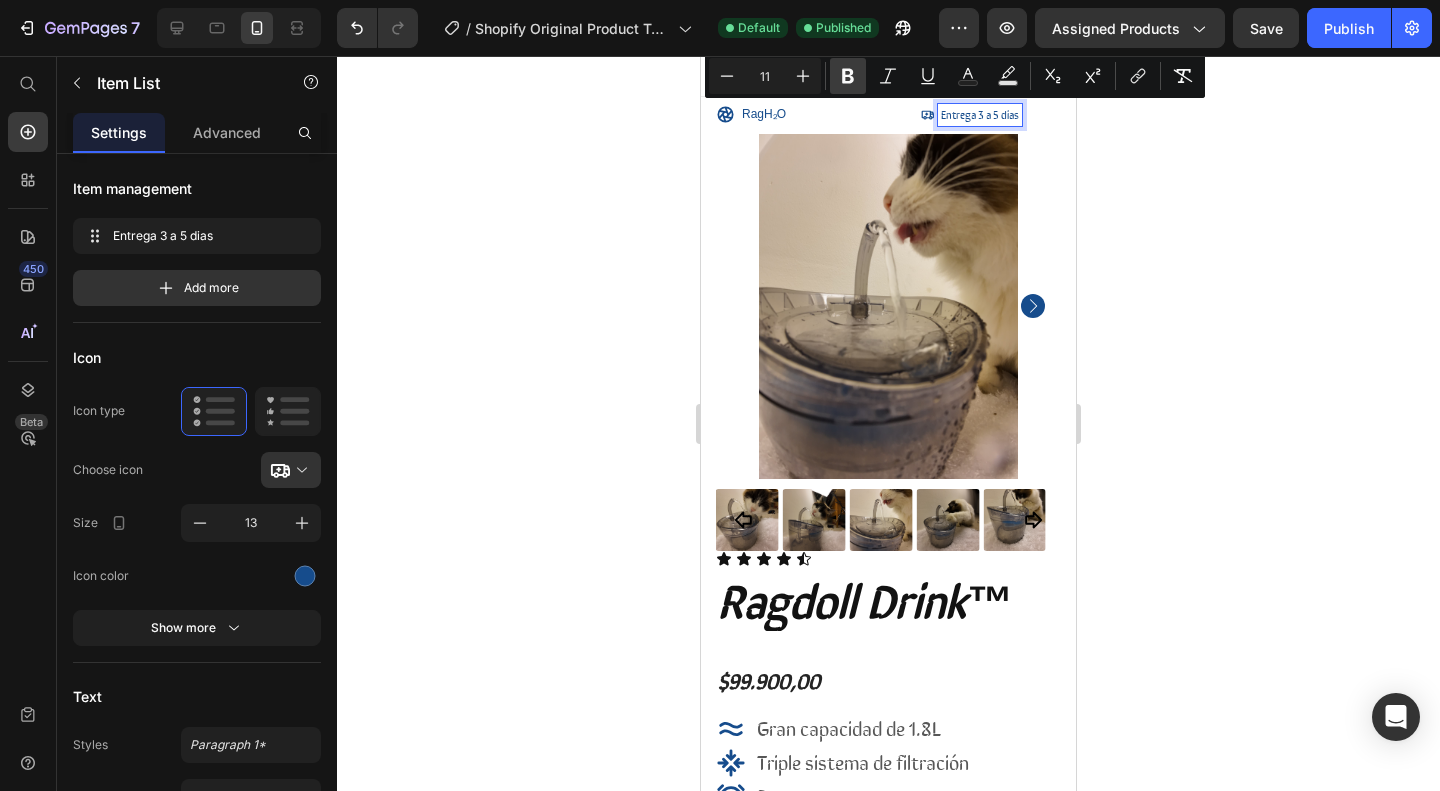 click 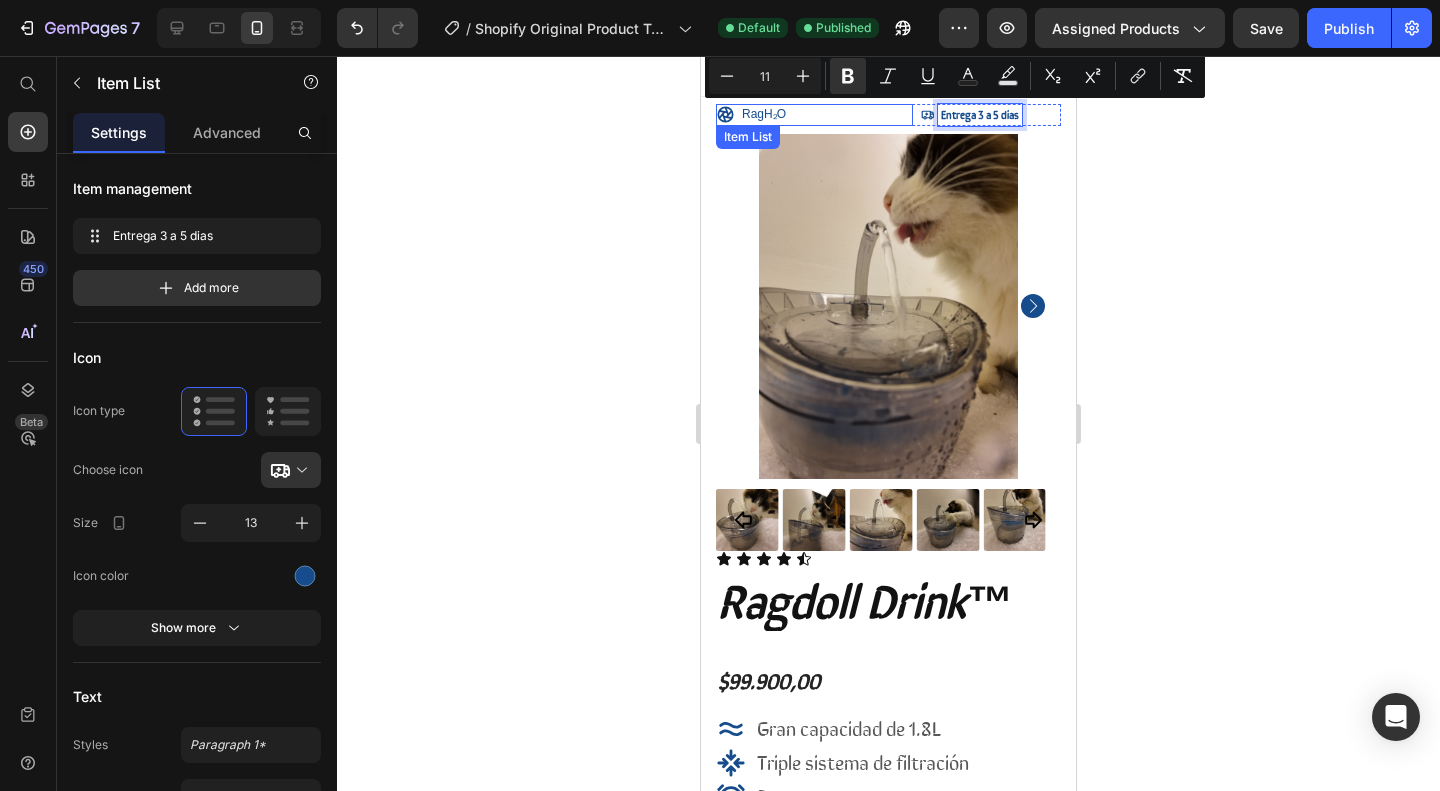 click 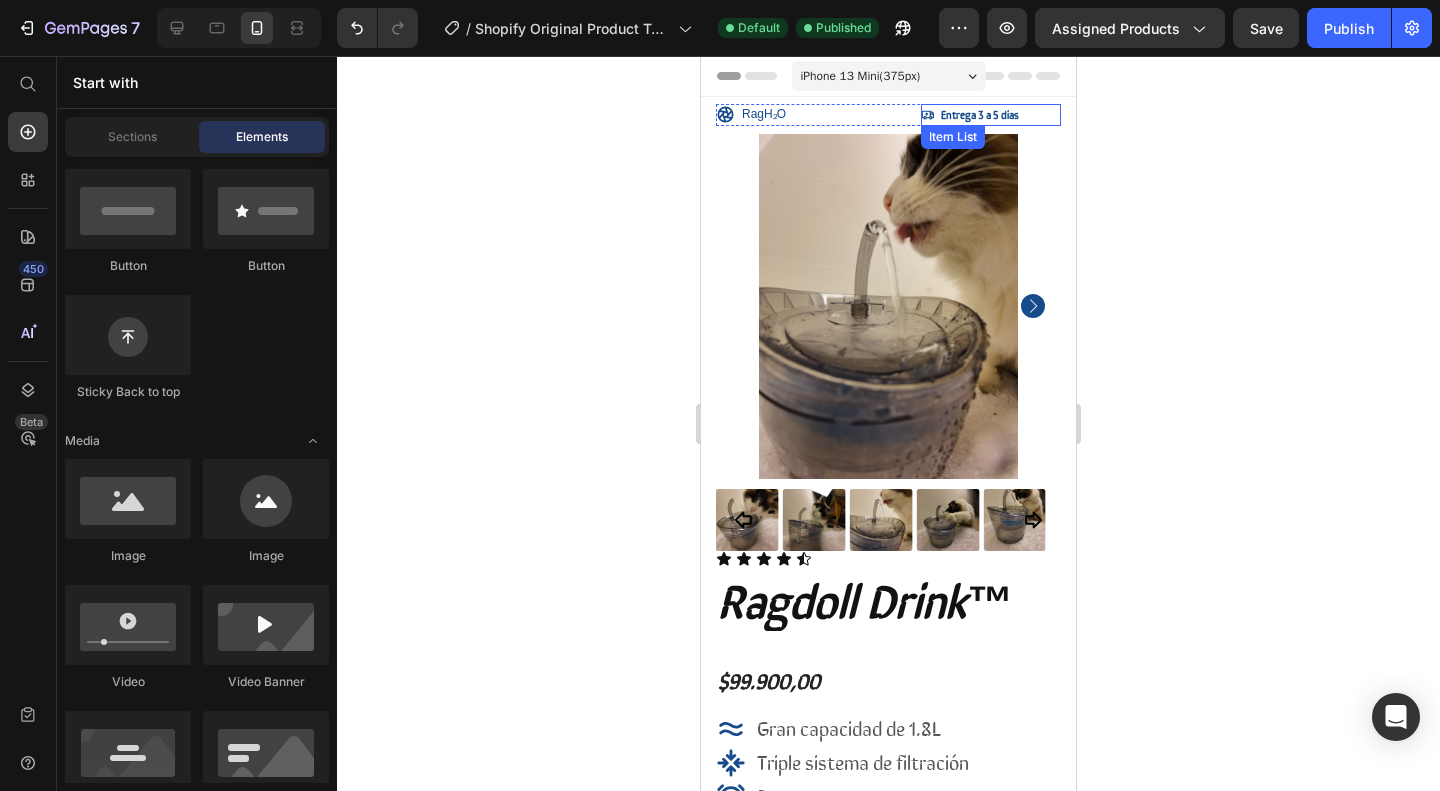 click on "Entrega 3 a 5 dias" at bounding box center [971, 115] 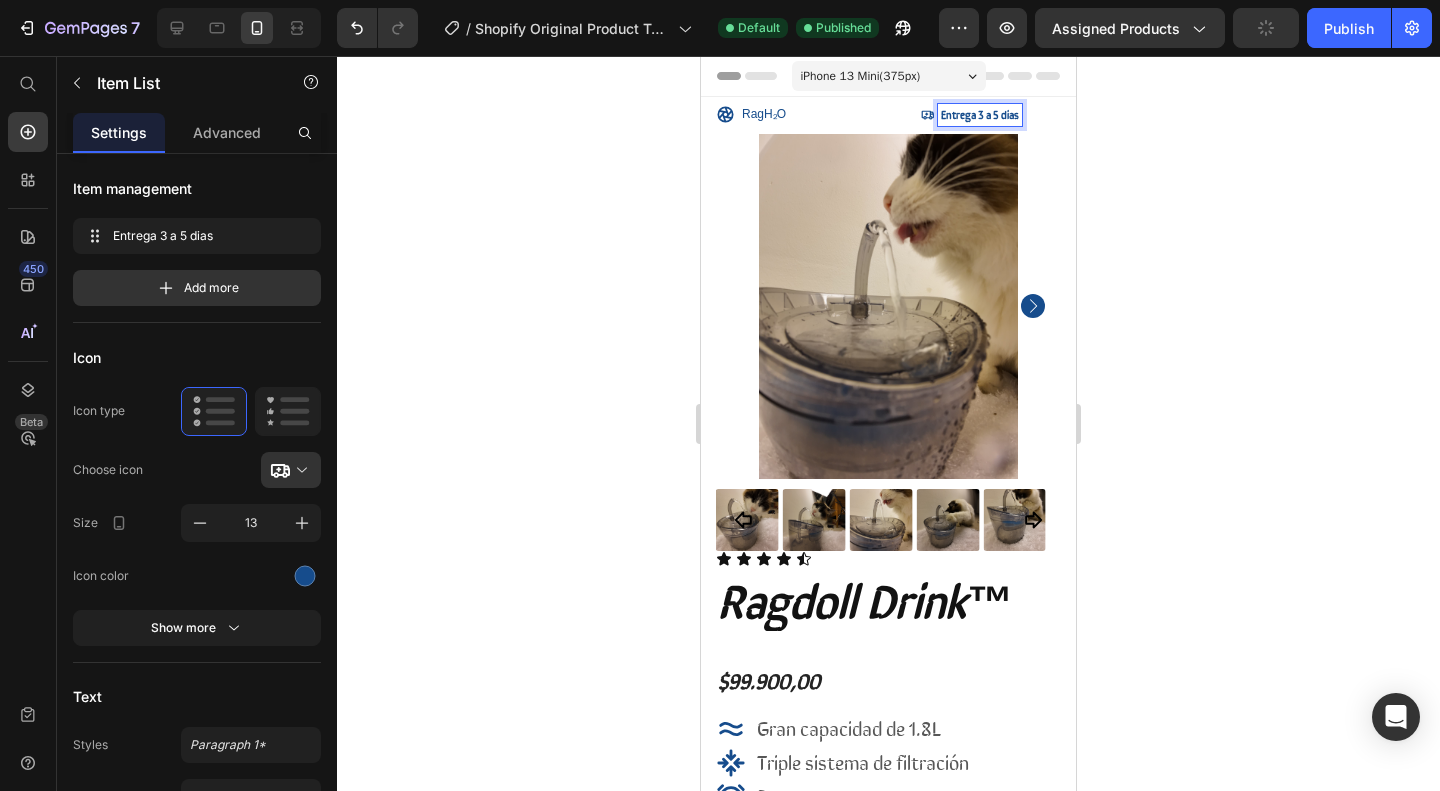 click on "Entrega 3 a 5 dias" at bounding box center (980, 114) 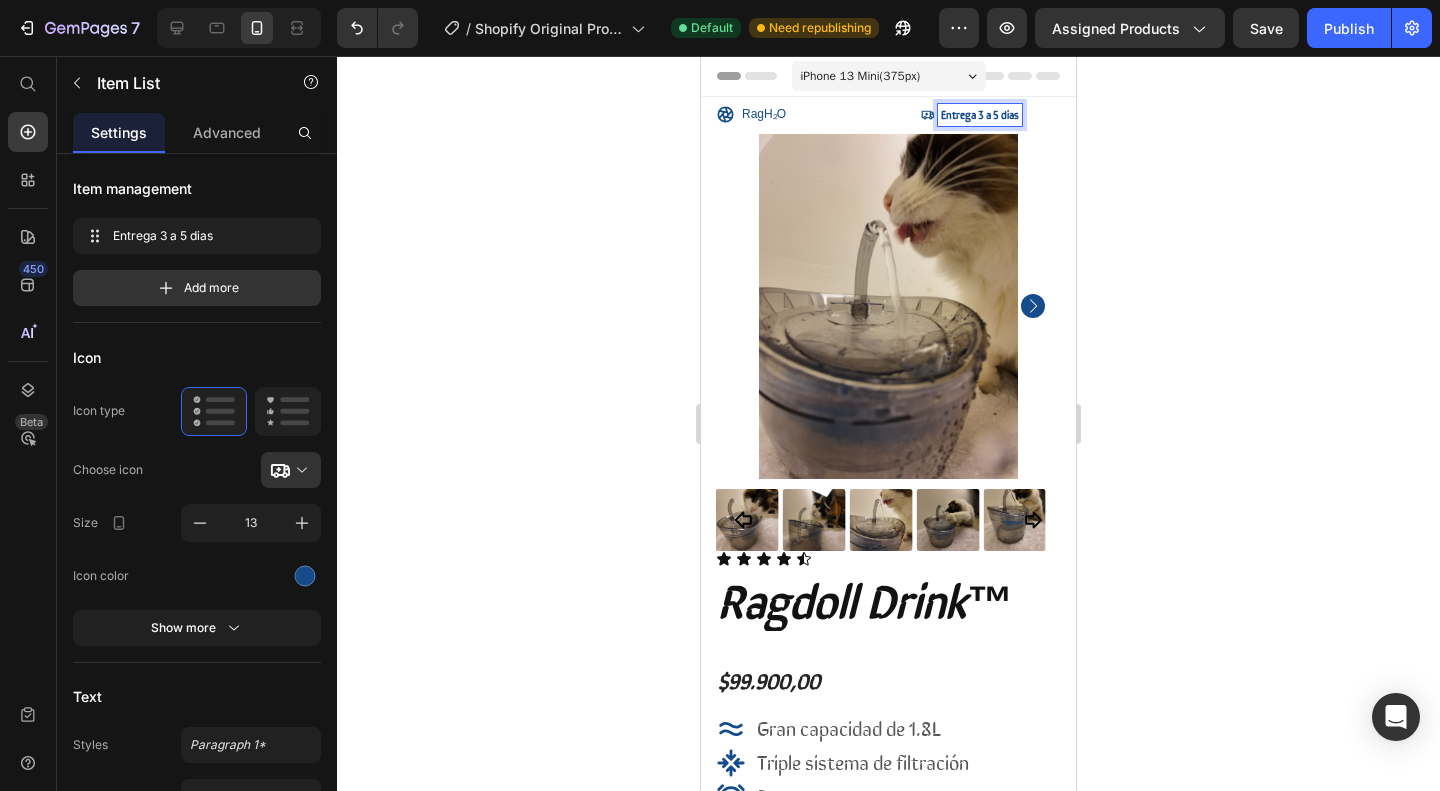 click 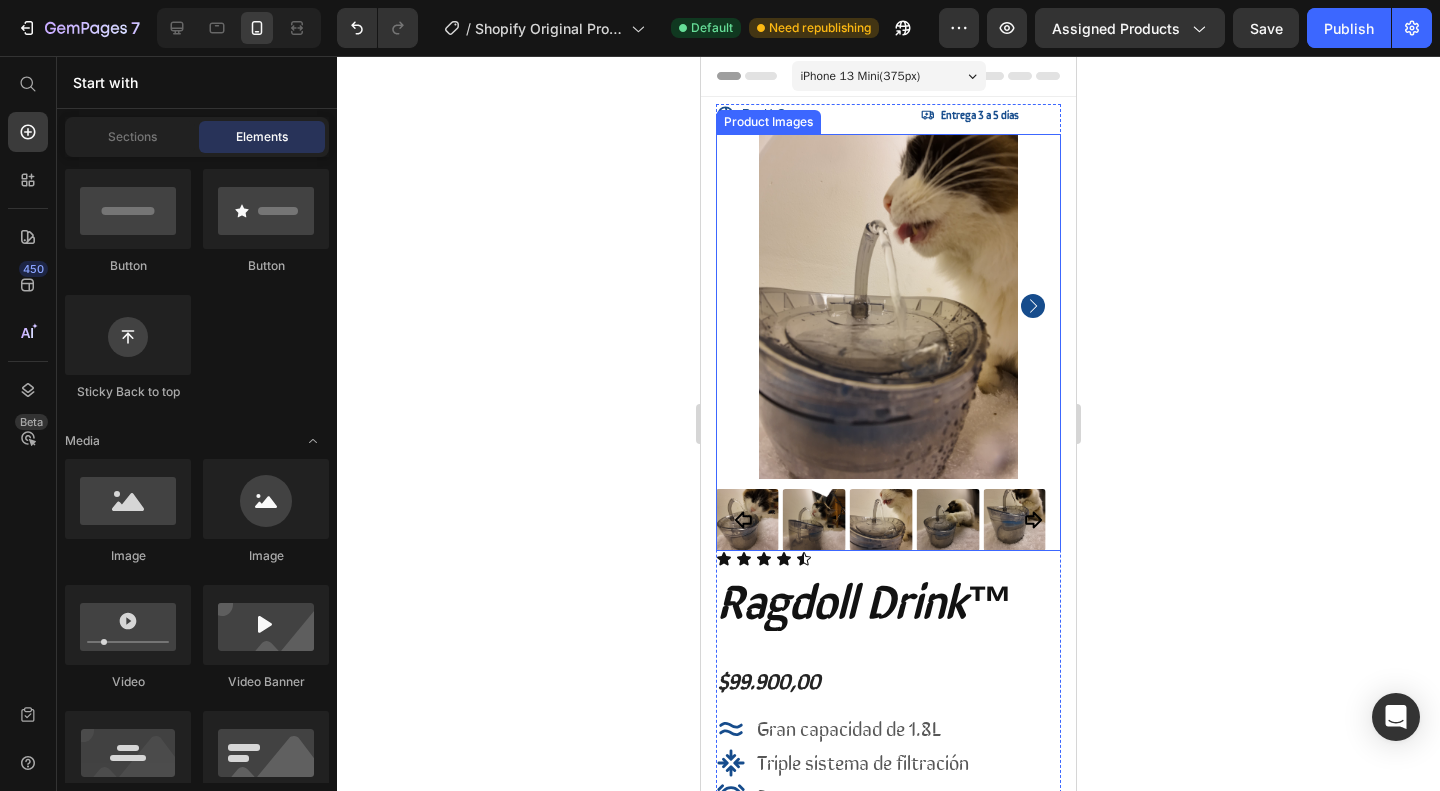 click on "Product Images" at bounding box center [768, 122] 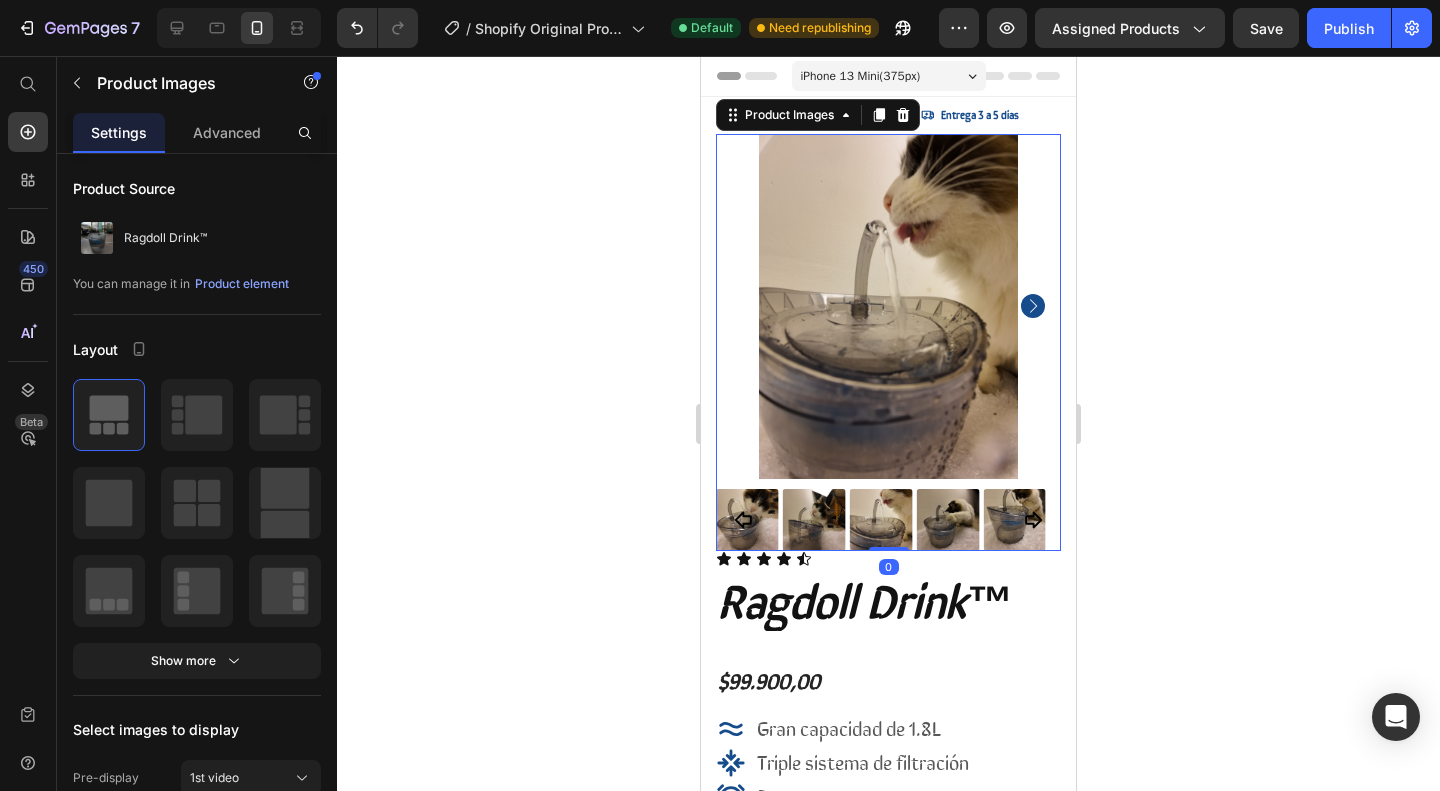 click 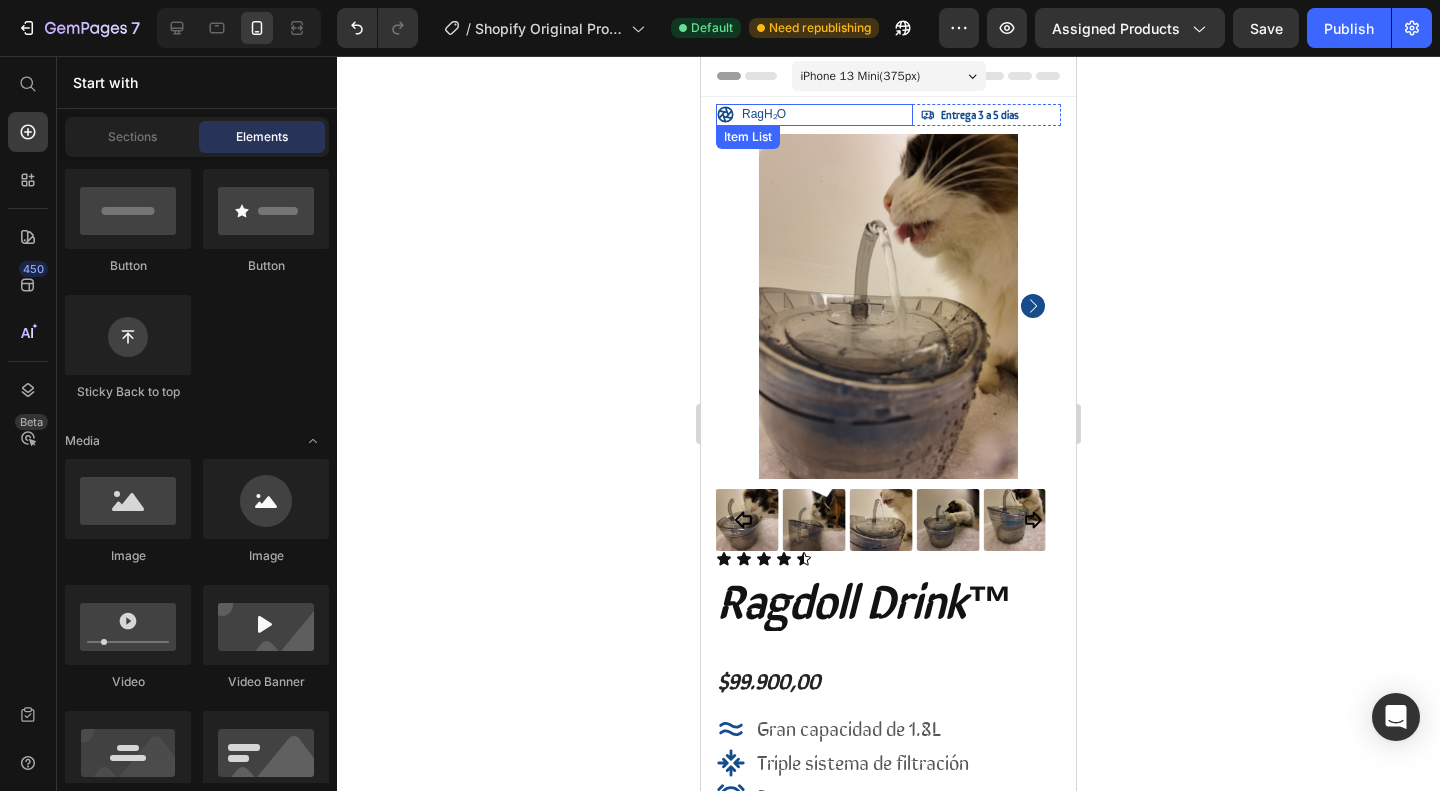 click 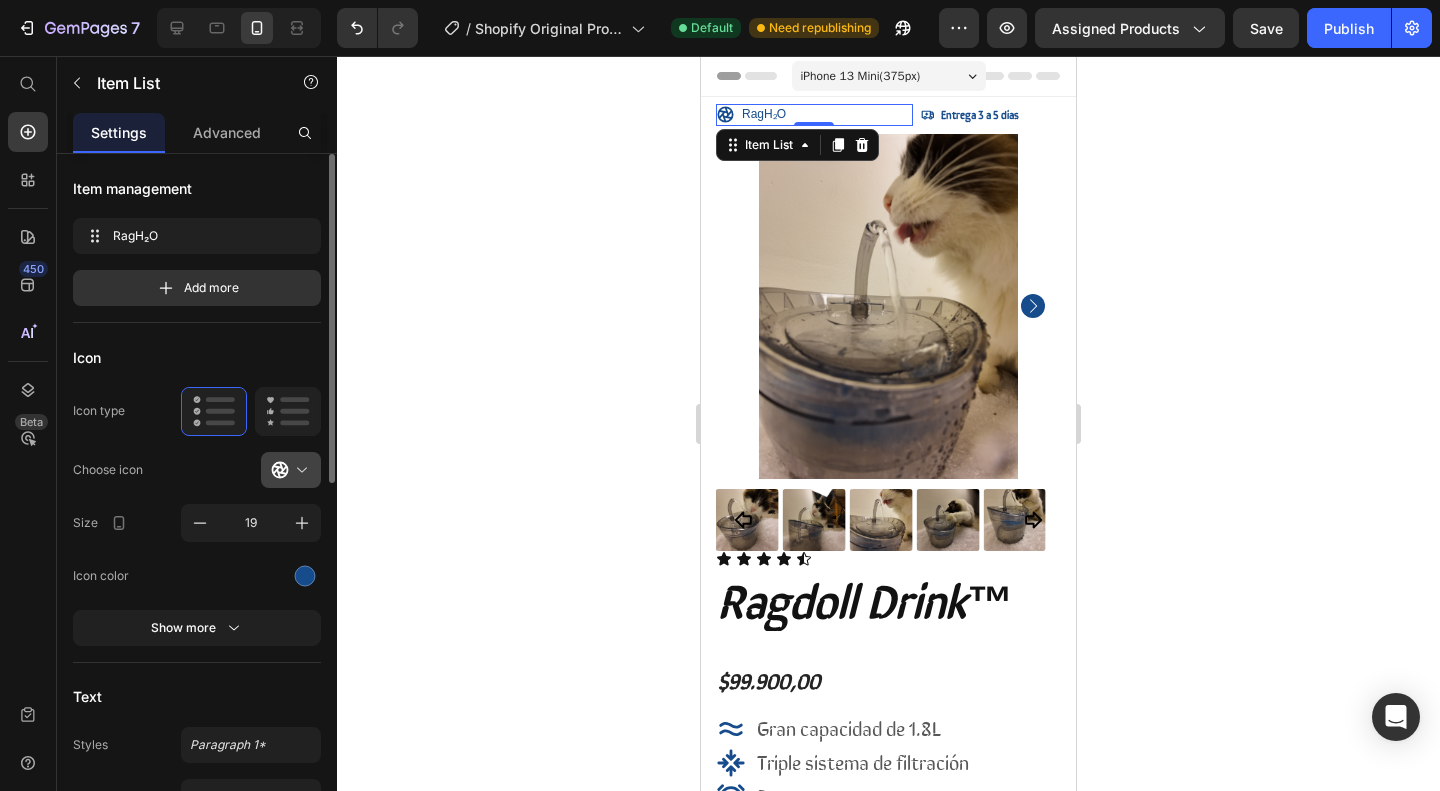 click at bounding box center (299, 470) 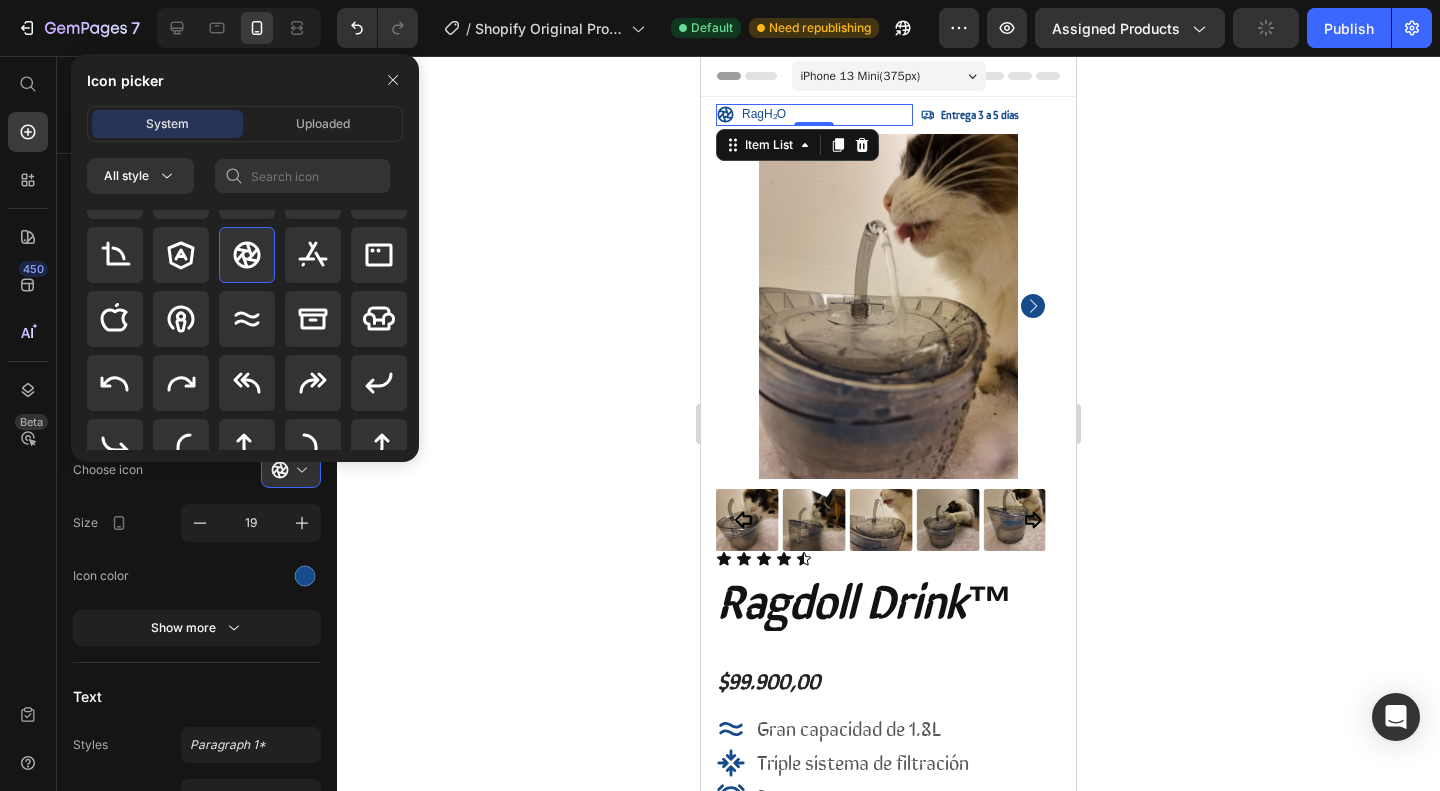 scroll, scrollTop: 345, scrollLeft: 0, axis: vertical 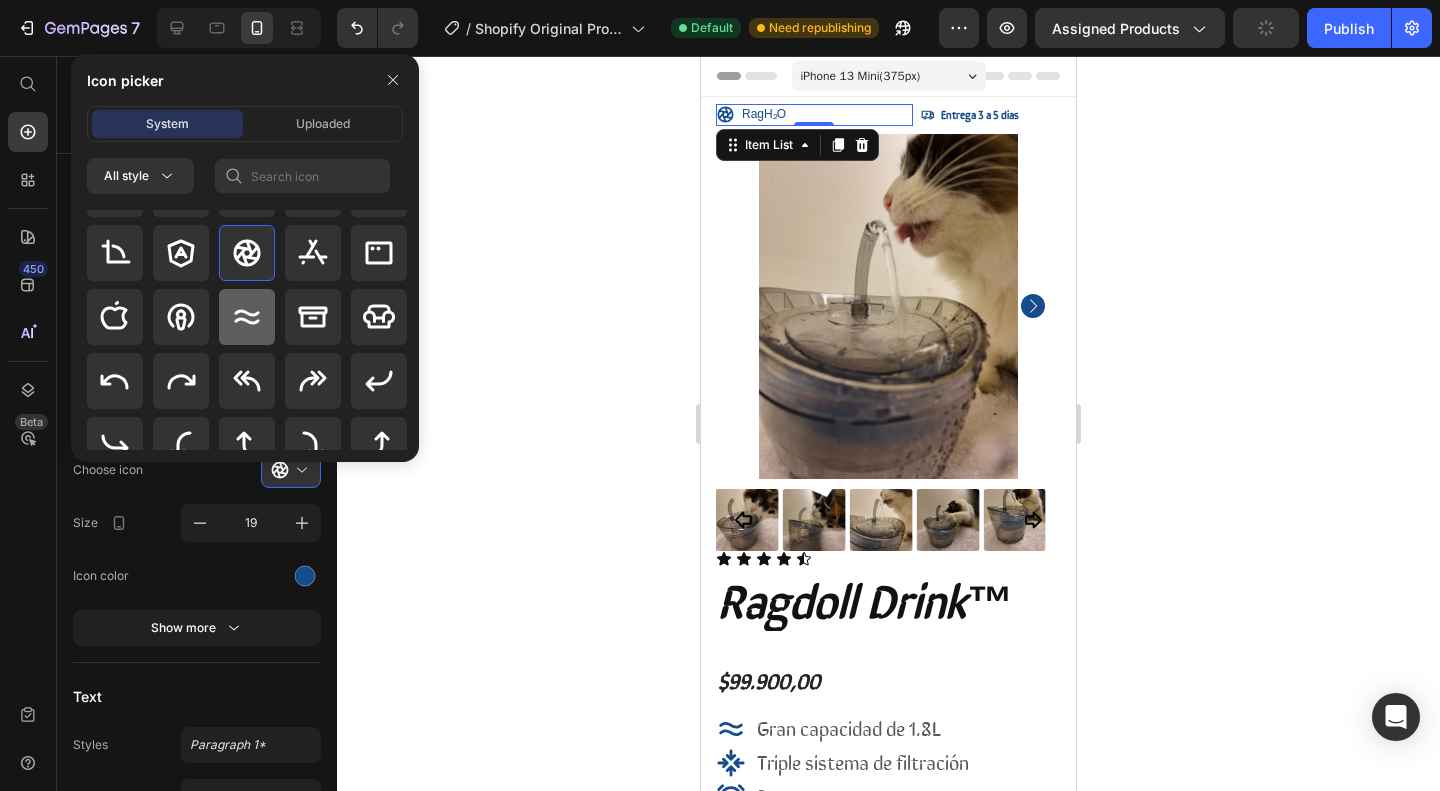 click 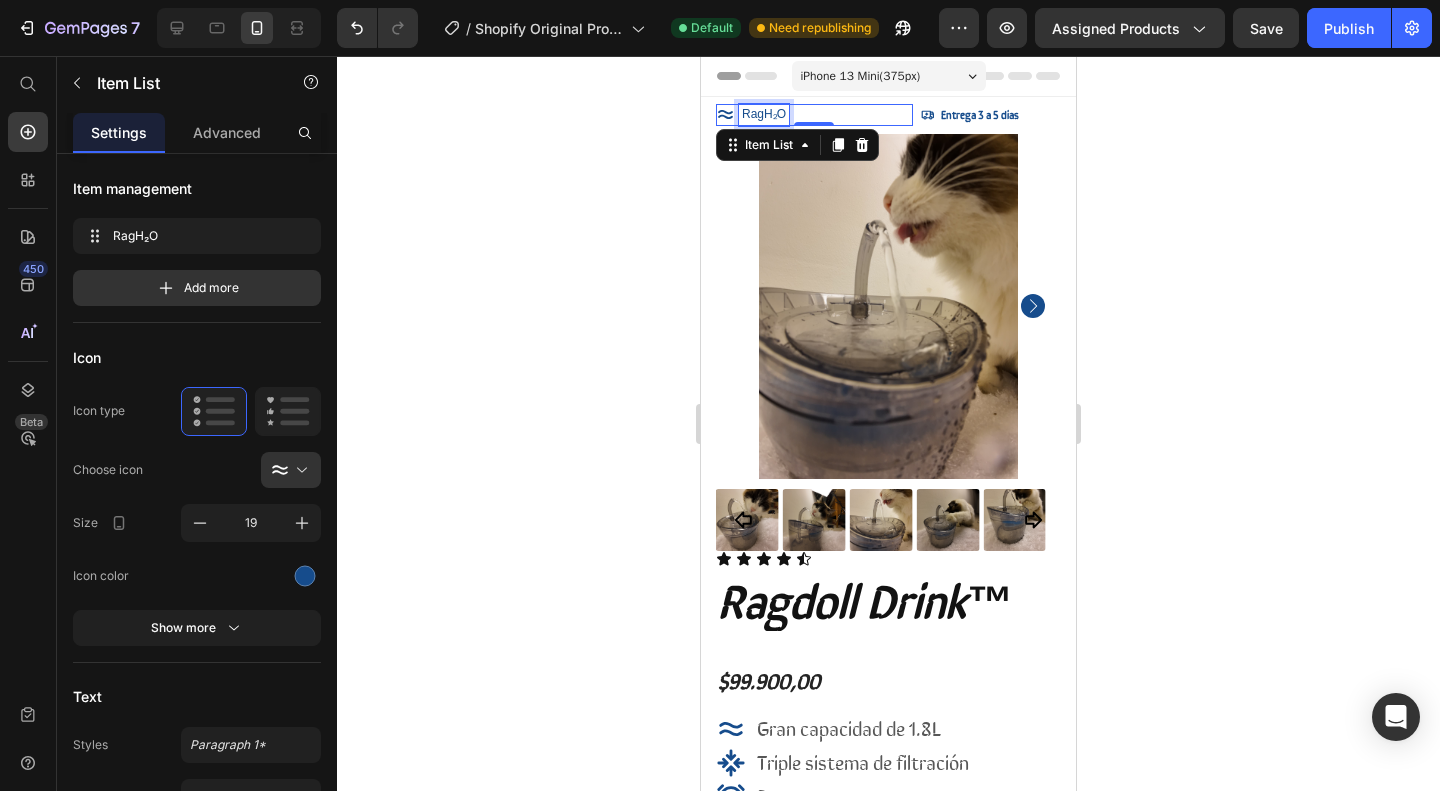 click on "RagH₂O" at bounding box center [764, 115] 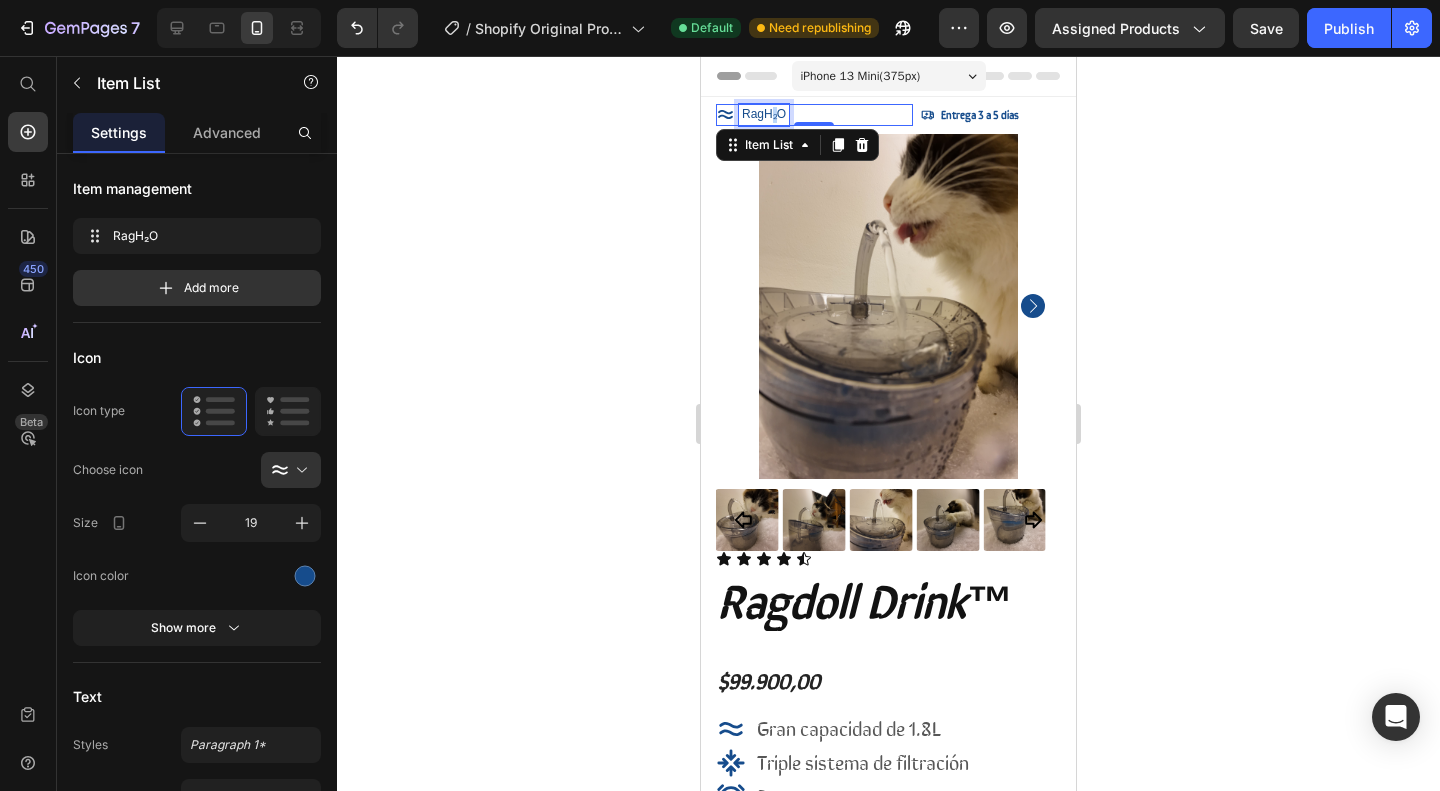 click on "RagH₂O" at bounding box center (764, 115) 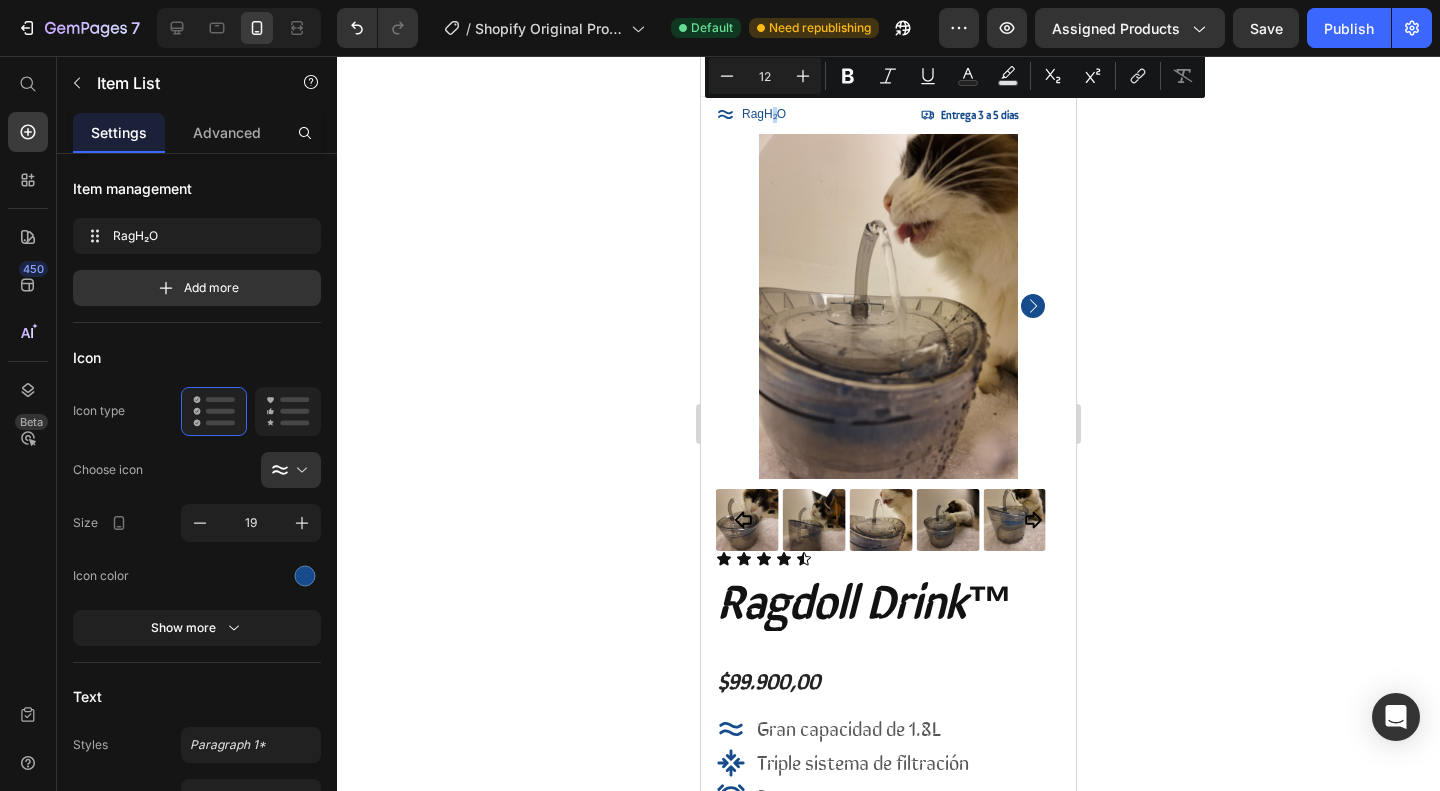 click on "RagH₂O" at bounding box center (814, 115) 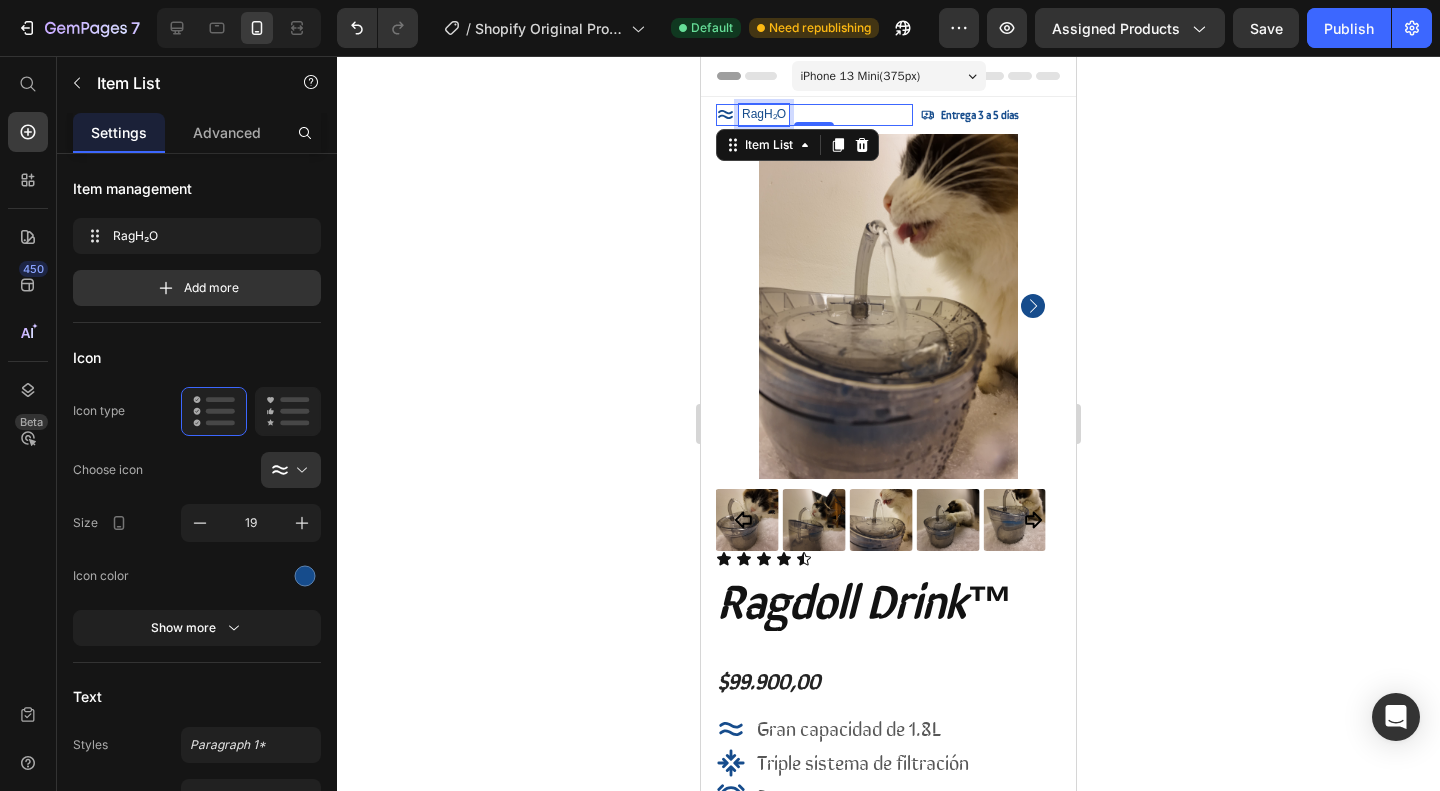 click on "RagH₂O" at bounding box center [764, 115] 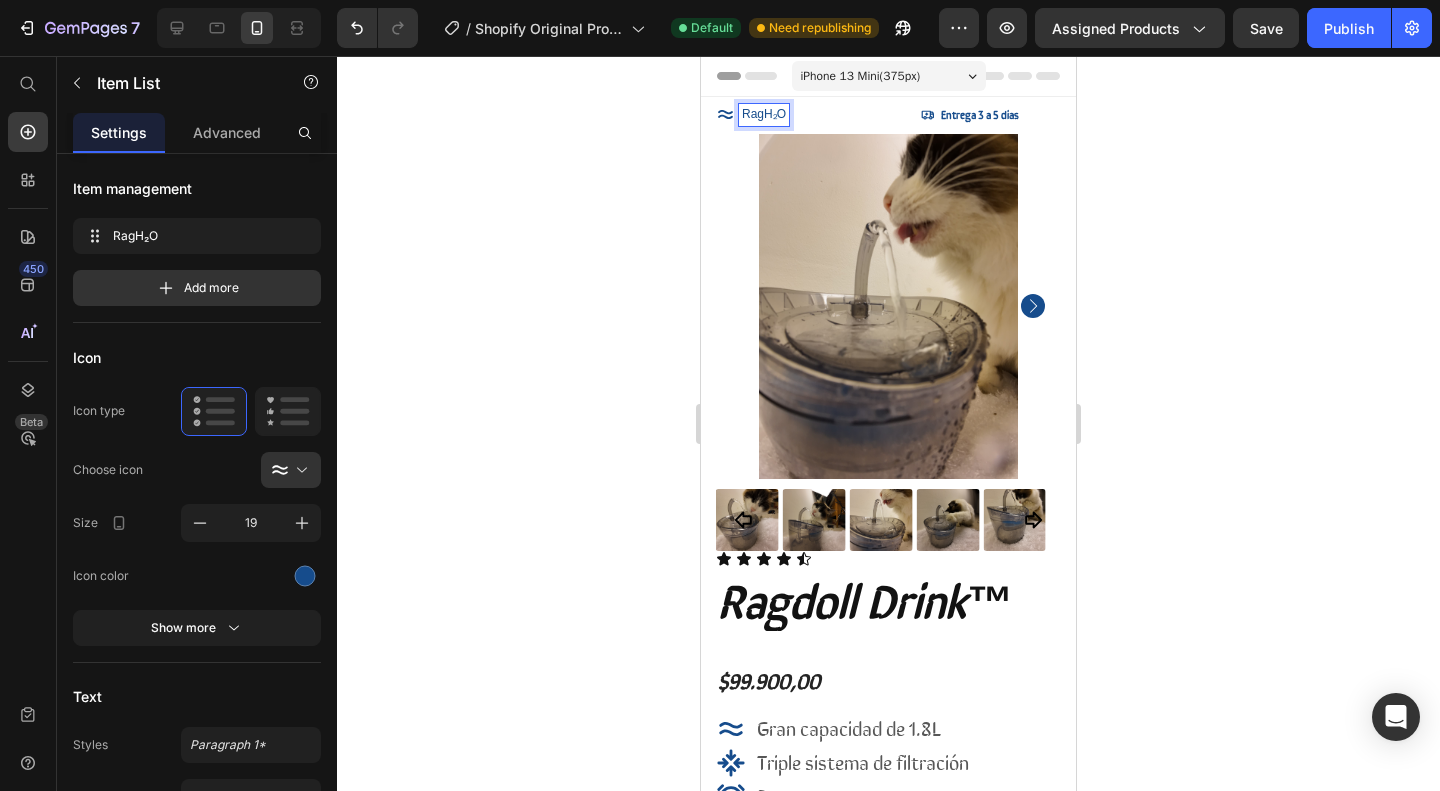 click on "RagH₂O" at bounding box center [764, 115] 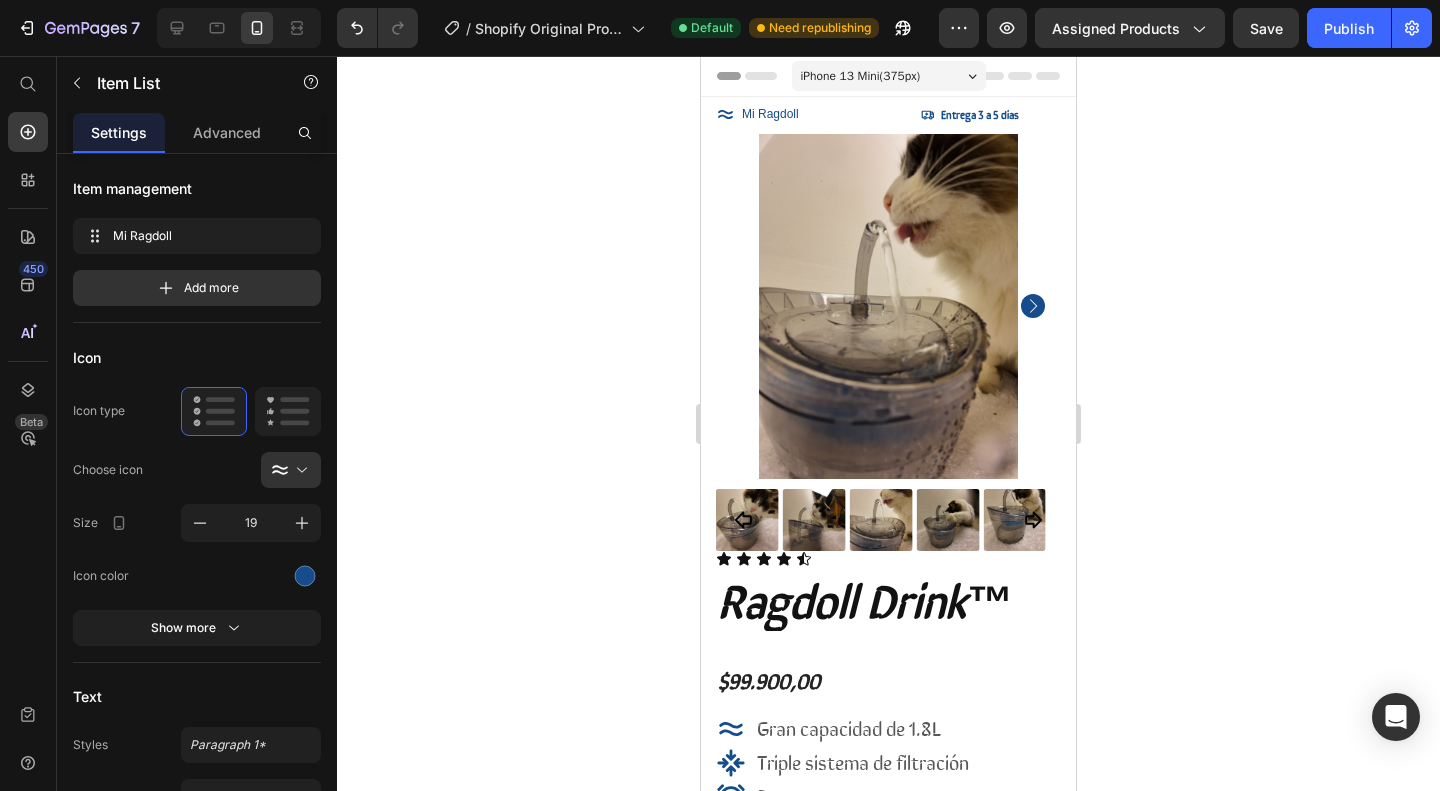 click 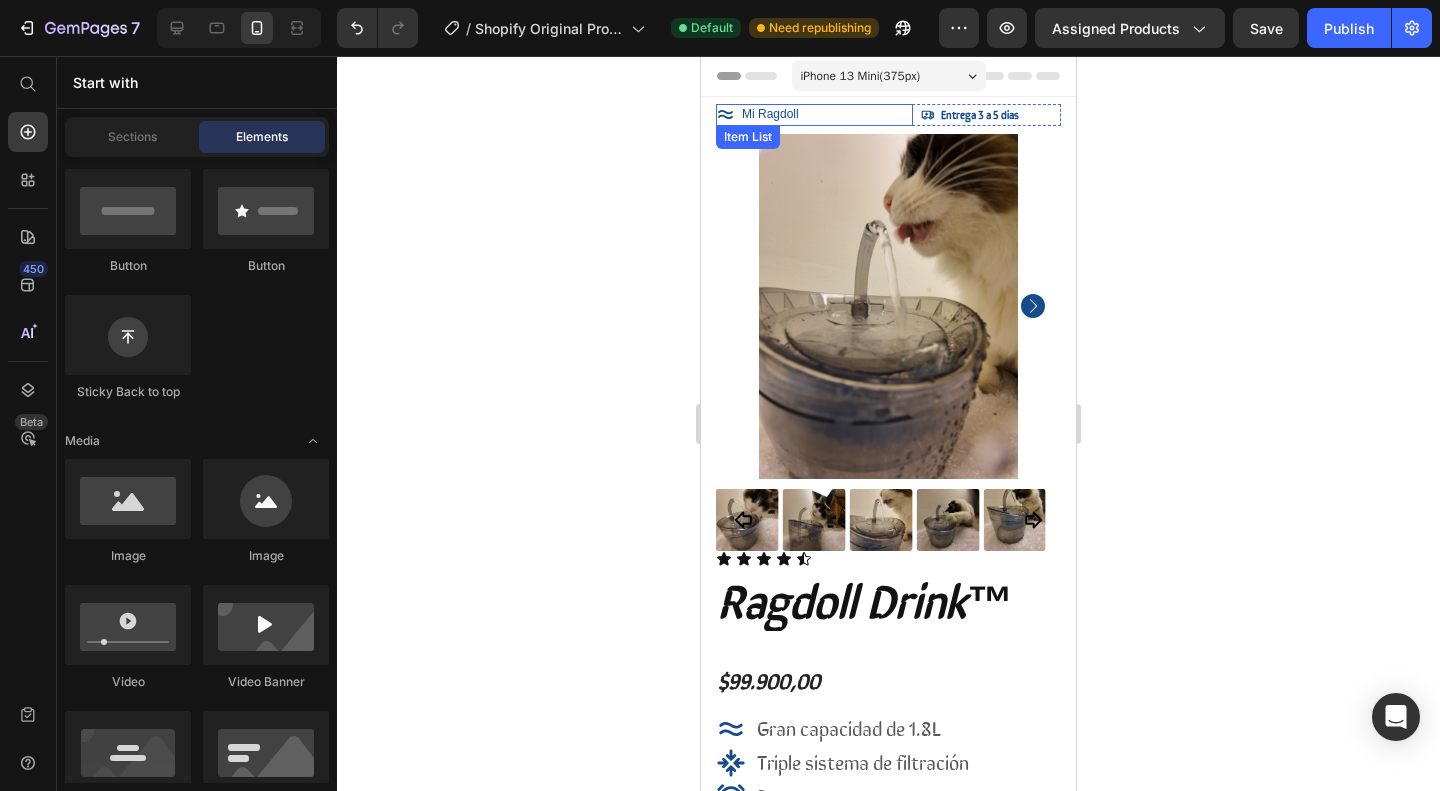 click on "Mi Ragdoll" at bounding box center (814, 115) 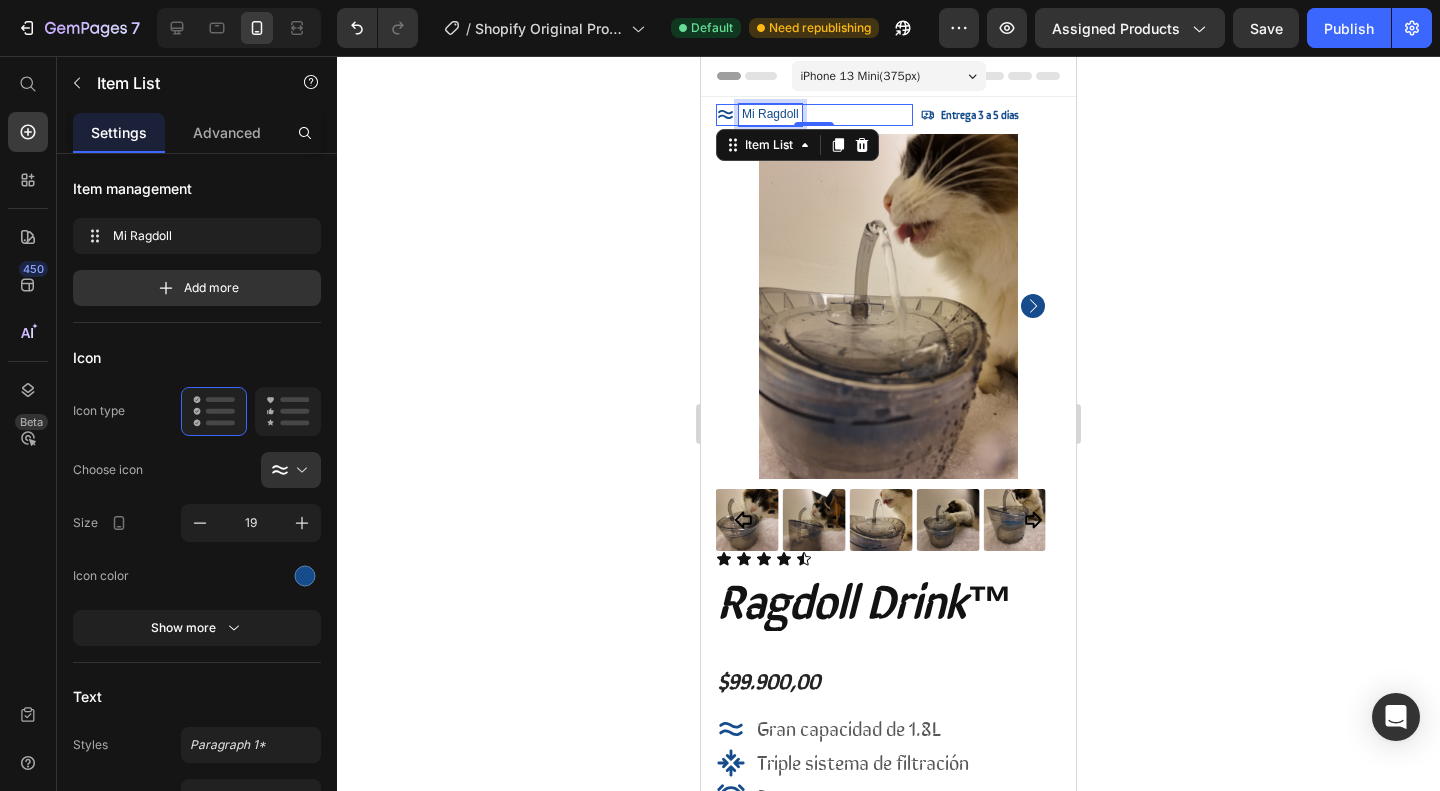 click on "Mi Ragdoll" at bounding box center [770, 115] 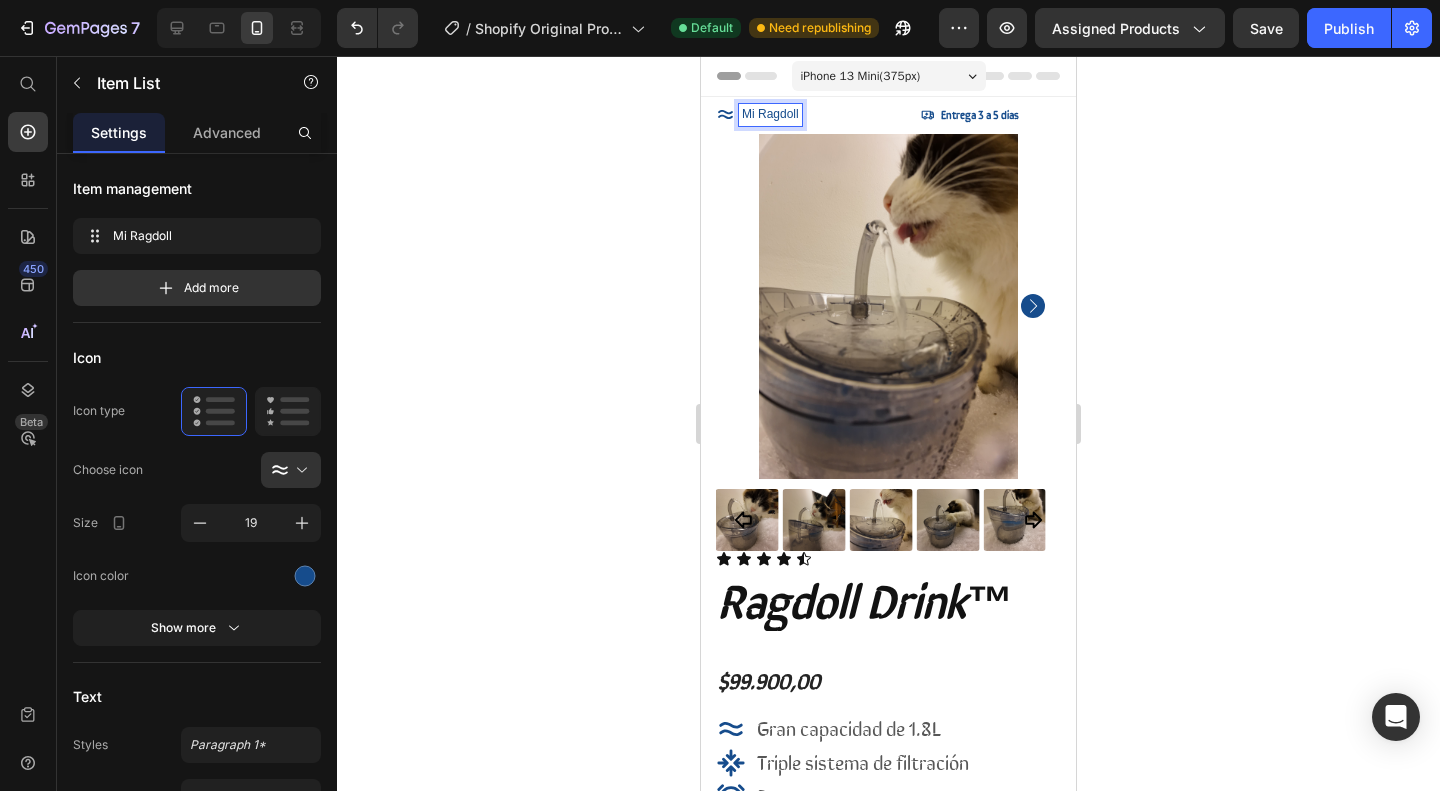 click on "Mi Ragdoll" at bounding box center (770, 115) 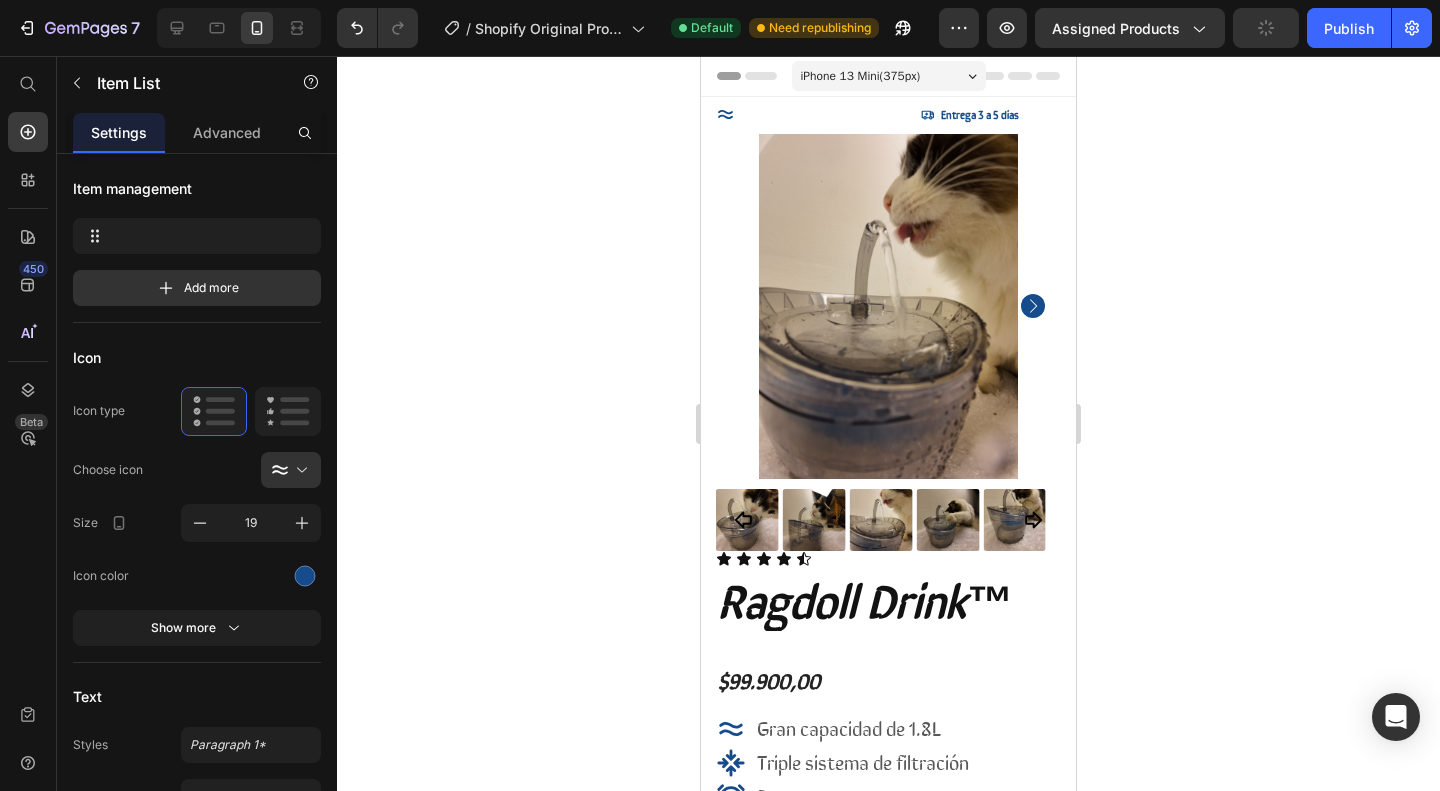 click 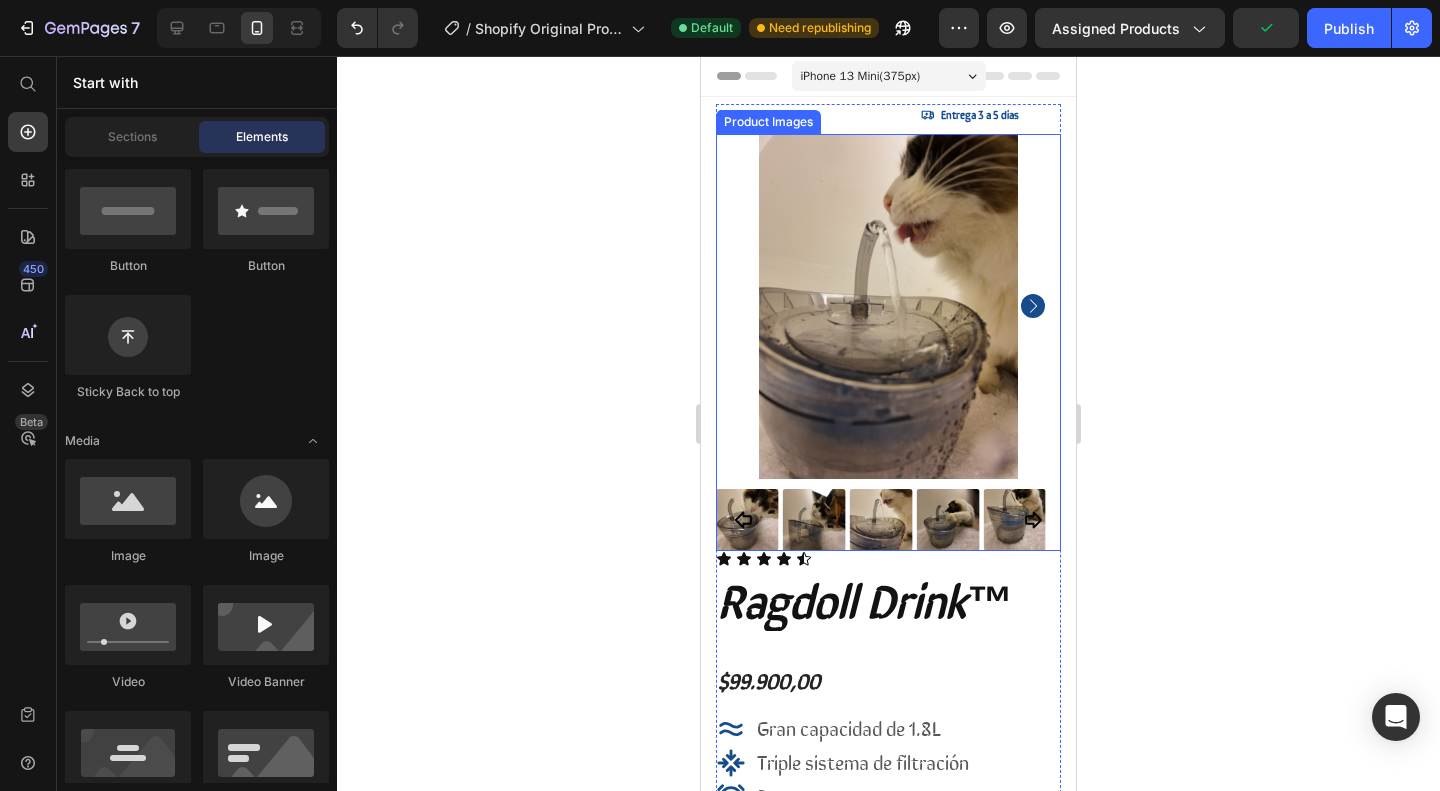 click 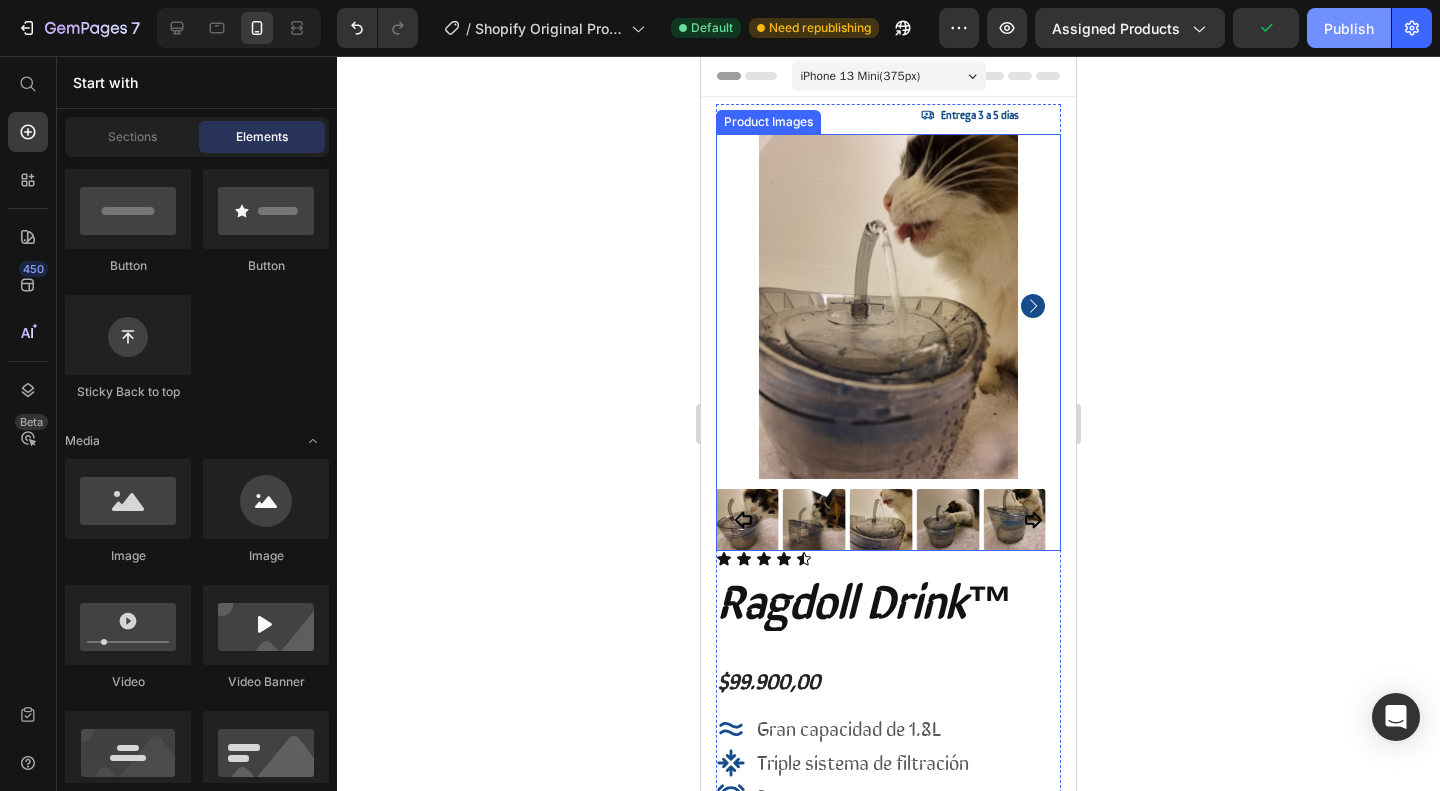 click on "Publish" at bounding box center [1349, 28] 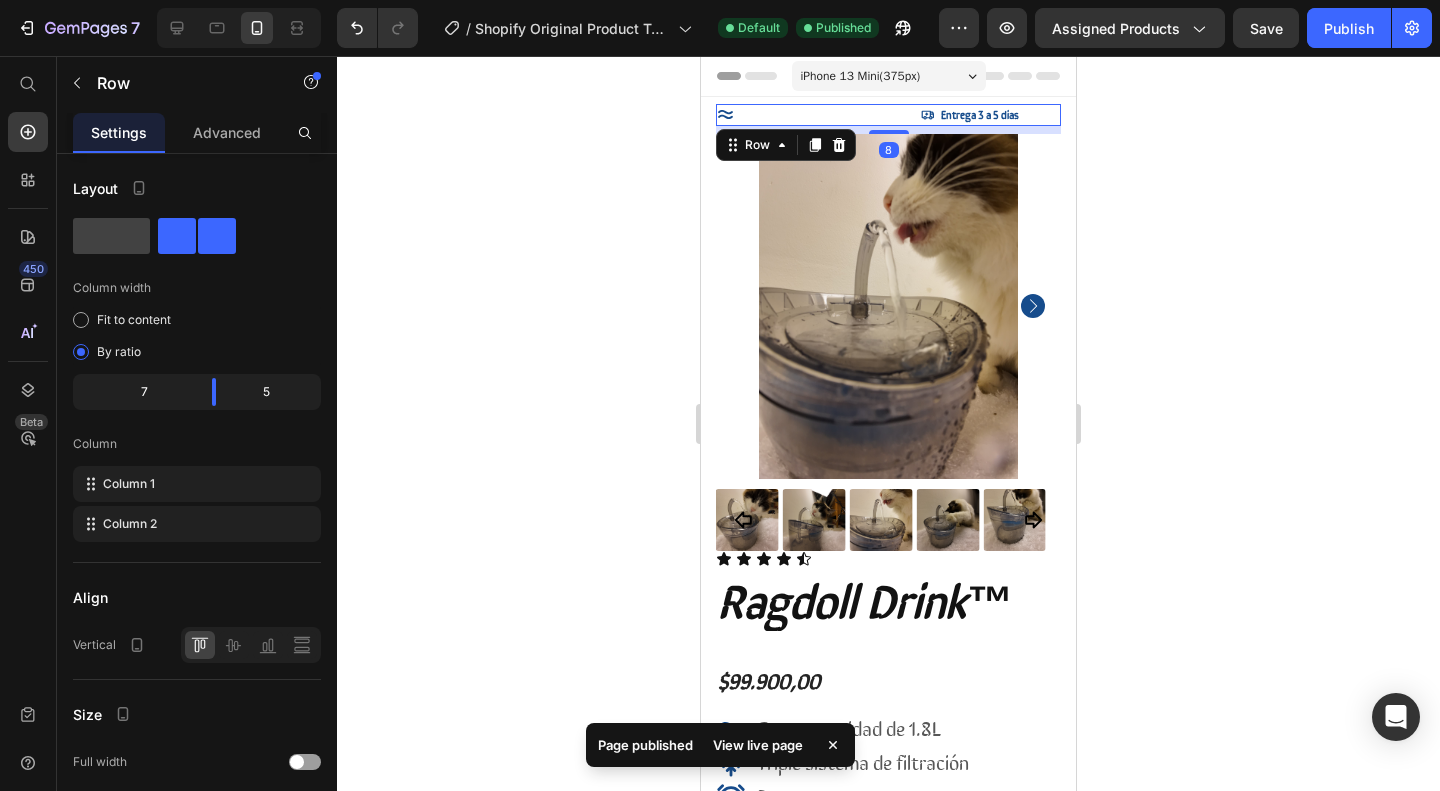 click on "Item List
Entrega 3 a 5 dias  Item List Row   8" at bounding box center [888, 115] 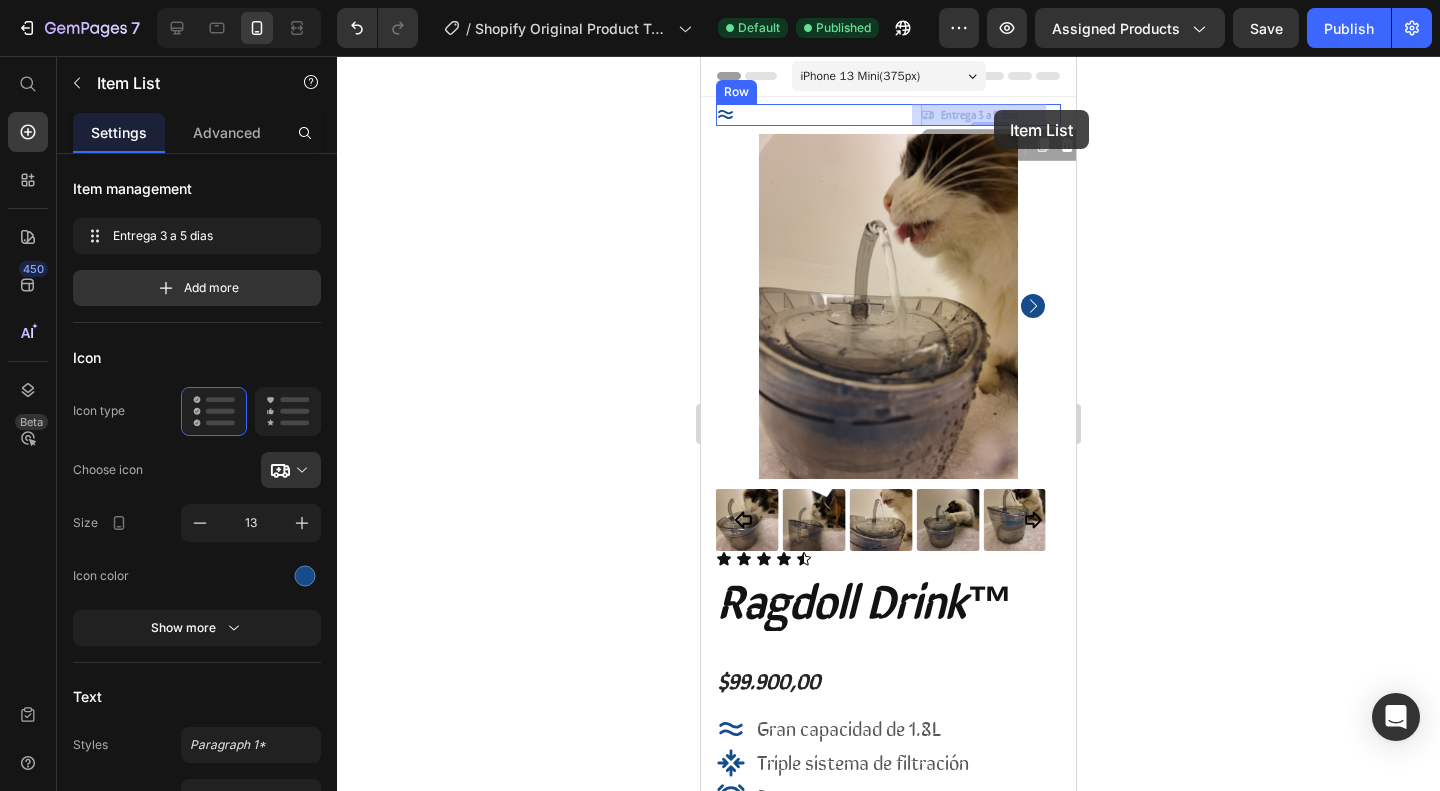 drag, startPoint x: 926, startPoint y: 114, endPoint x: 998, endPoint y: 110, distance: 72.11102 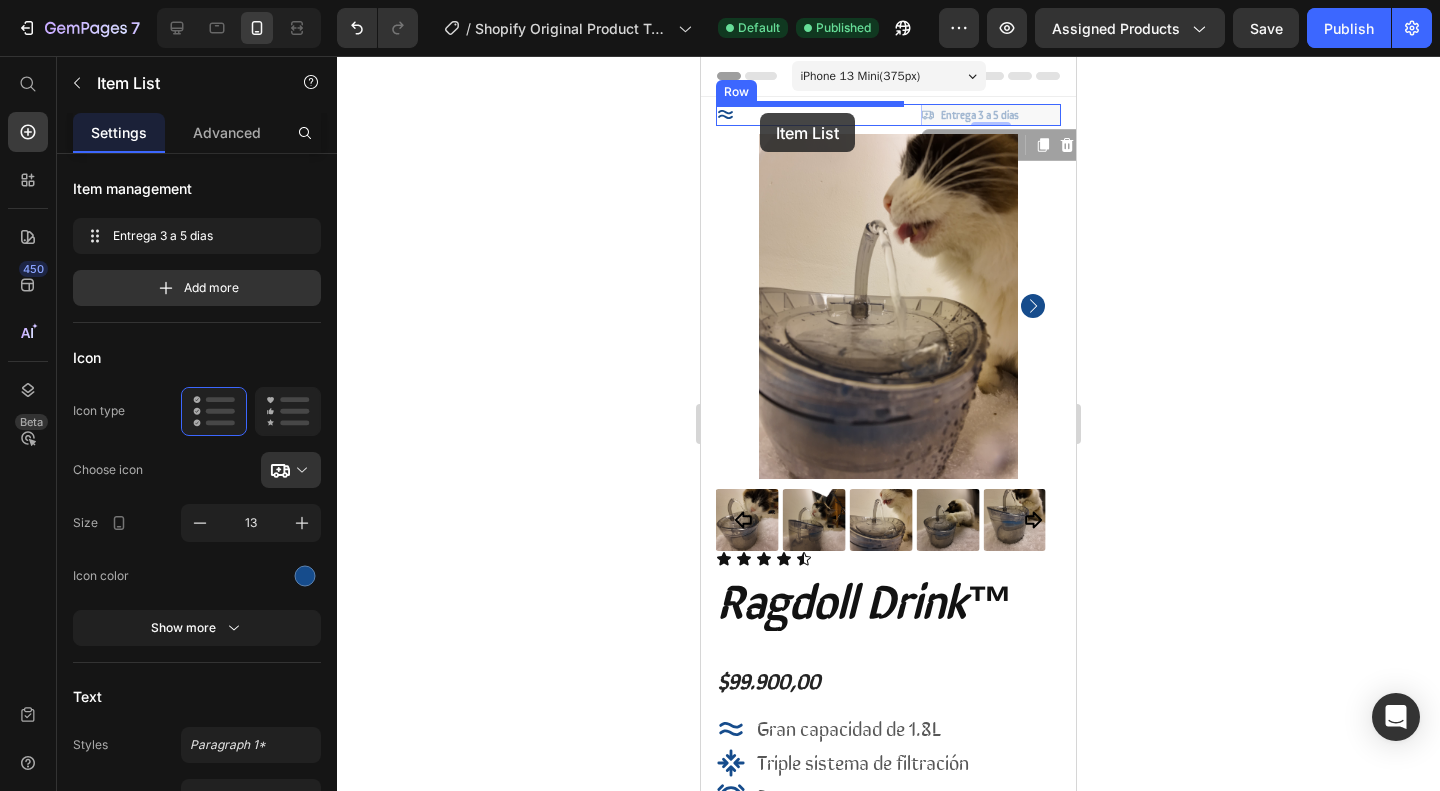 drag, startPoint x: 1024, startPoint y: 113, endPoint x: 762, endPoint y: 112, distance: 262.00192 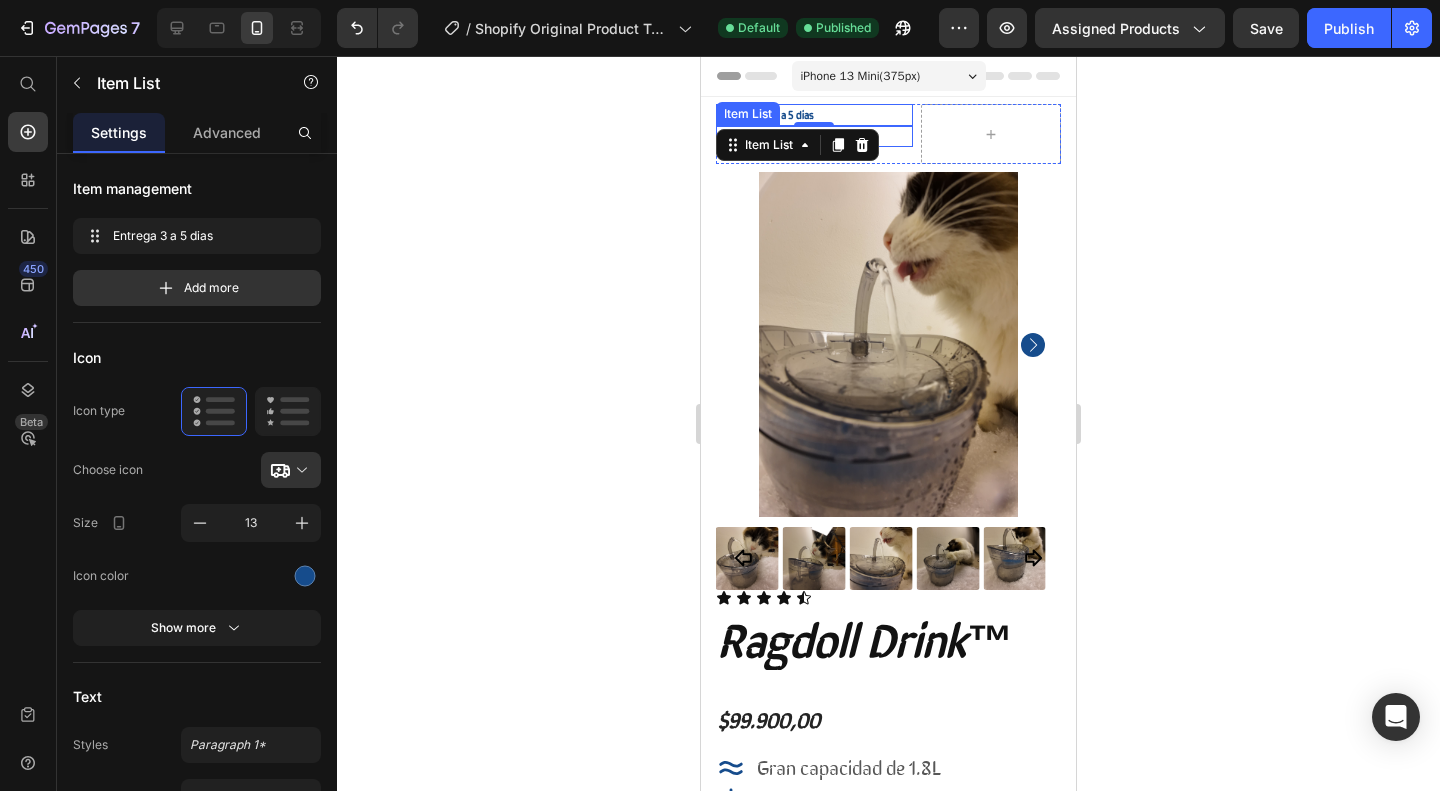 click at bounding box center (991, 134) 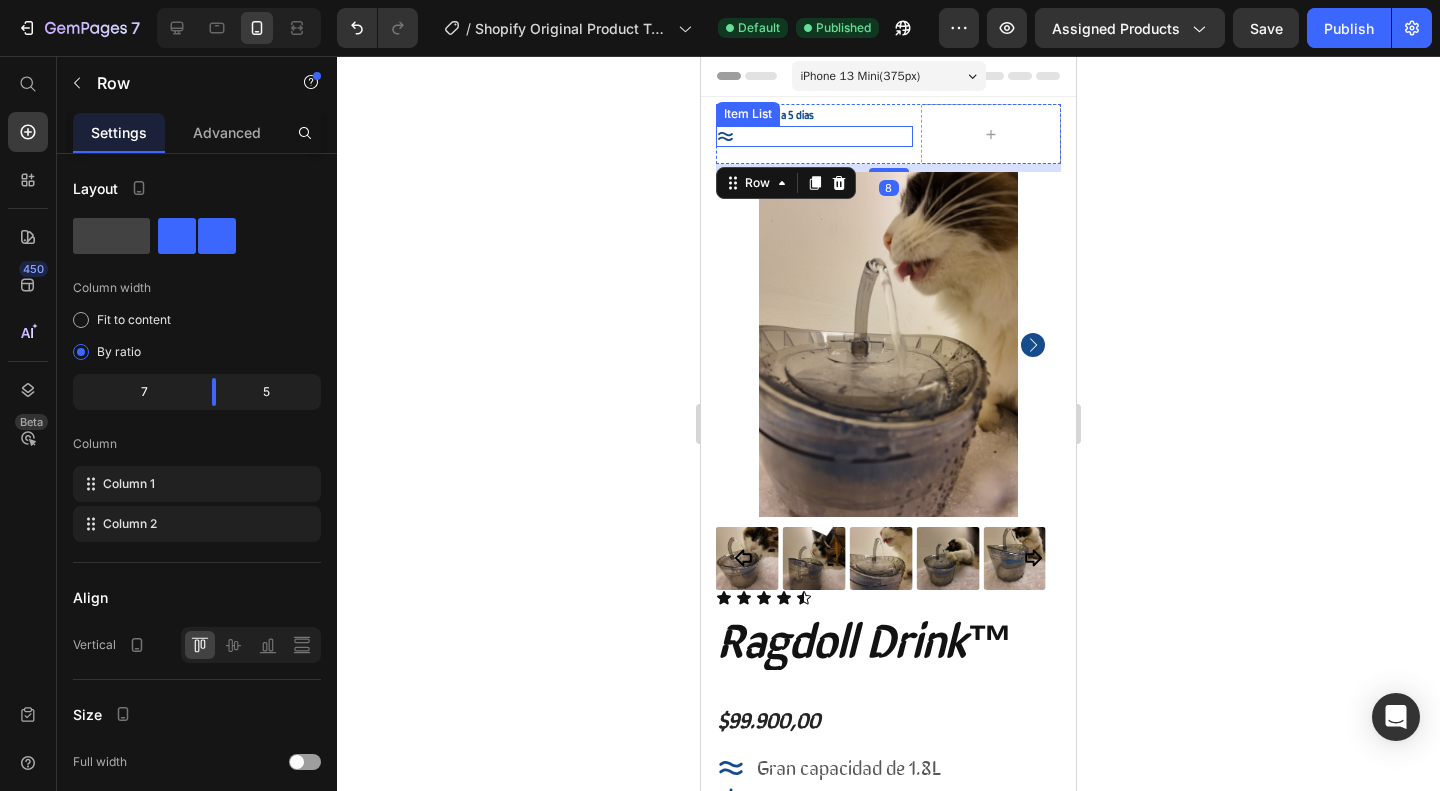 click at bounding box center (814, 137) 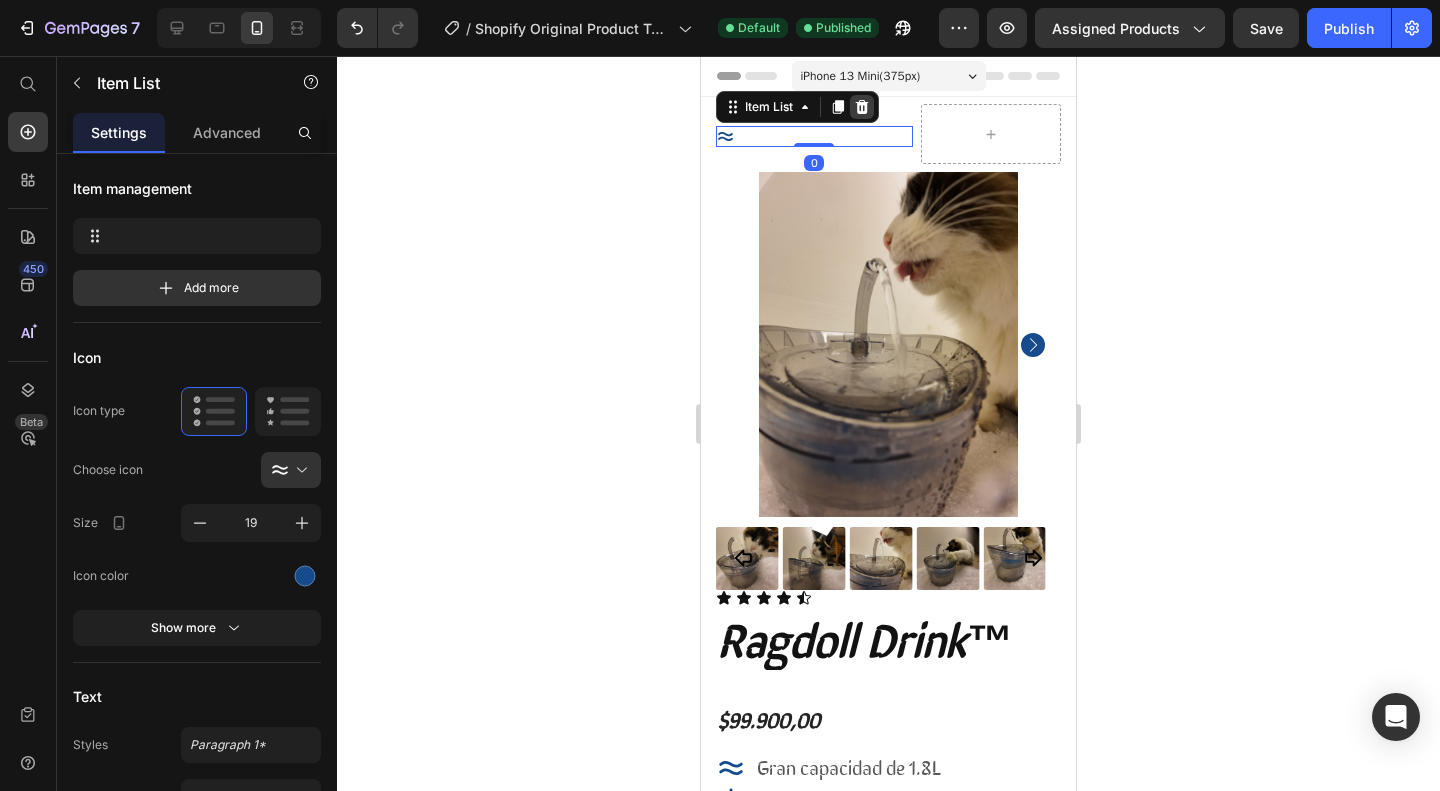 click 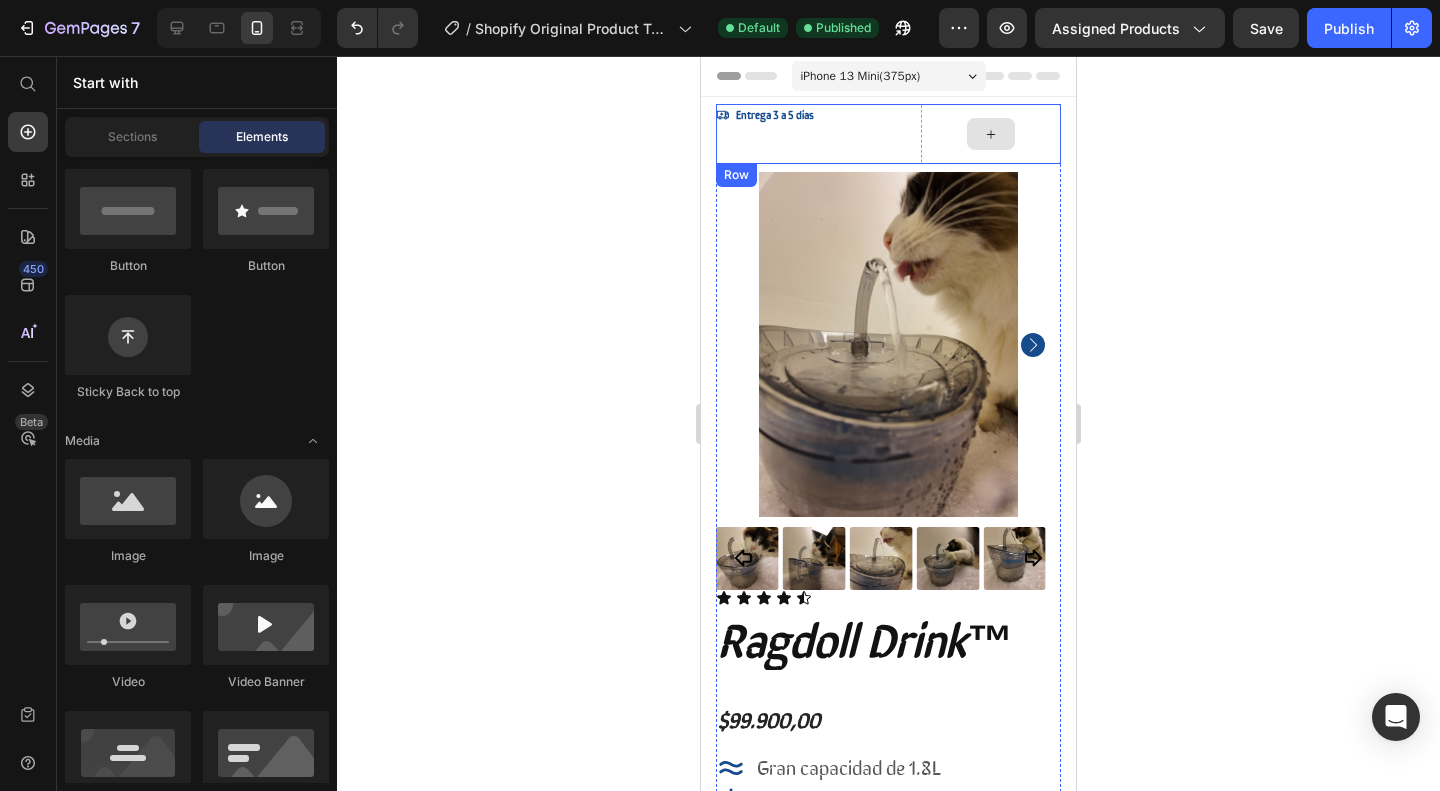 click at bounding box center (991, 134) 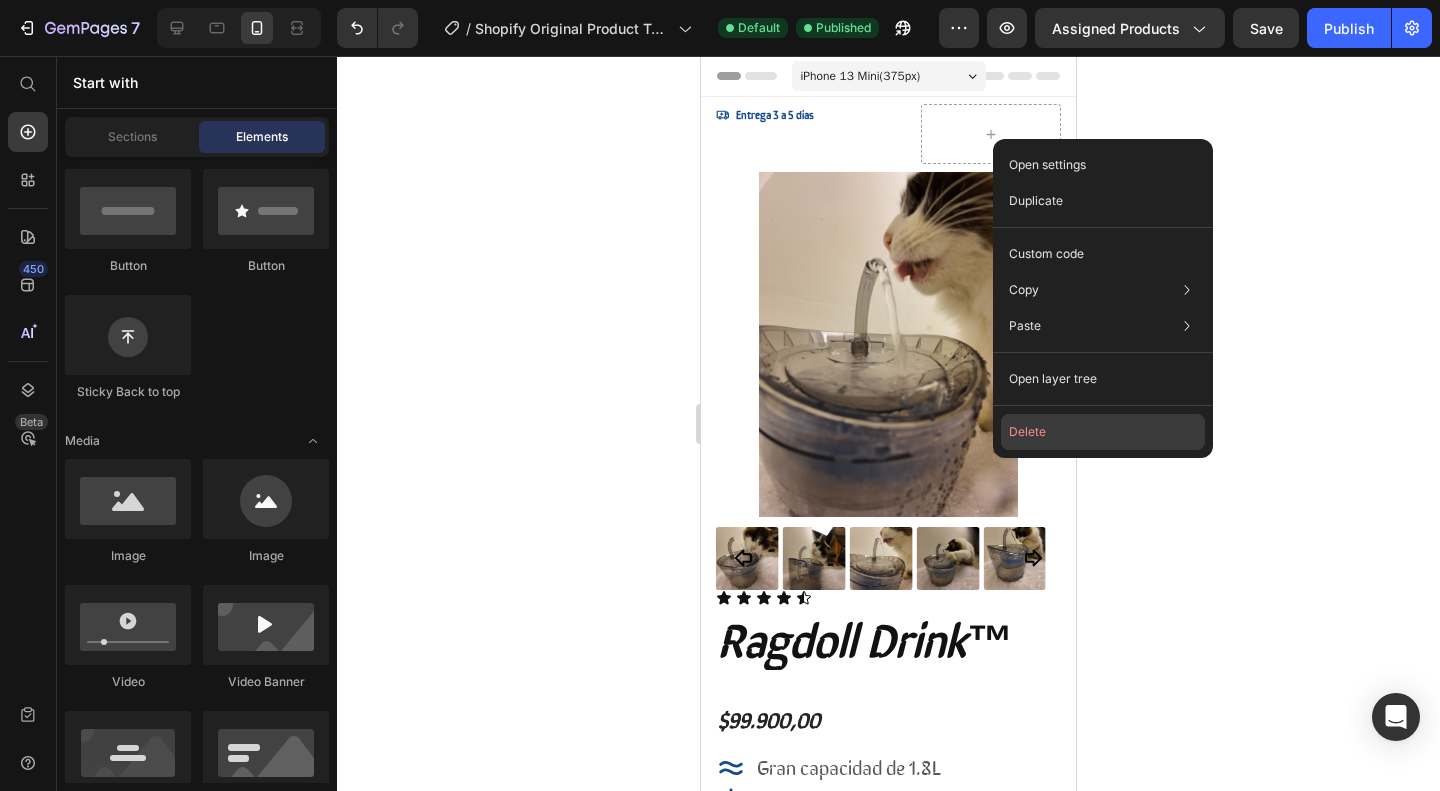 click on "Delete" 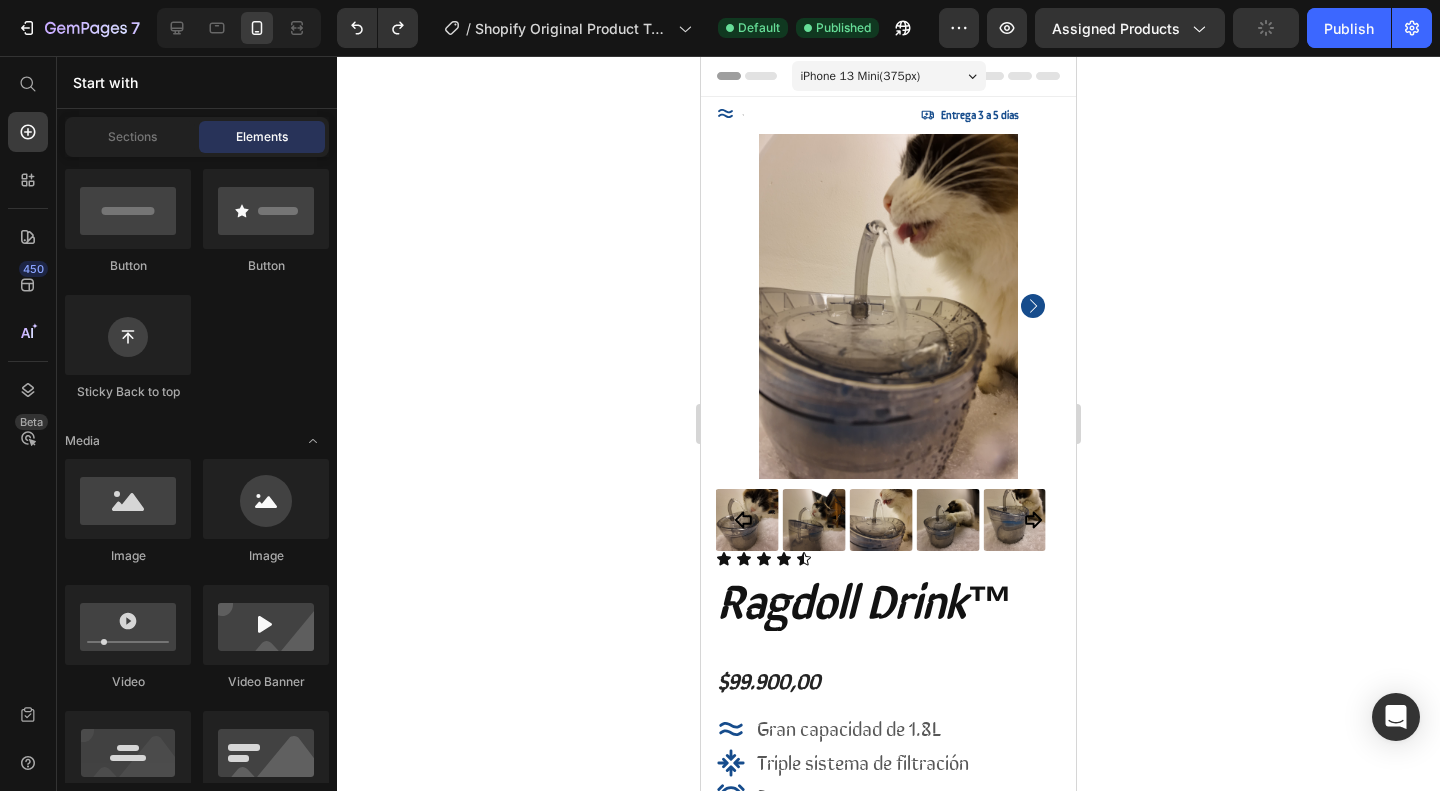 click 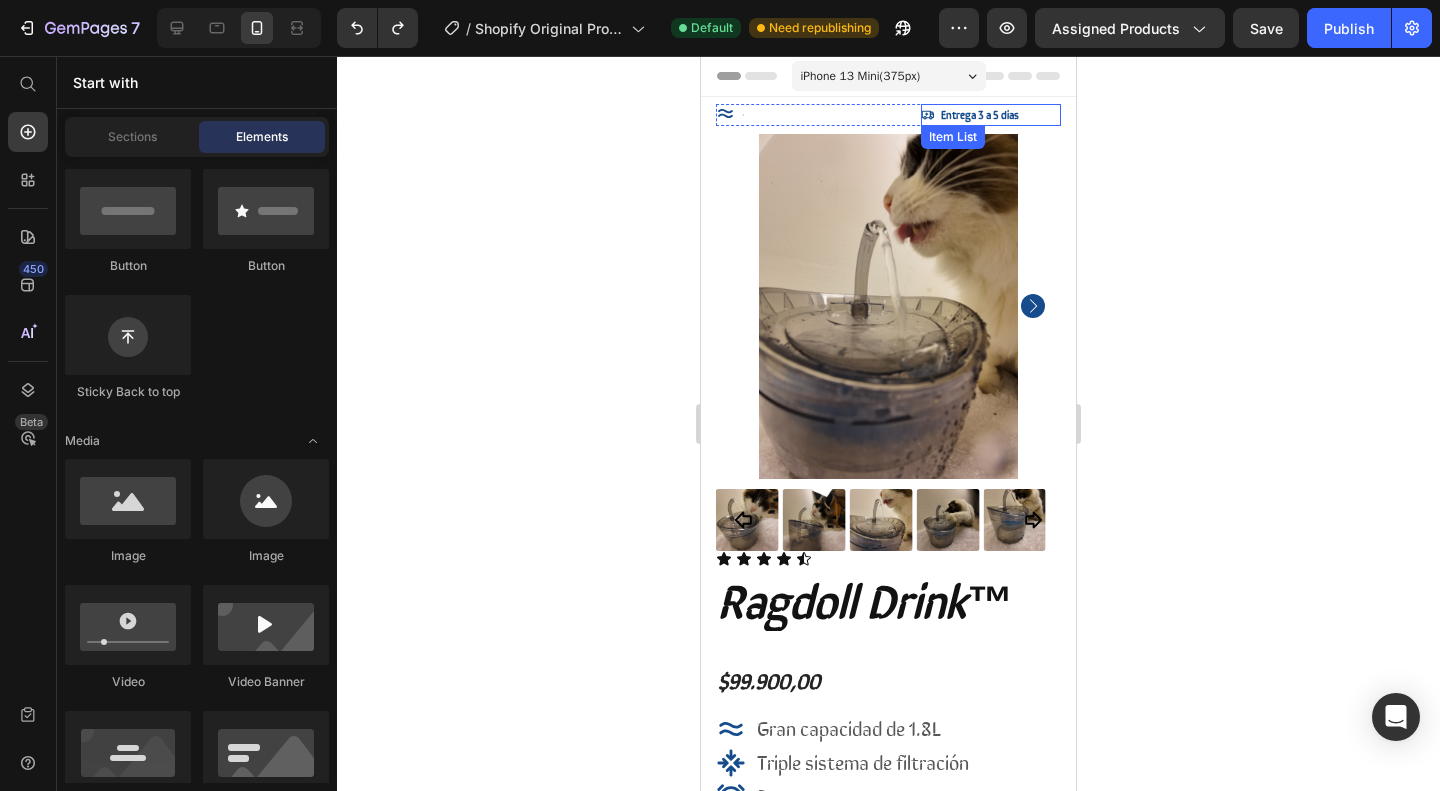 click on "Entrega 3 a 5 dias" at bounding box center (980, 114) 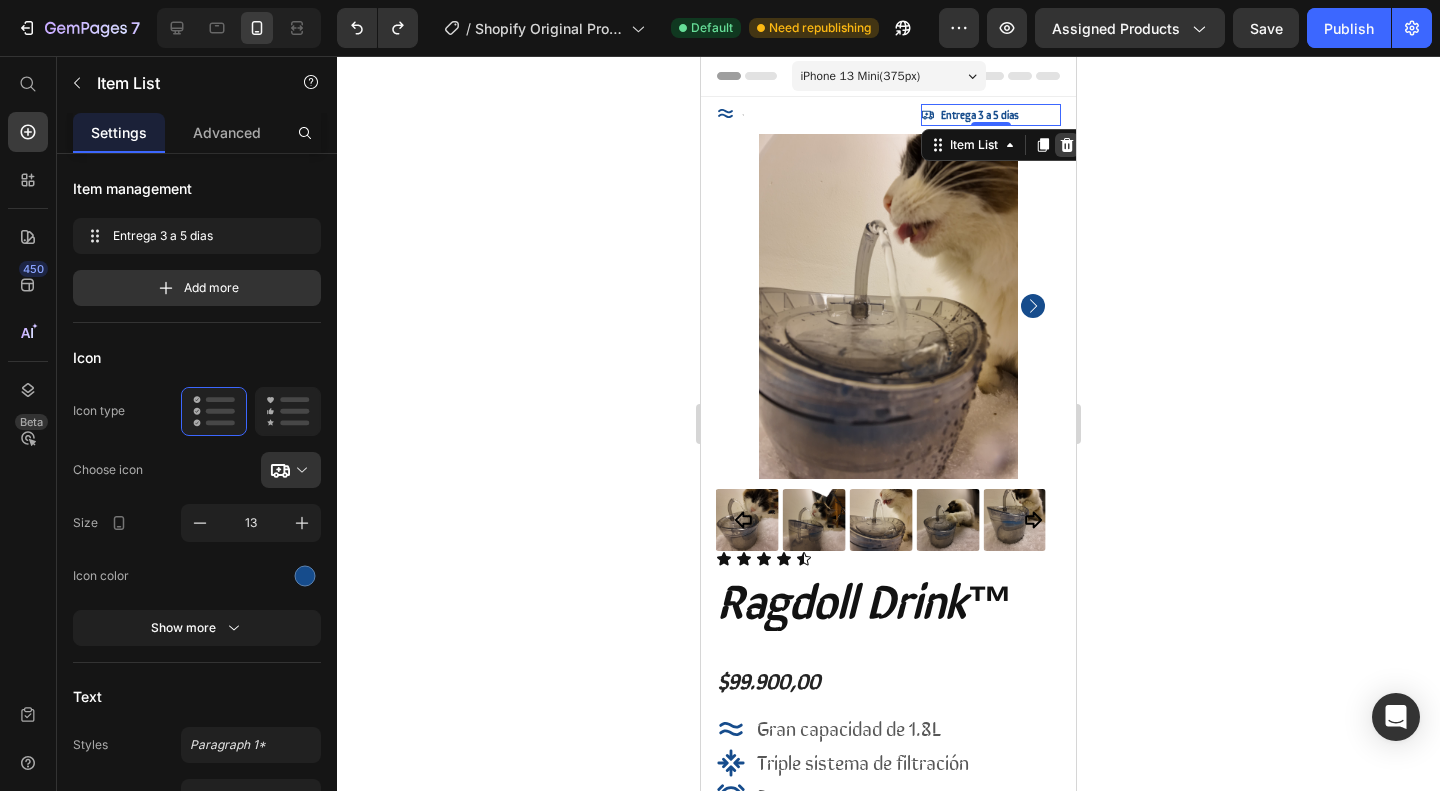 click 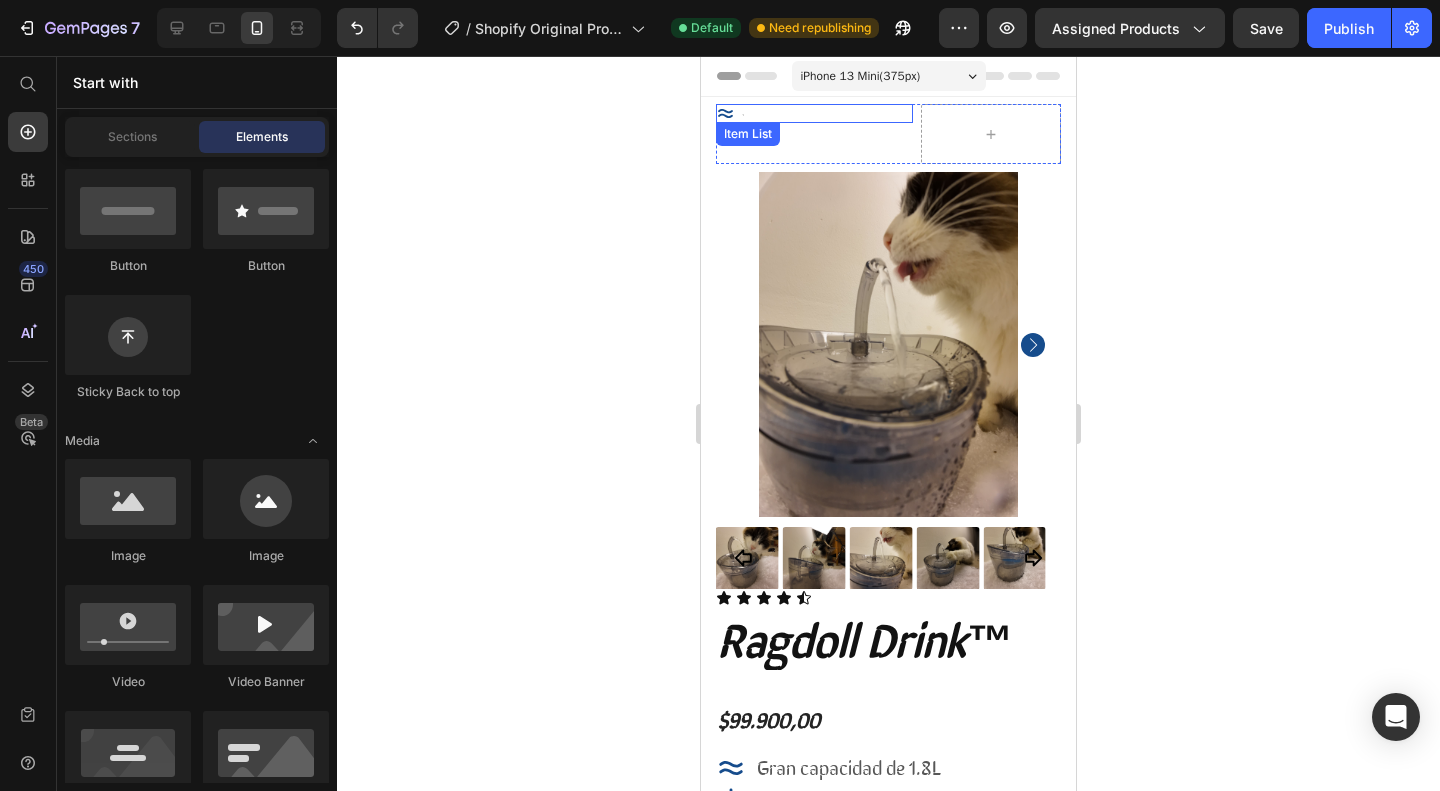 click on "Item List" at bounding box center (814, 134) 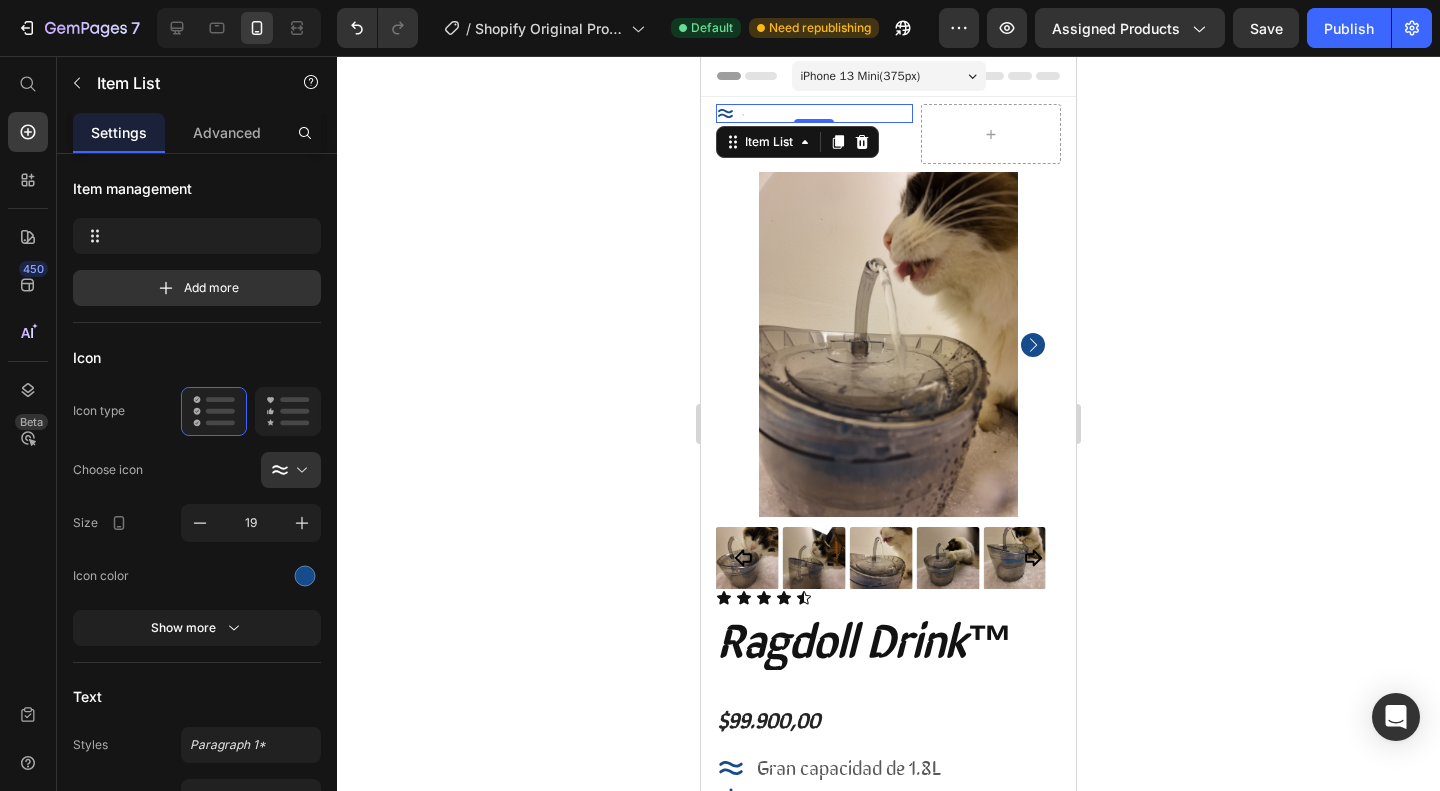 click at bounding box center (991, 134) 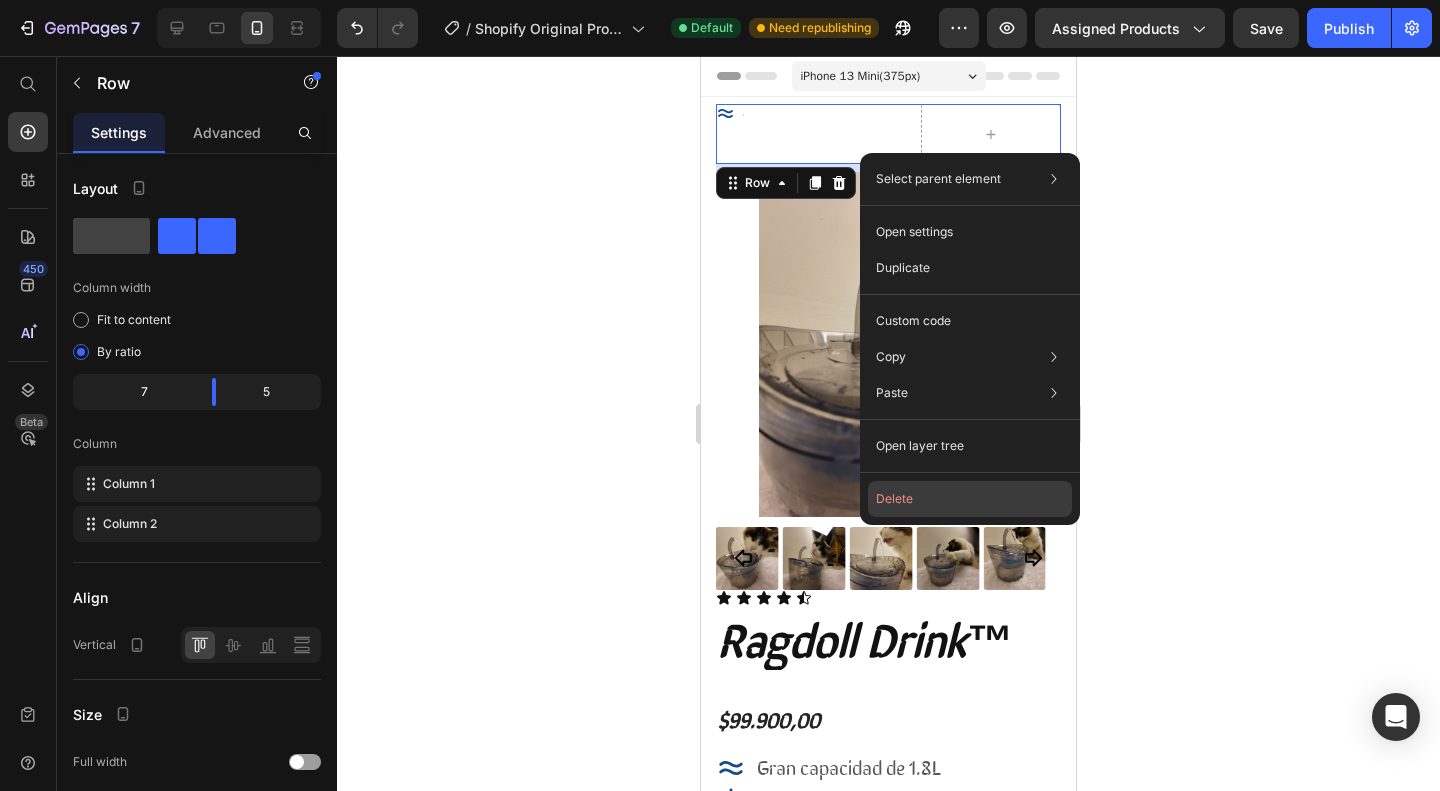 click on "Delete" 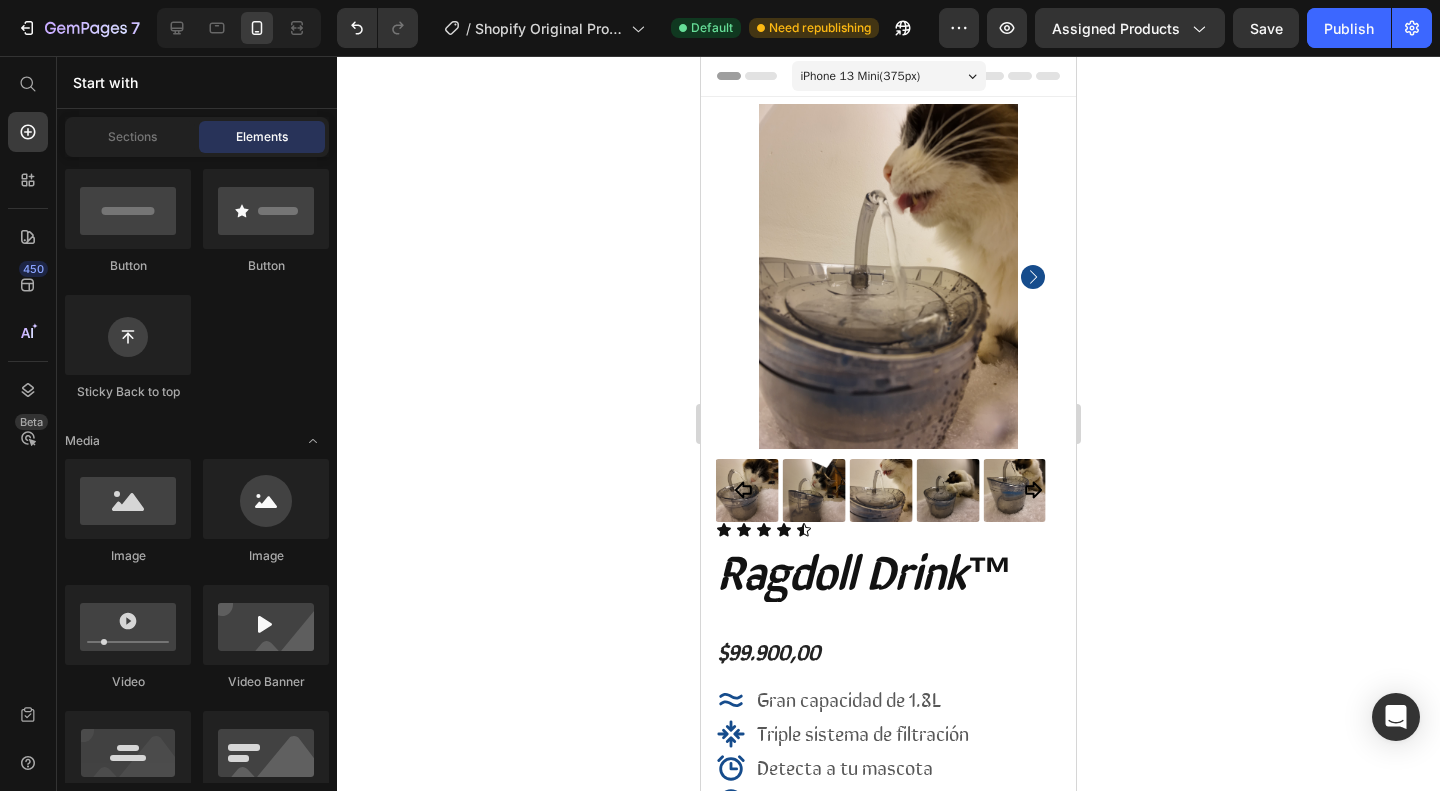 click 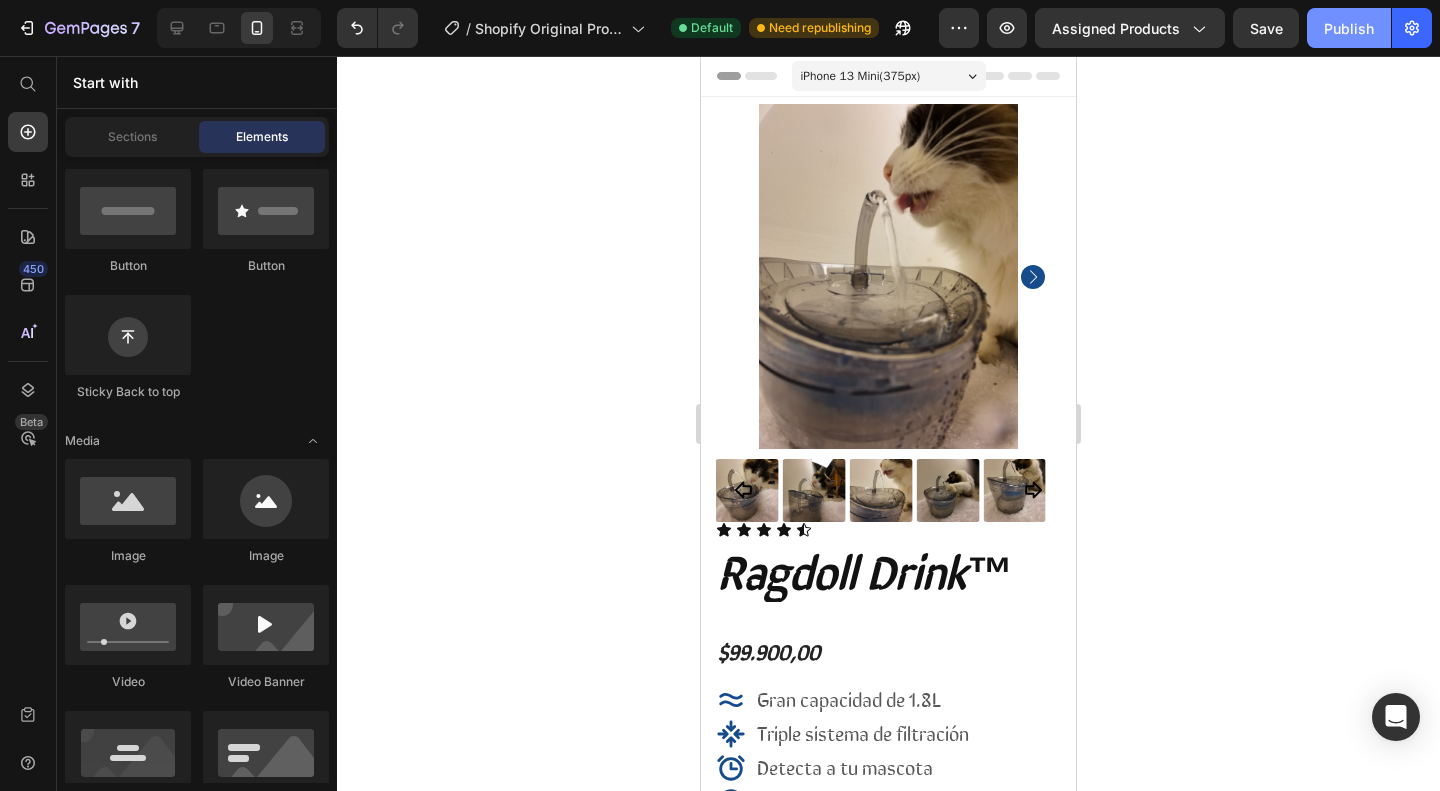 click on "Publish" 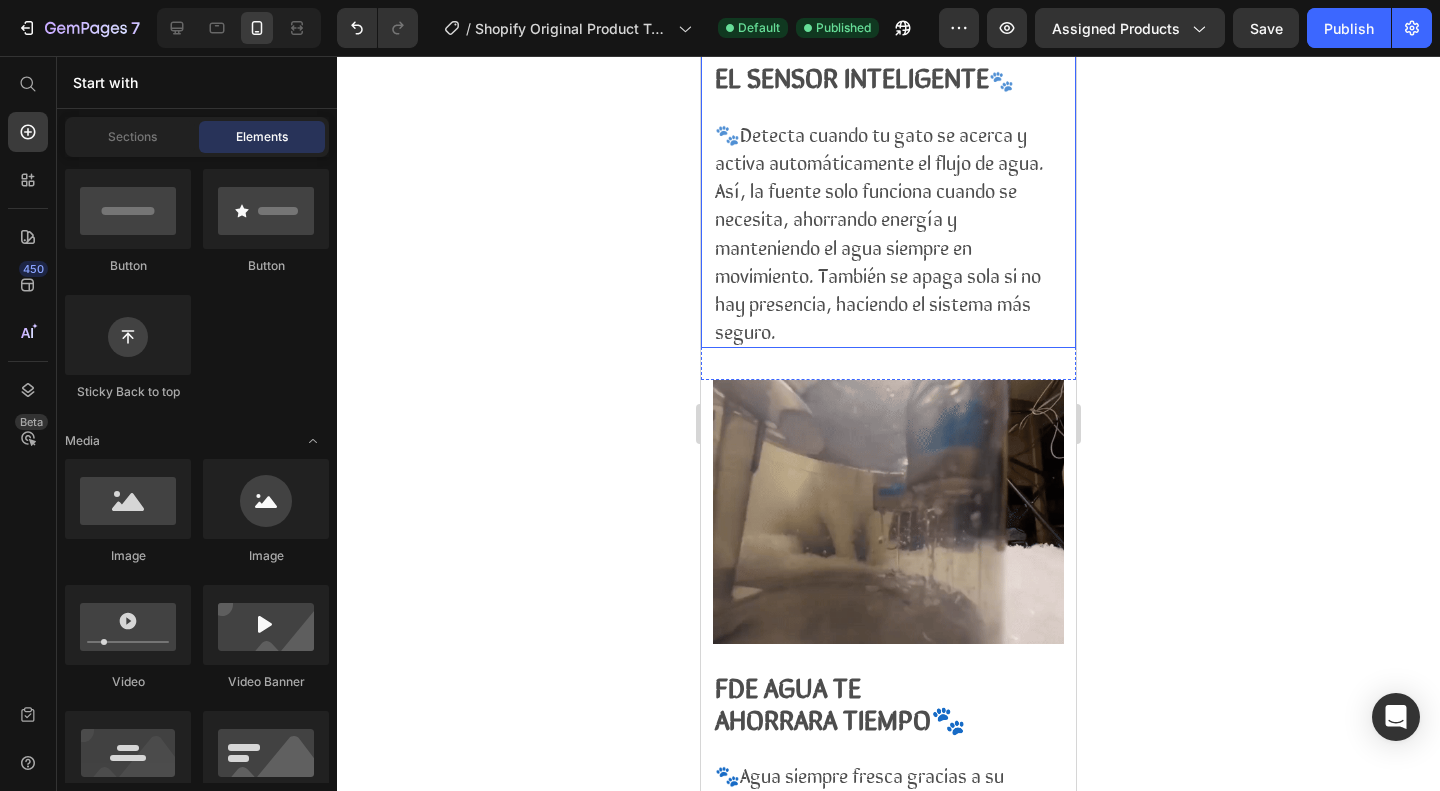 scroll, scrollTop: 1971, scrollLeft: 0, axis: vertical 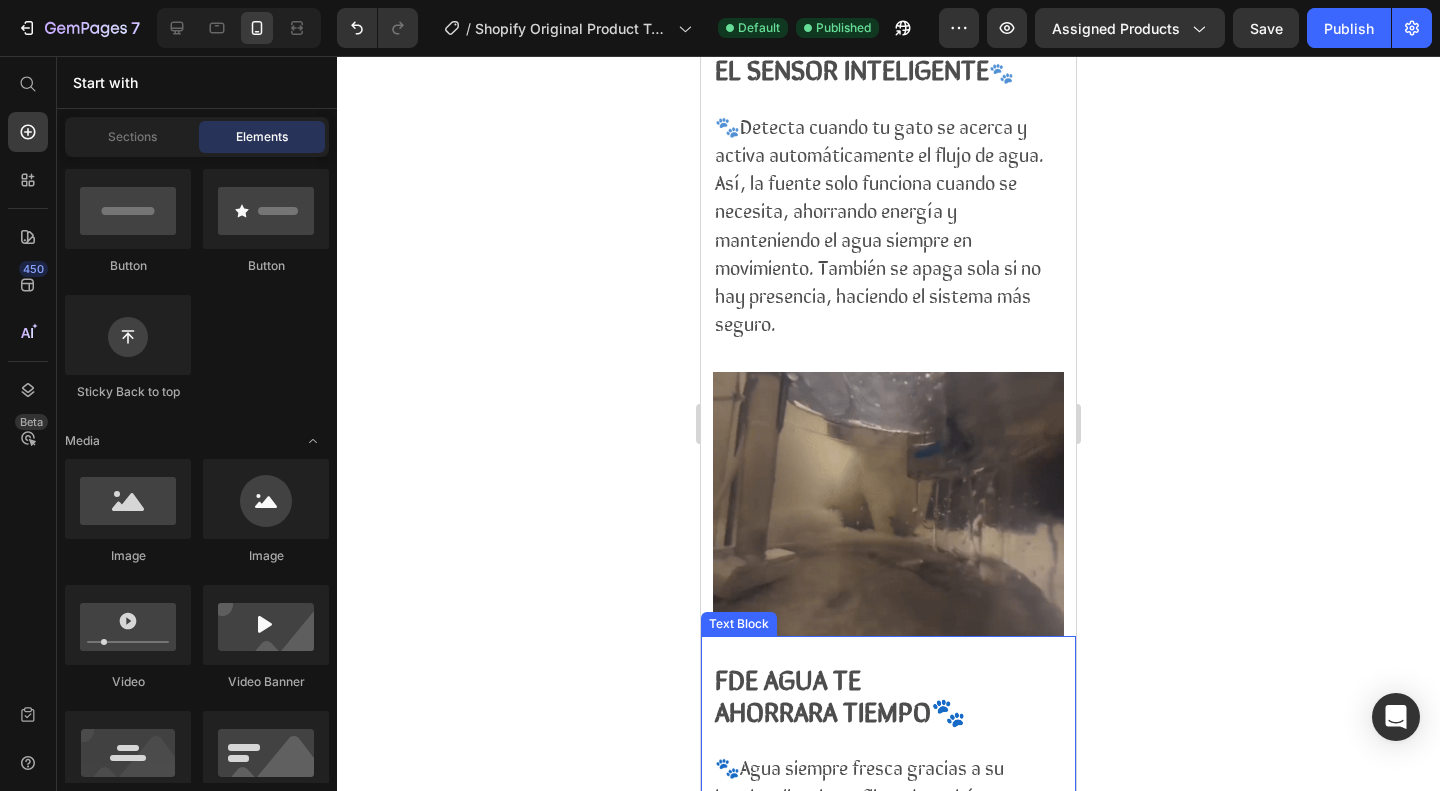 click on "FDE AGUA TE               AHORRARA TIEMPO🐾" at bounding box center (840, 693) 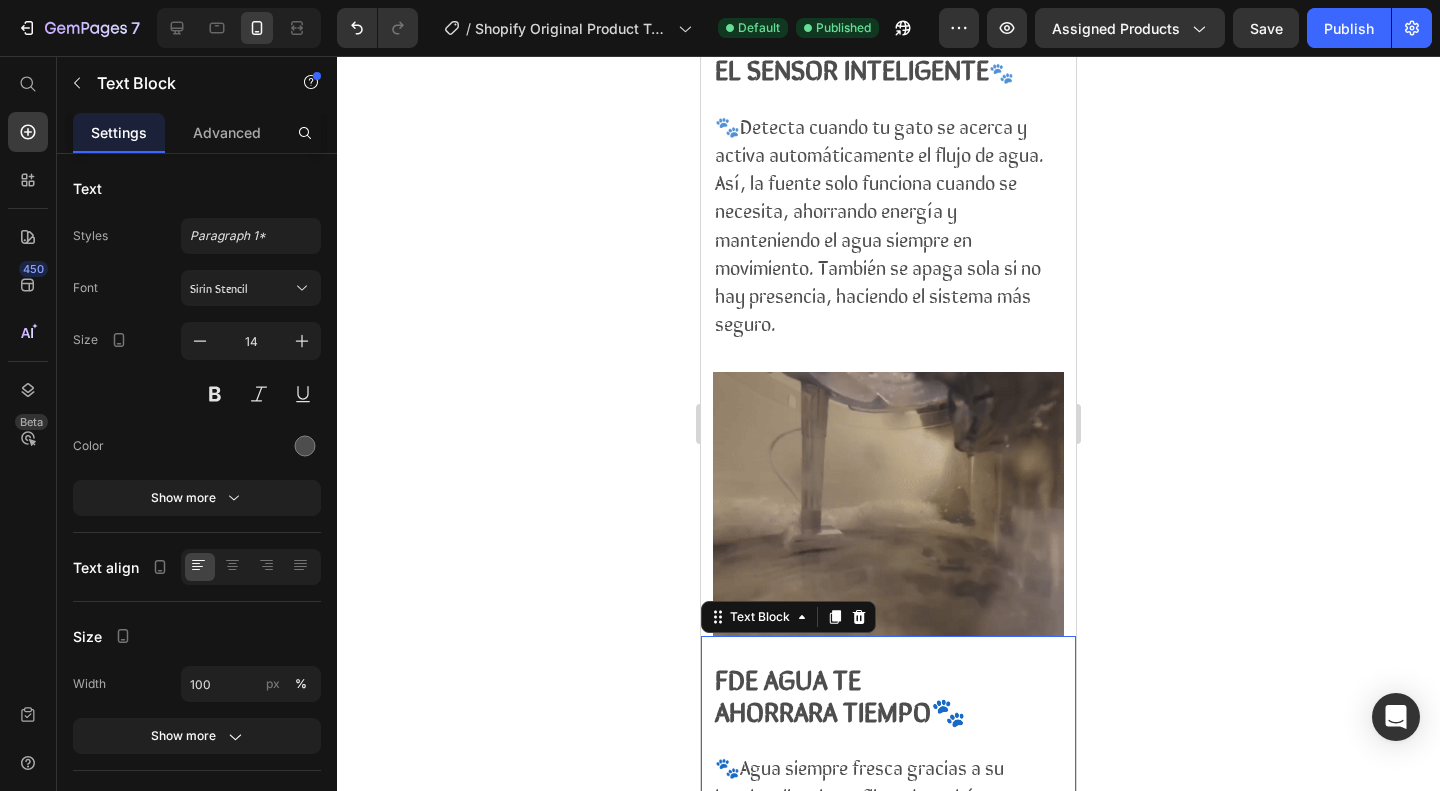 click on "FDE AGUA TE               AHORRARA TIEMPO🐾" at bounding box center (840, 693) 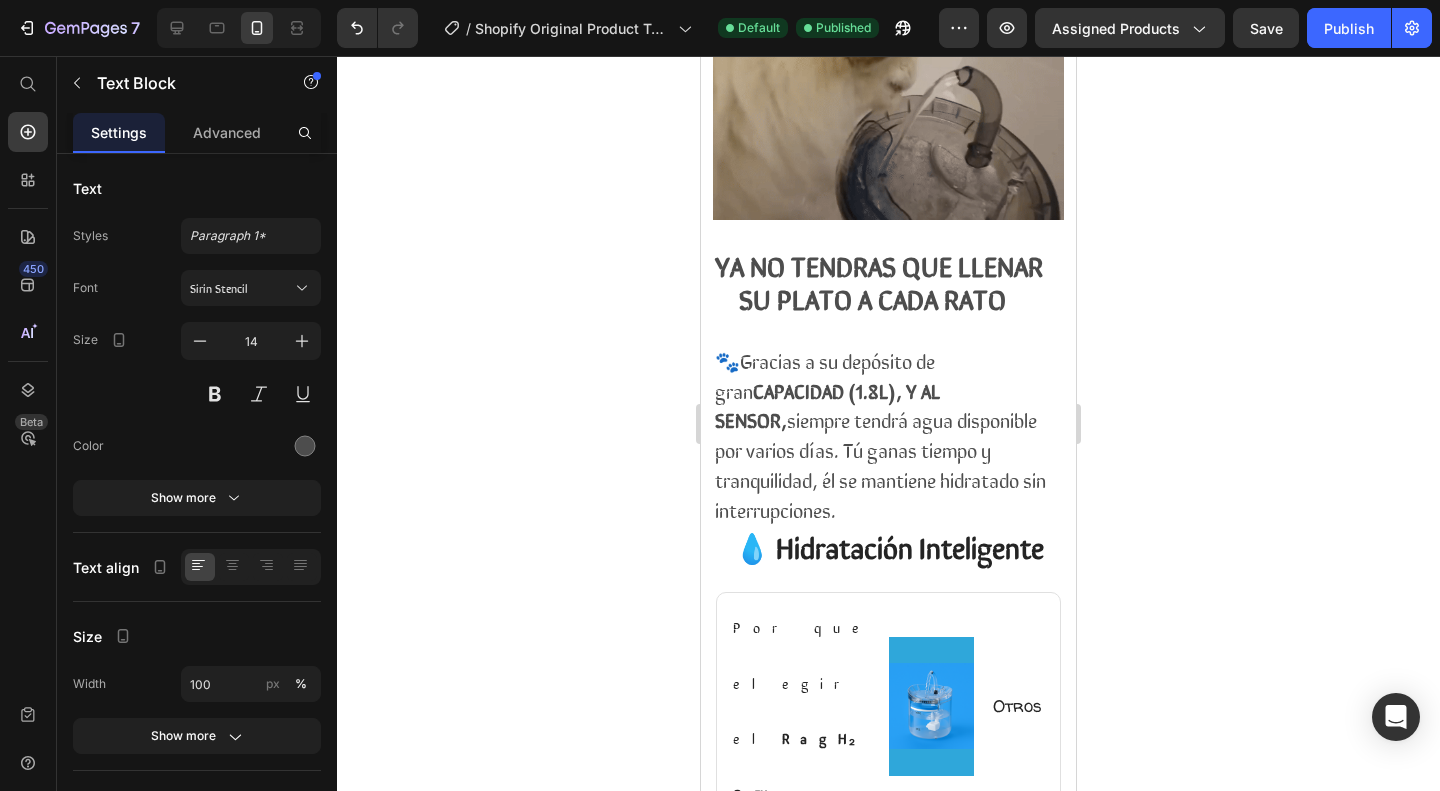 scroll, scrollTop: 2906, scrollLeft: 0, axis: vertical 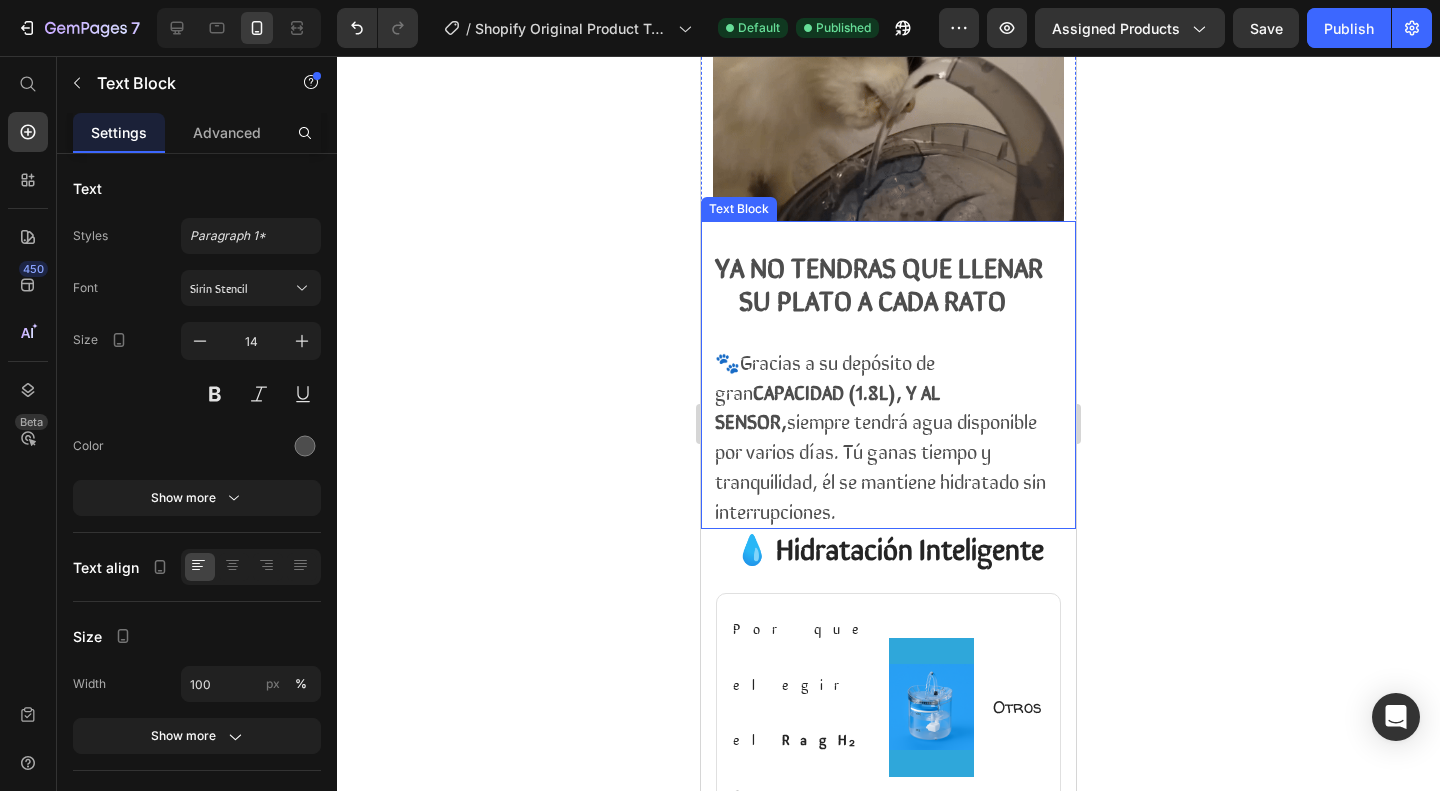 click on "🐾Gracias a su depósito de gran  CAPACIDAD (1.8L), Y AL SENSOR,  siempre tendrá agua disponible por varios días. Tú ganas tiempo y tranquilidad, él se mantiene hidratado sin interrupciones." at bounding box center (888, 437) 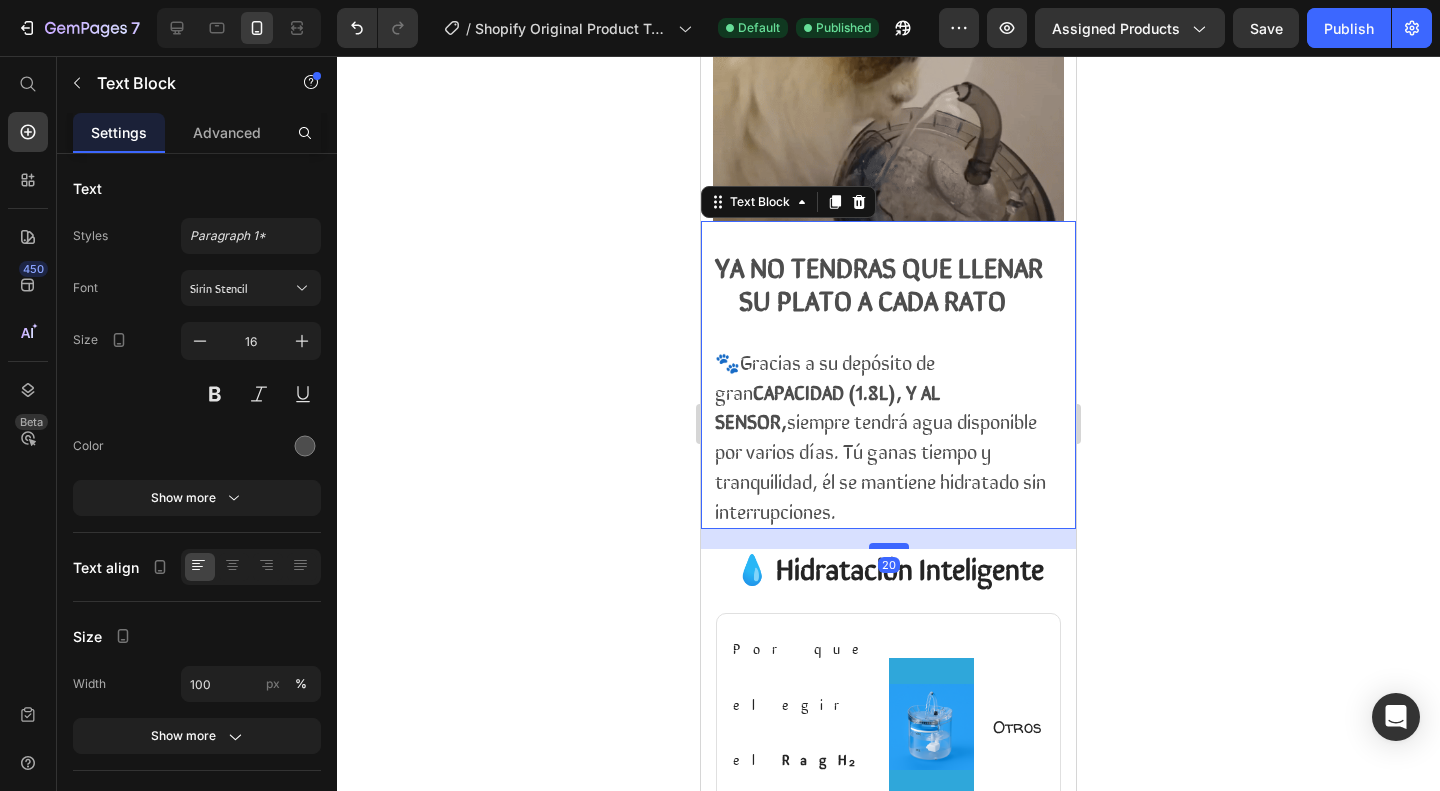 drag, startPoint x: 889, startPoint y: 475, endPoint x: 892, endPoint y: 495, distance: 20.22375 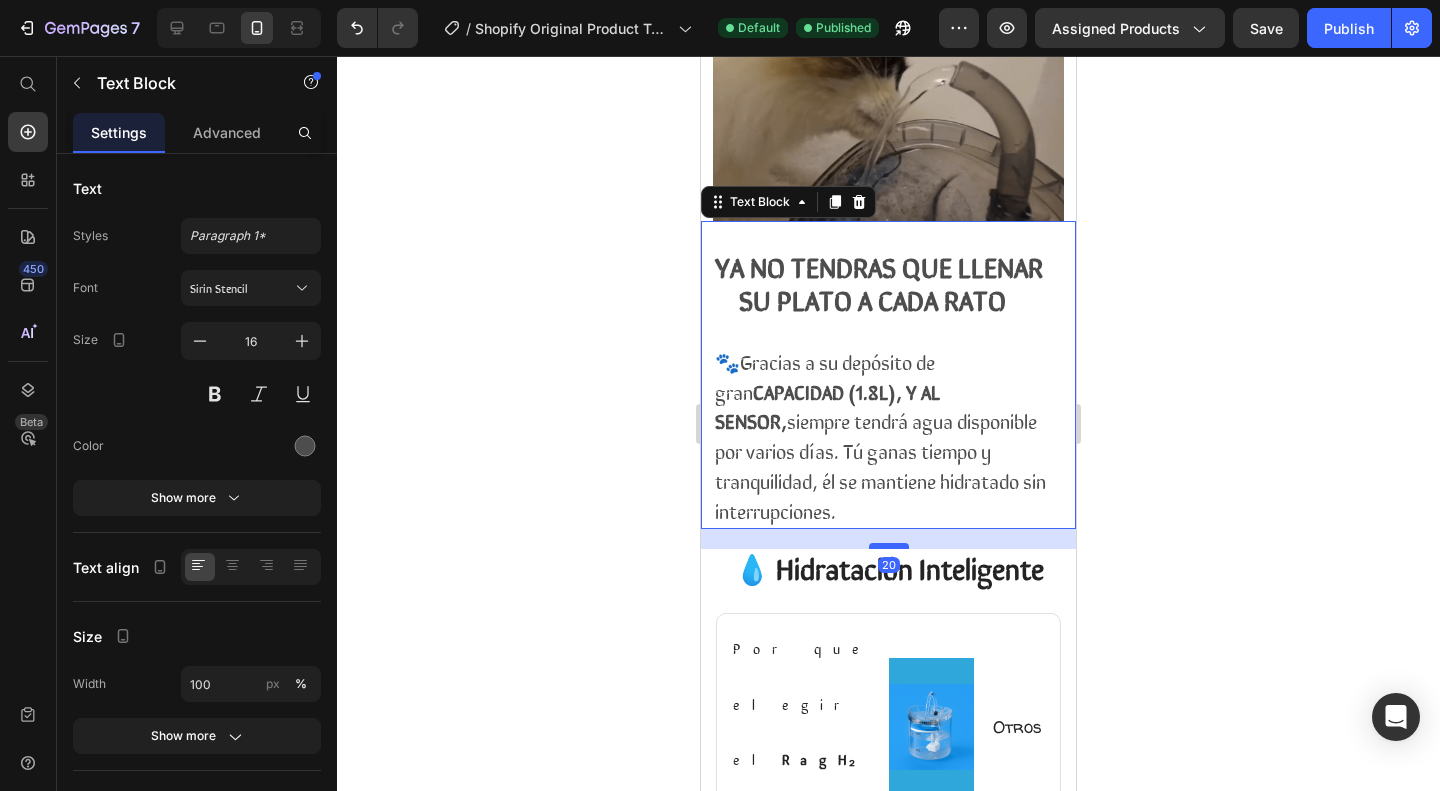 click at bounding box center [889, 546] 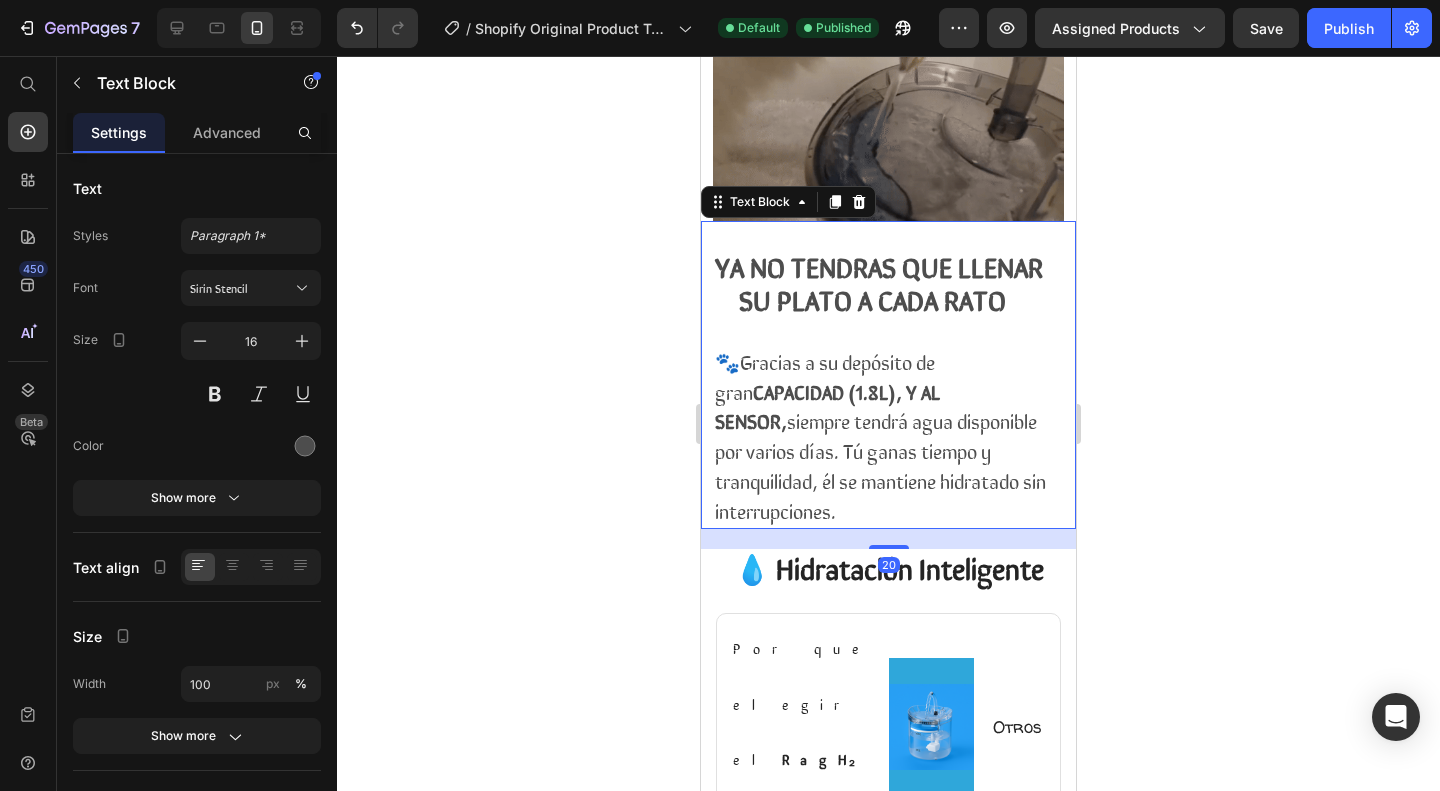 click 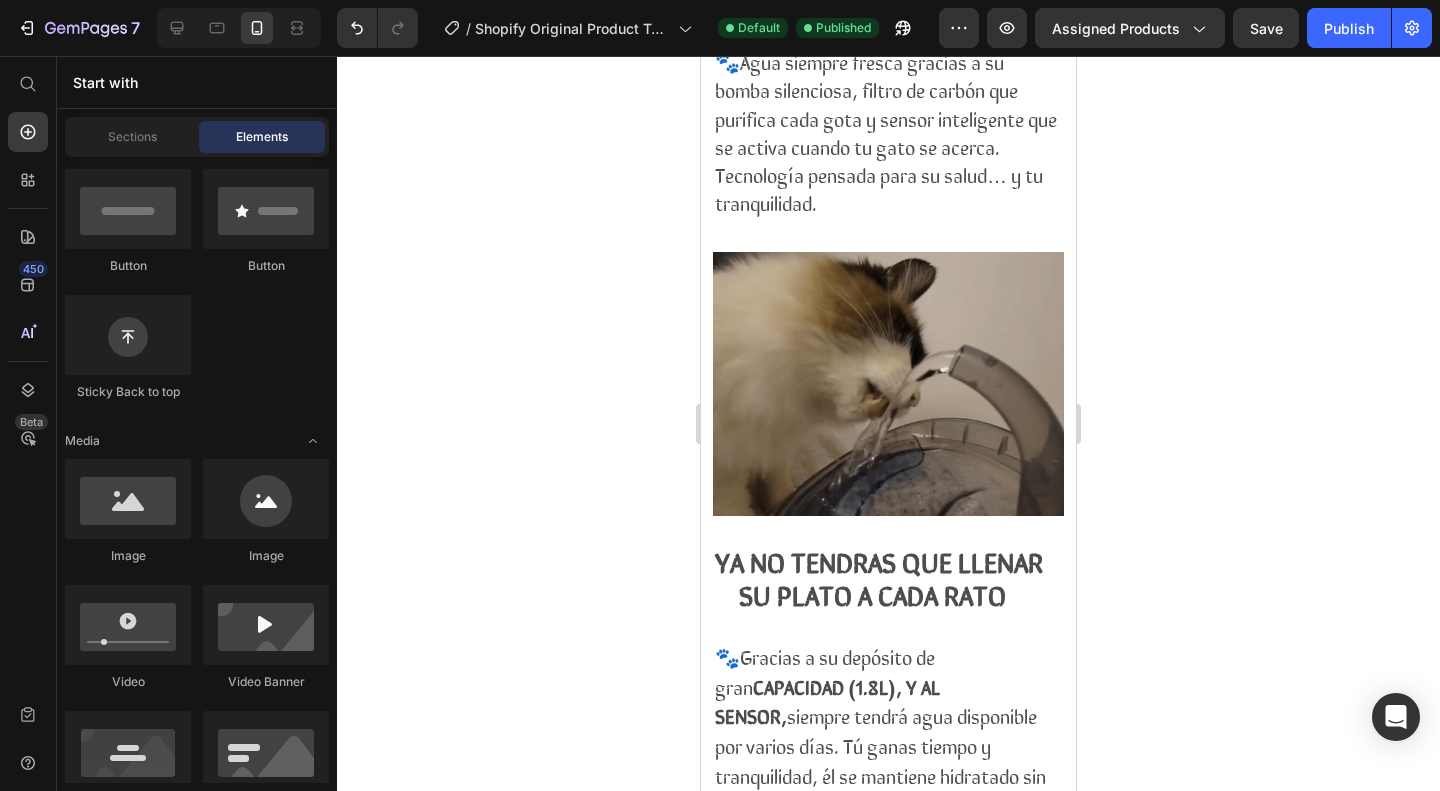 scroll, scrollTop: 2956, scrollLeft: 0, axis: vertical 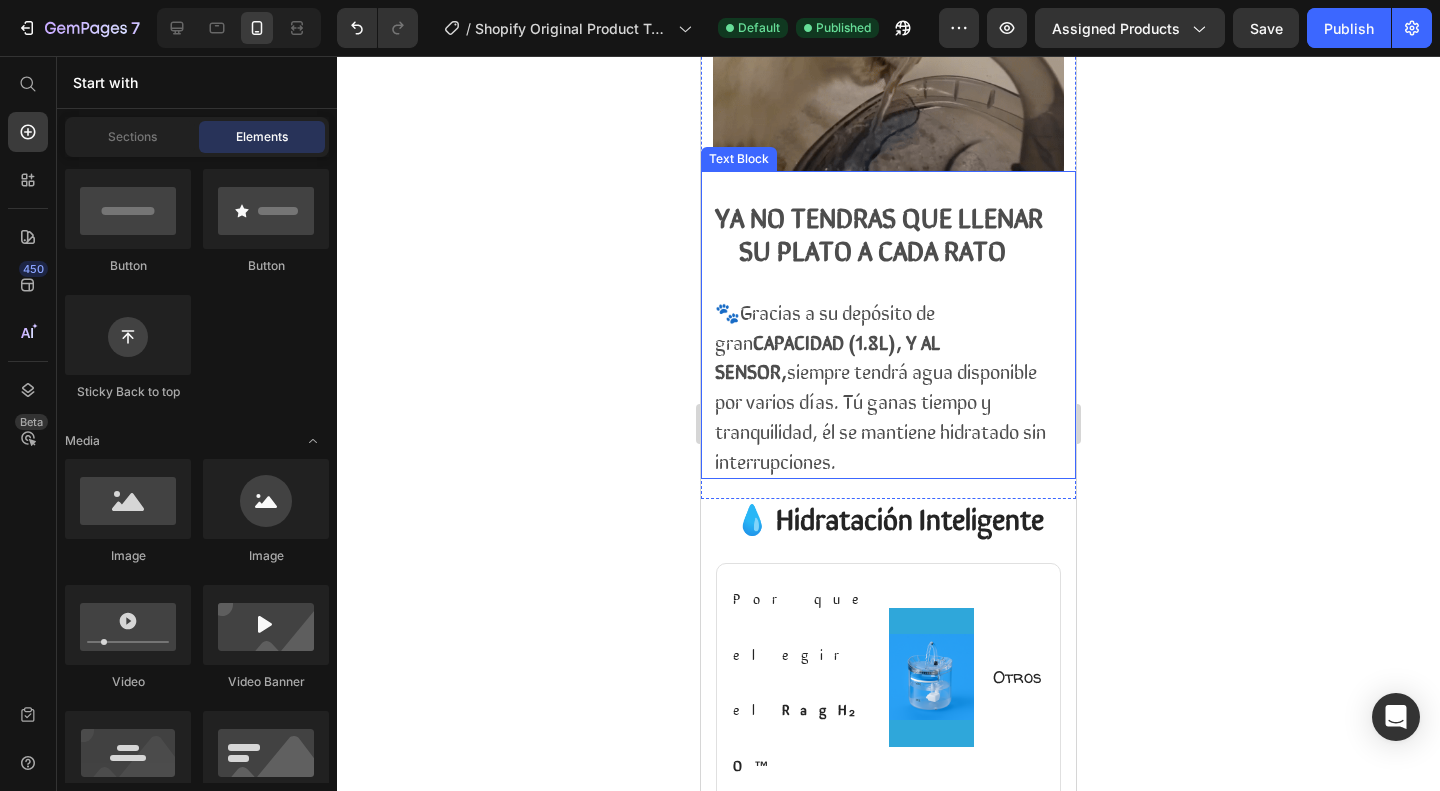 click on "🐾Gracias a su depósito de gran  CAPACIDAD (1.8L), Y AL SENSOR,  siempre tendrá agua disponible por varios días. Tú ganas tiempo y tranquilidad, él se mantiene hidratado sin interrupciones." at bounding box center [880, 386] 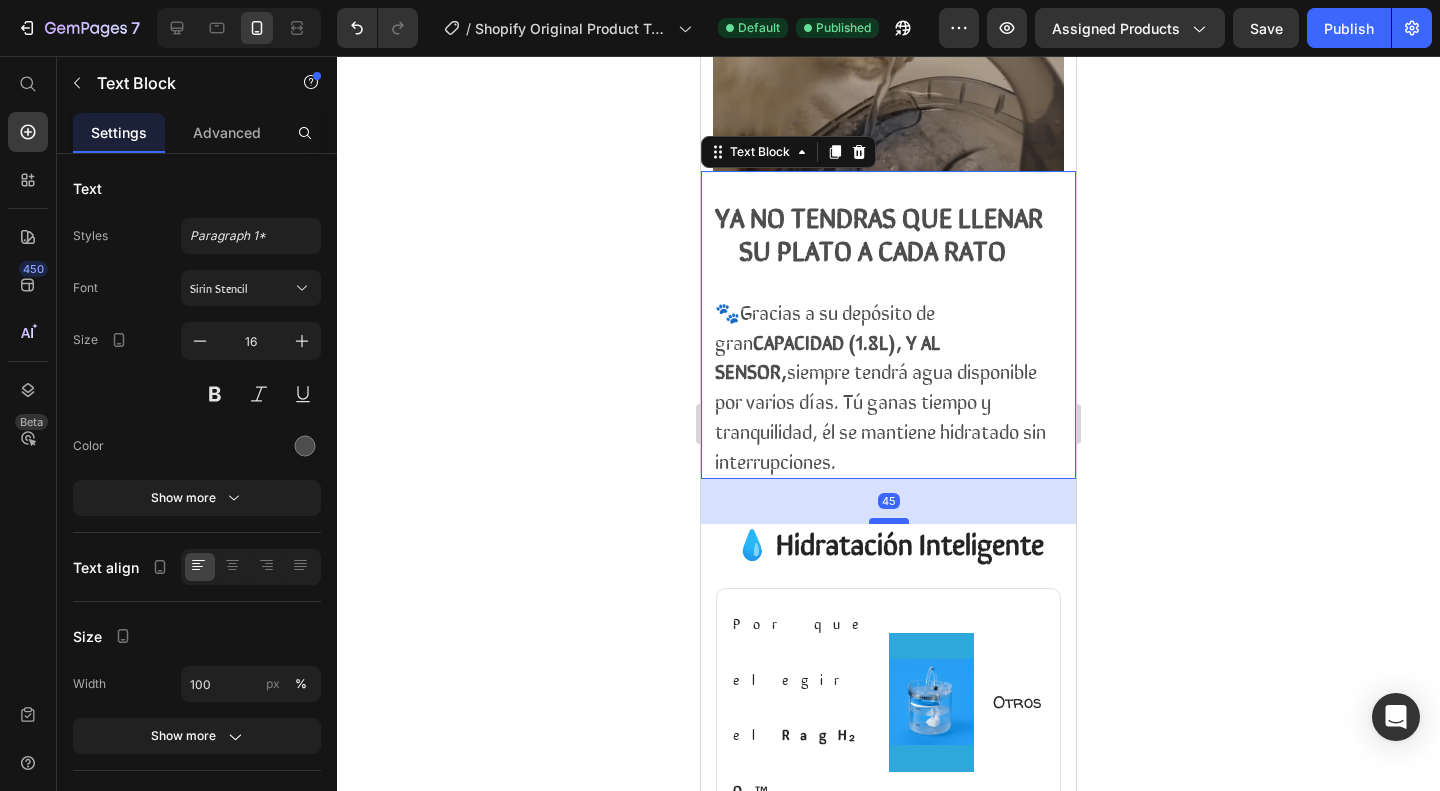 drag, startPoint x: 882, startPoint y: 444, endPoint x: 884, endPoint y: 468, distance: 24.083189 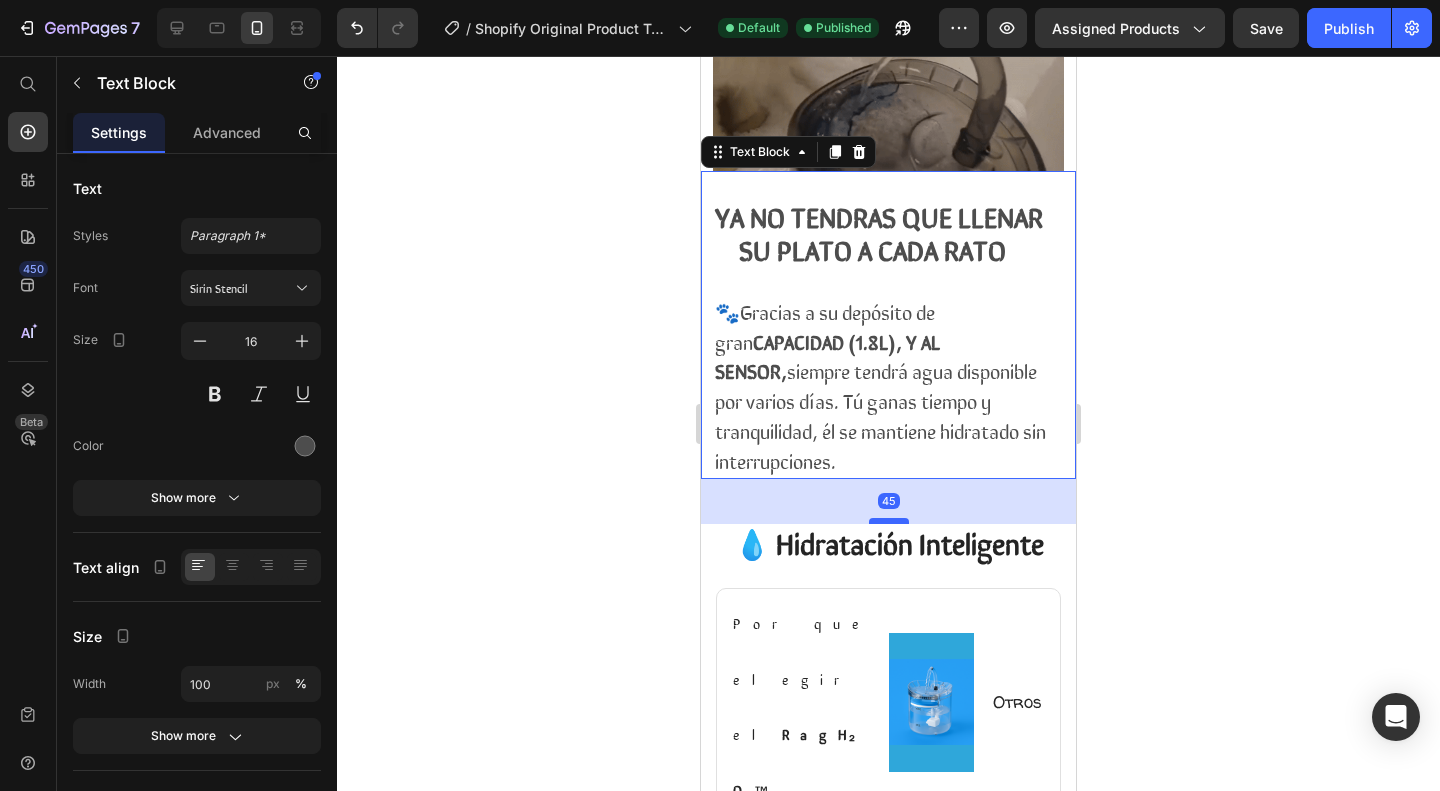 click at bounding box center [889, 521] 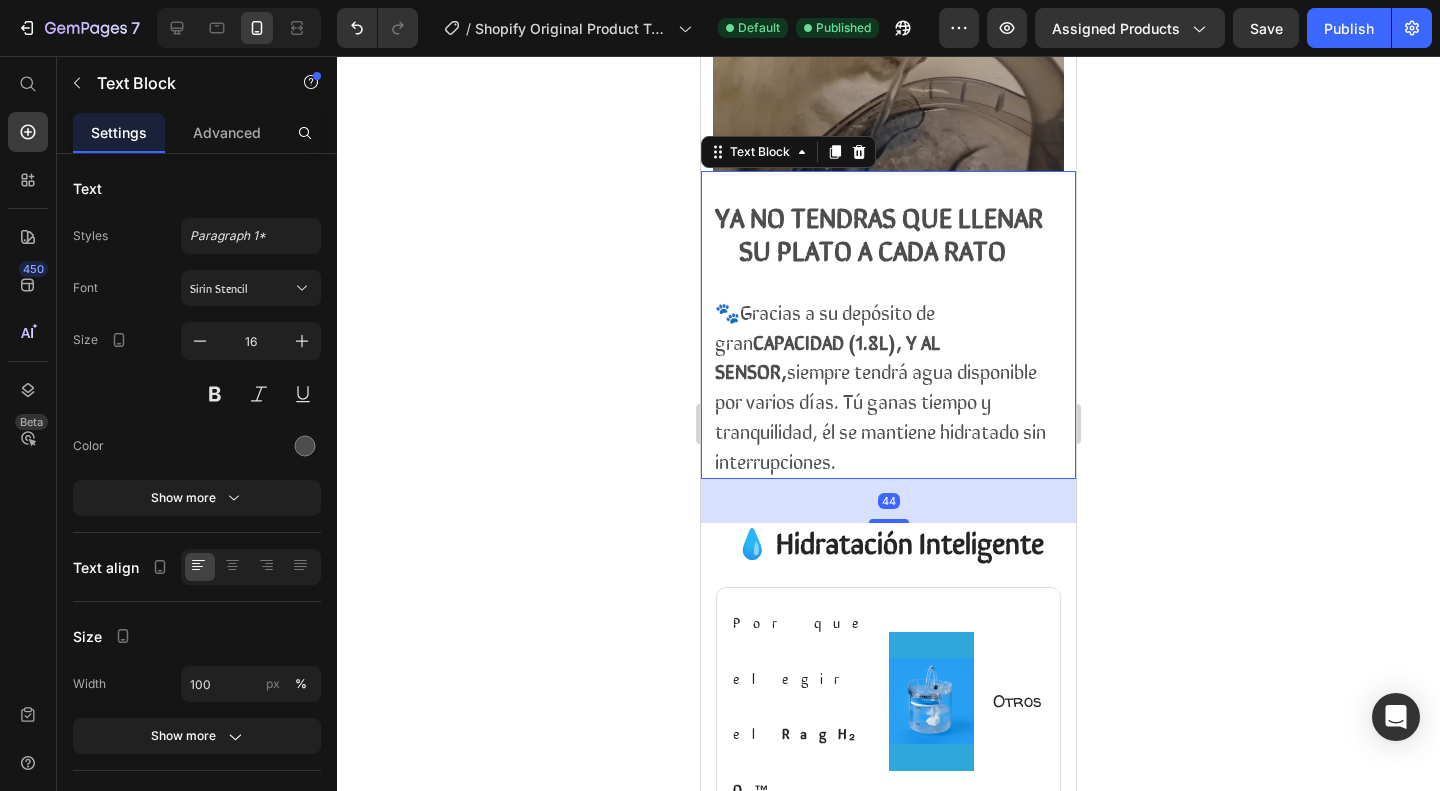click 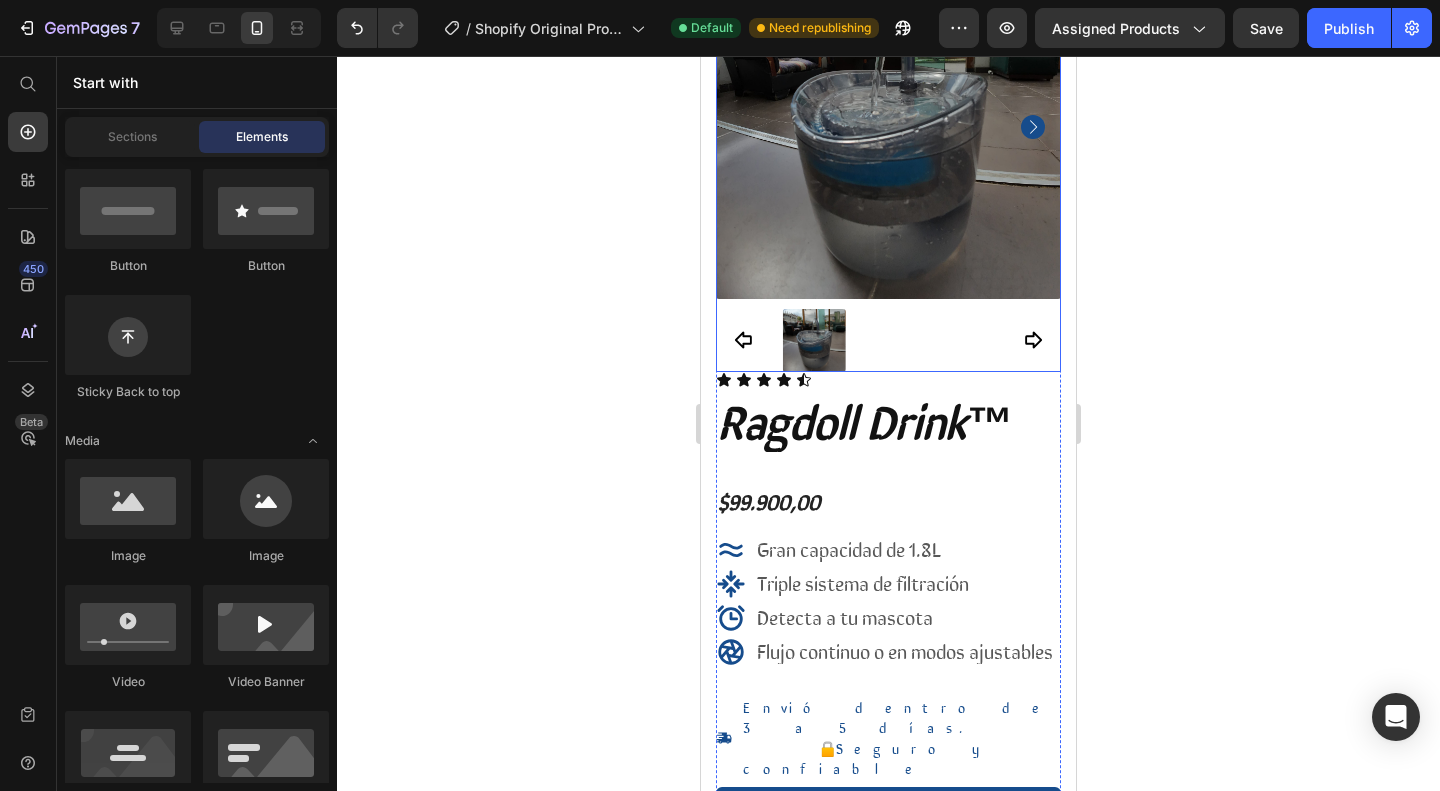 scroll, scrollTop: 0, scrollLeft: 0, axis: both 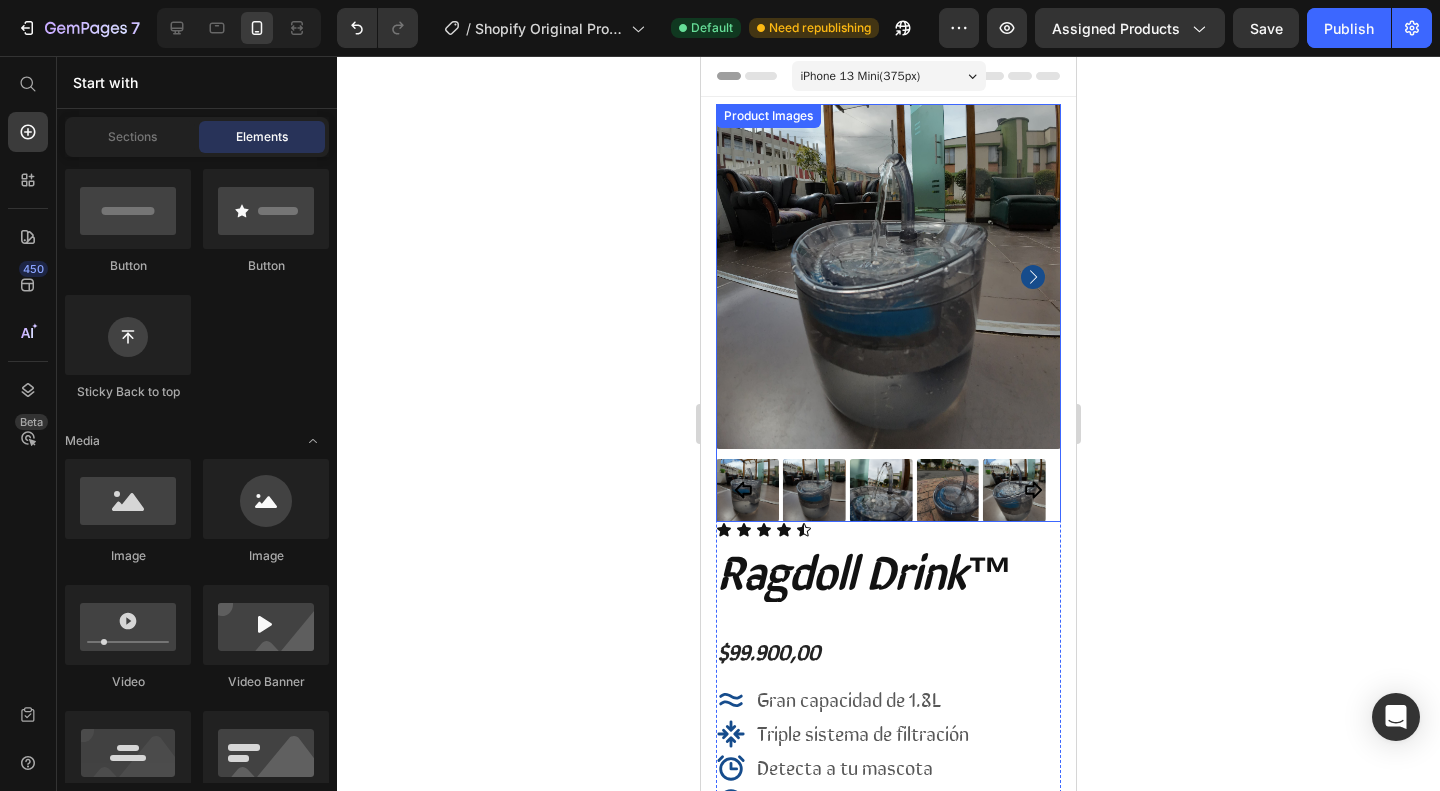 click at bounding box center [814, 490] 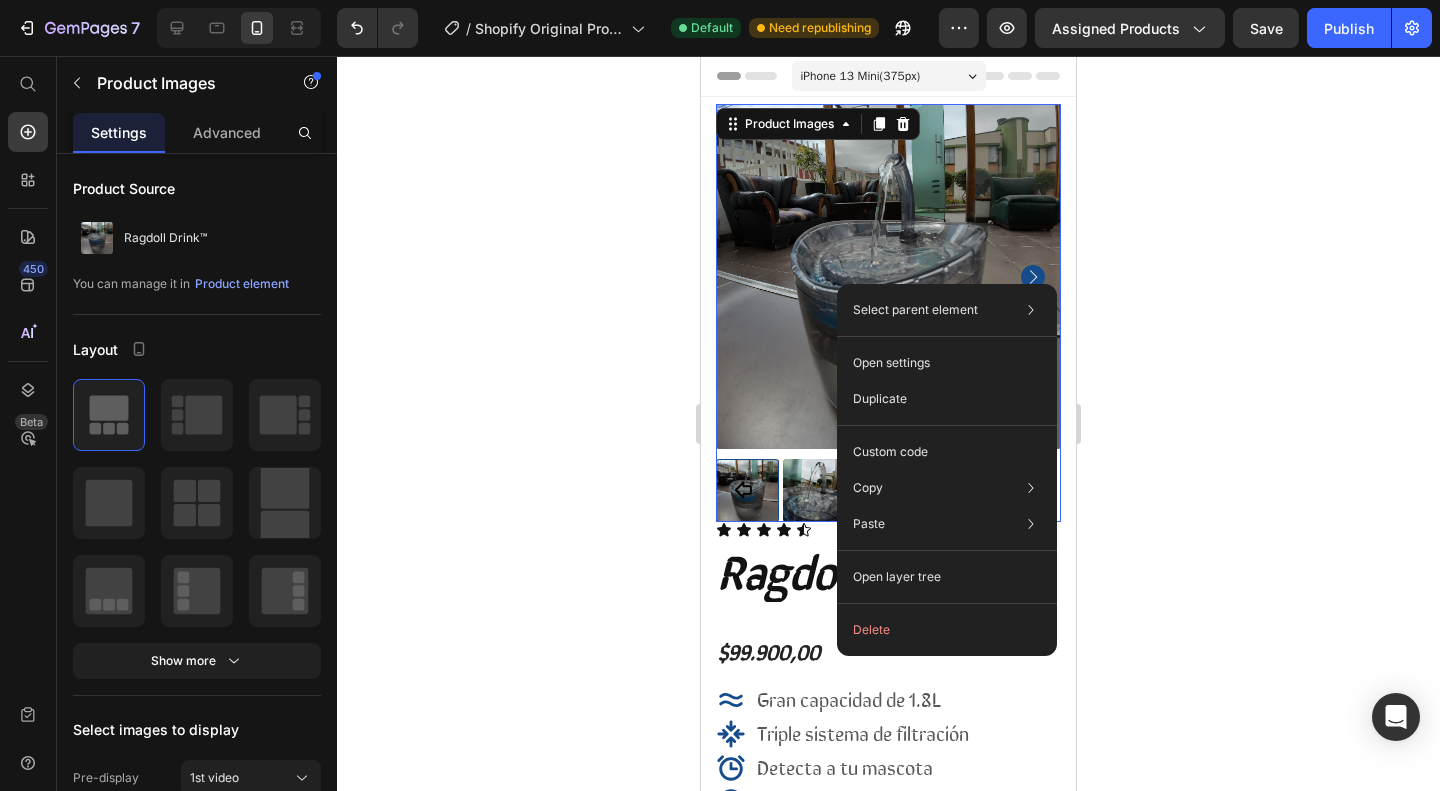 click 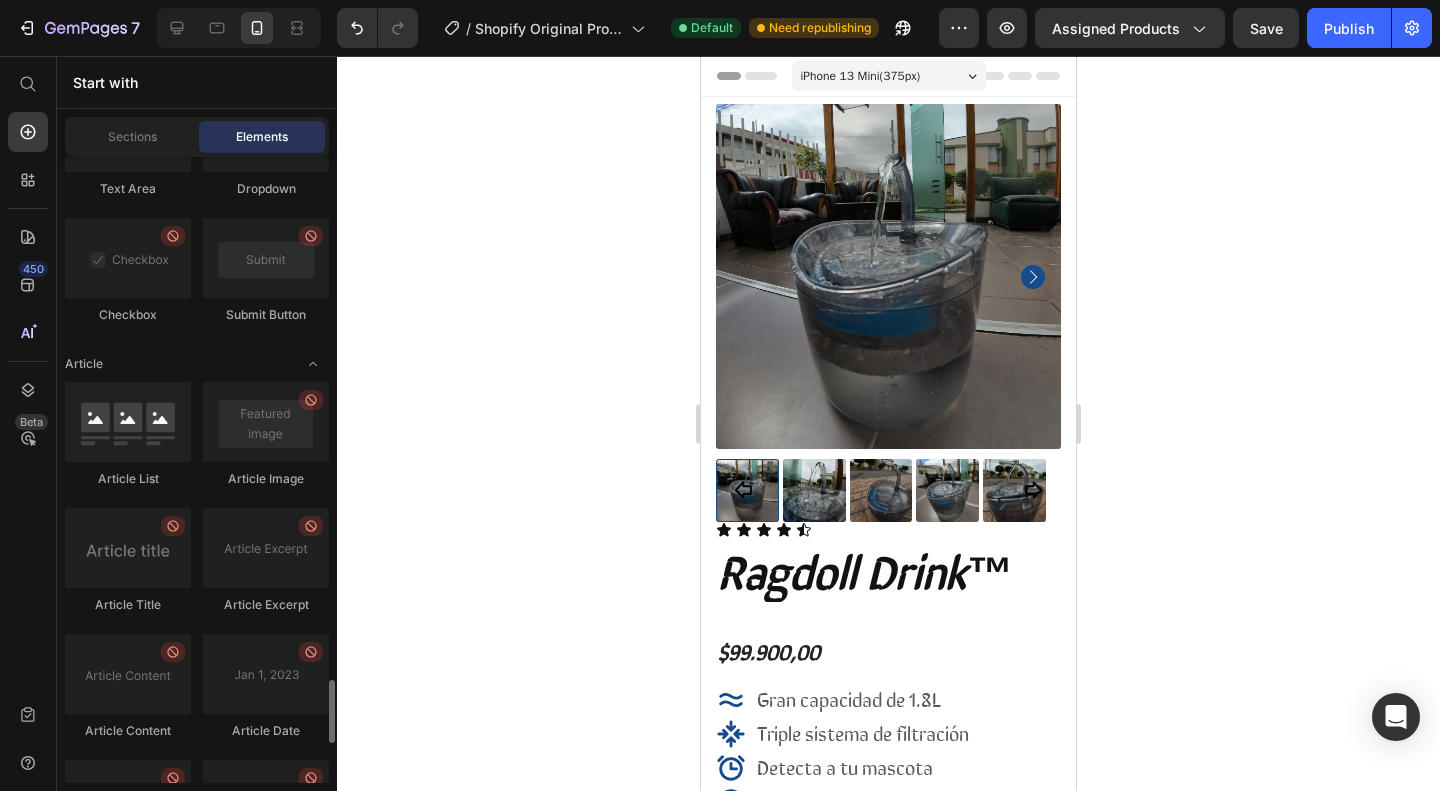 scroll, scrollTop: 5559, scrollLeft: 0, axis: vertical 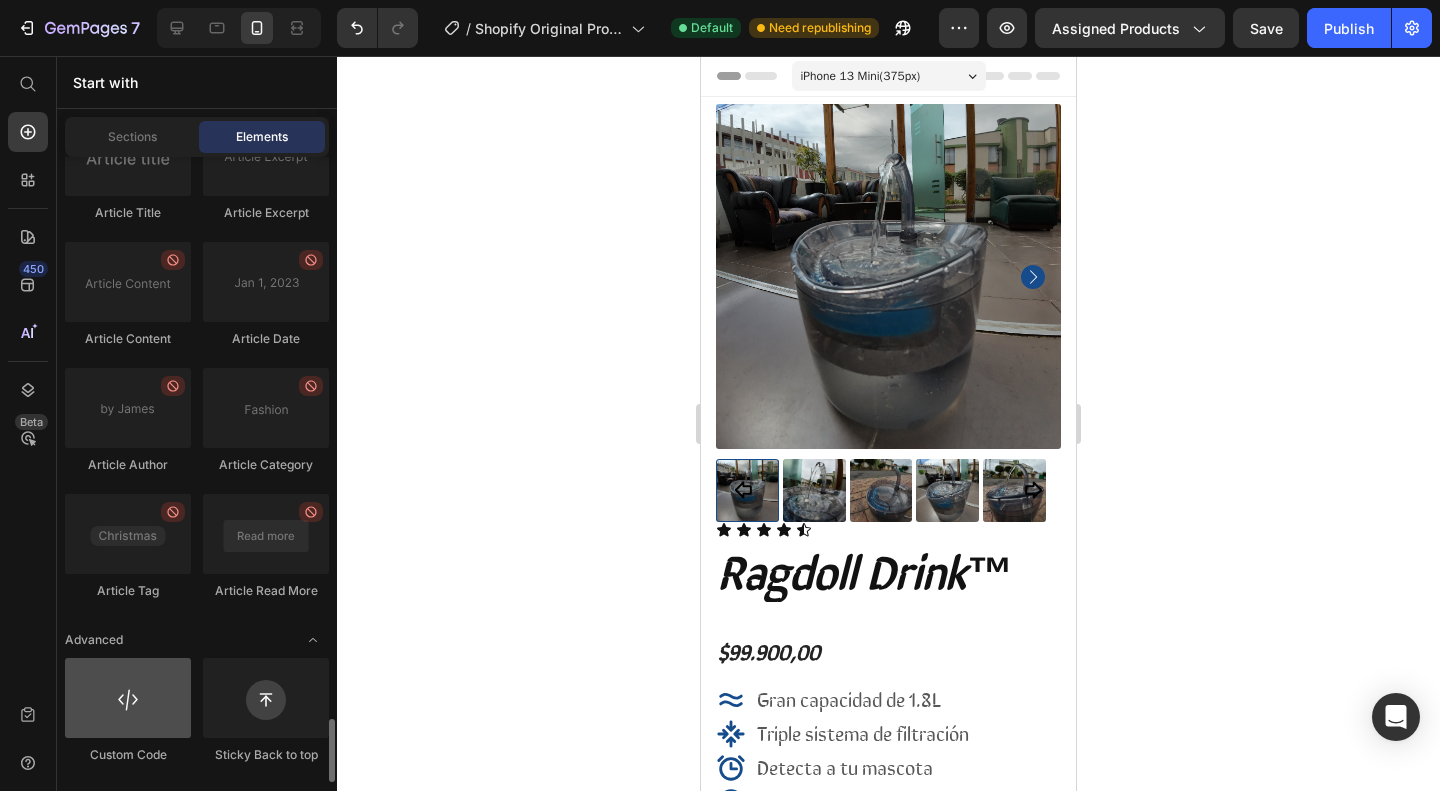 click at bounding box center [128, 698] 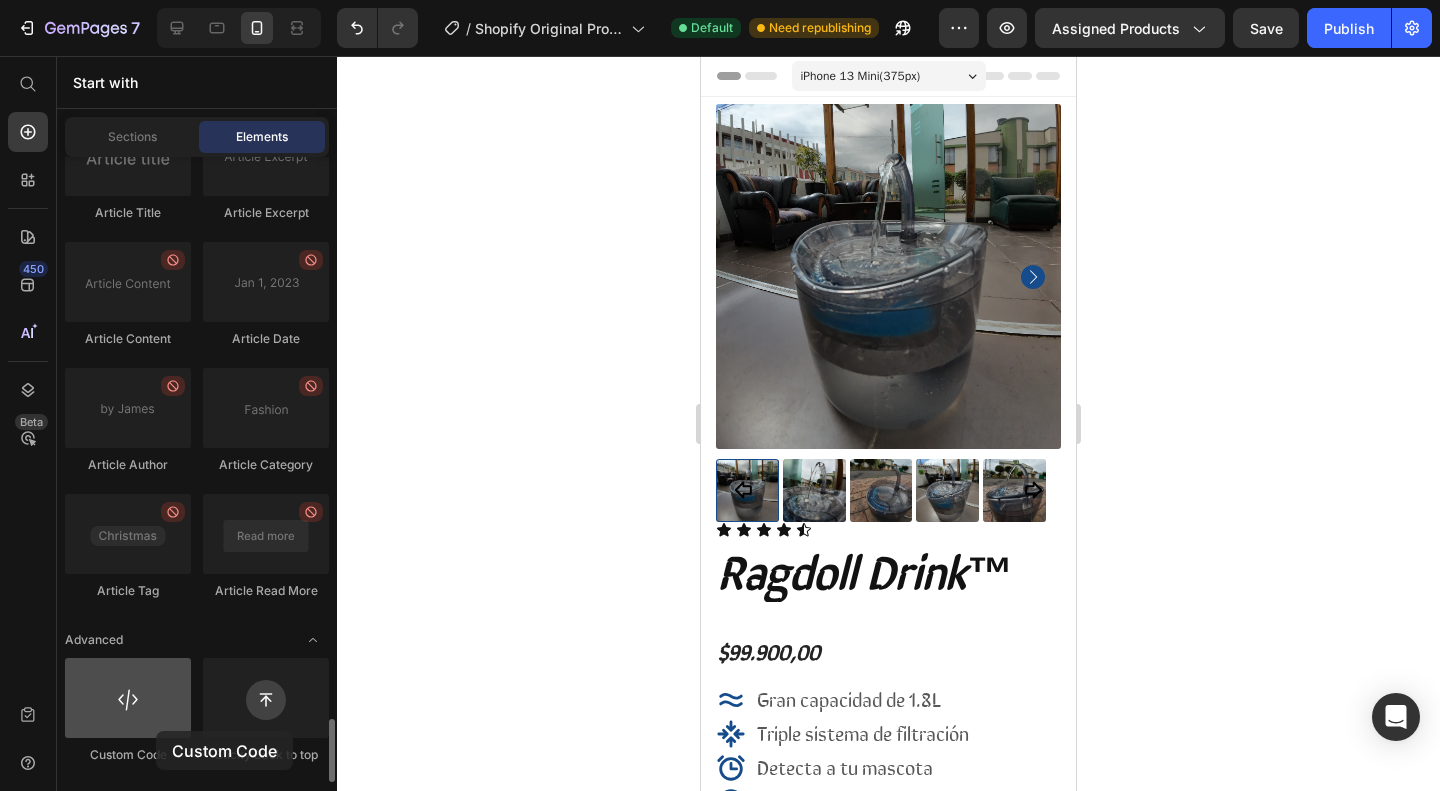 click at bounding box center [128, 698] 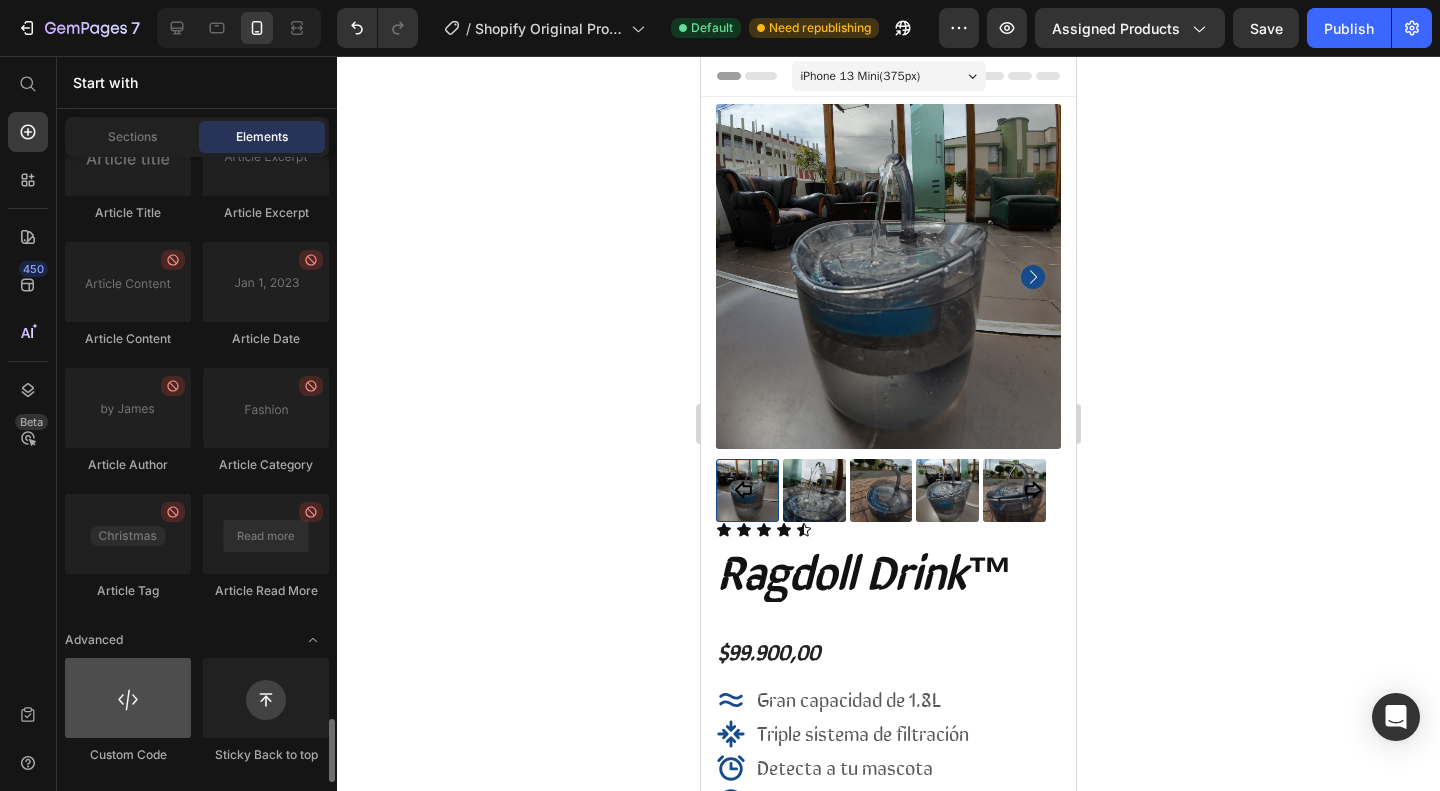 click at bounding box center (128, 698) 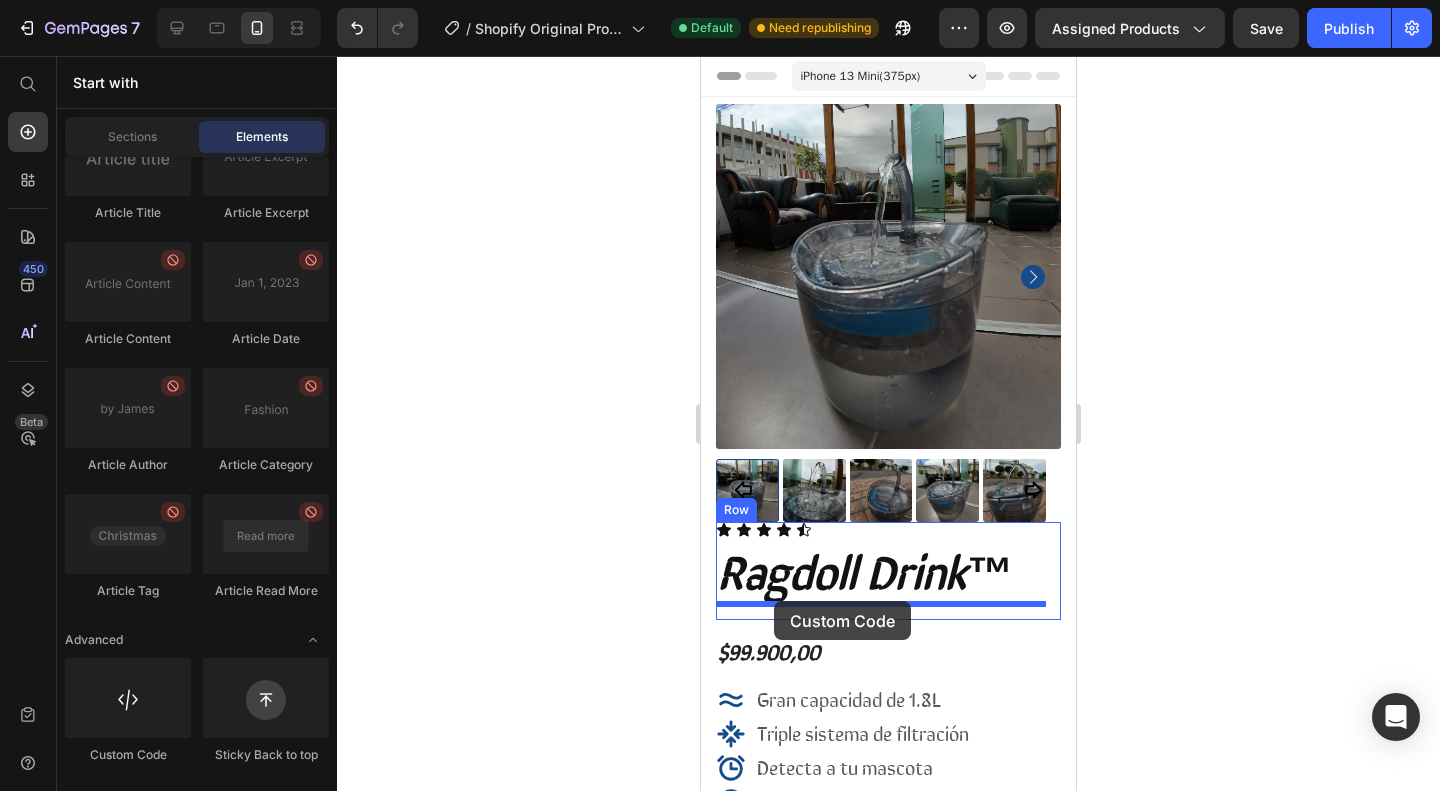 drag, startPoint x: 827, startPoint y: 783, endPoint x: 774, endPoint y: 601, distance: 189.56001 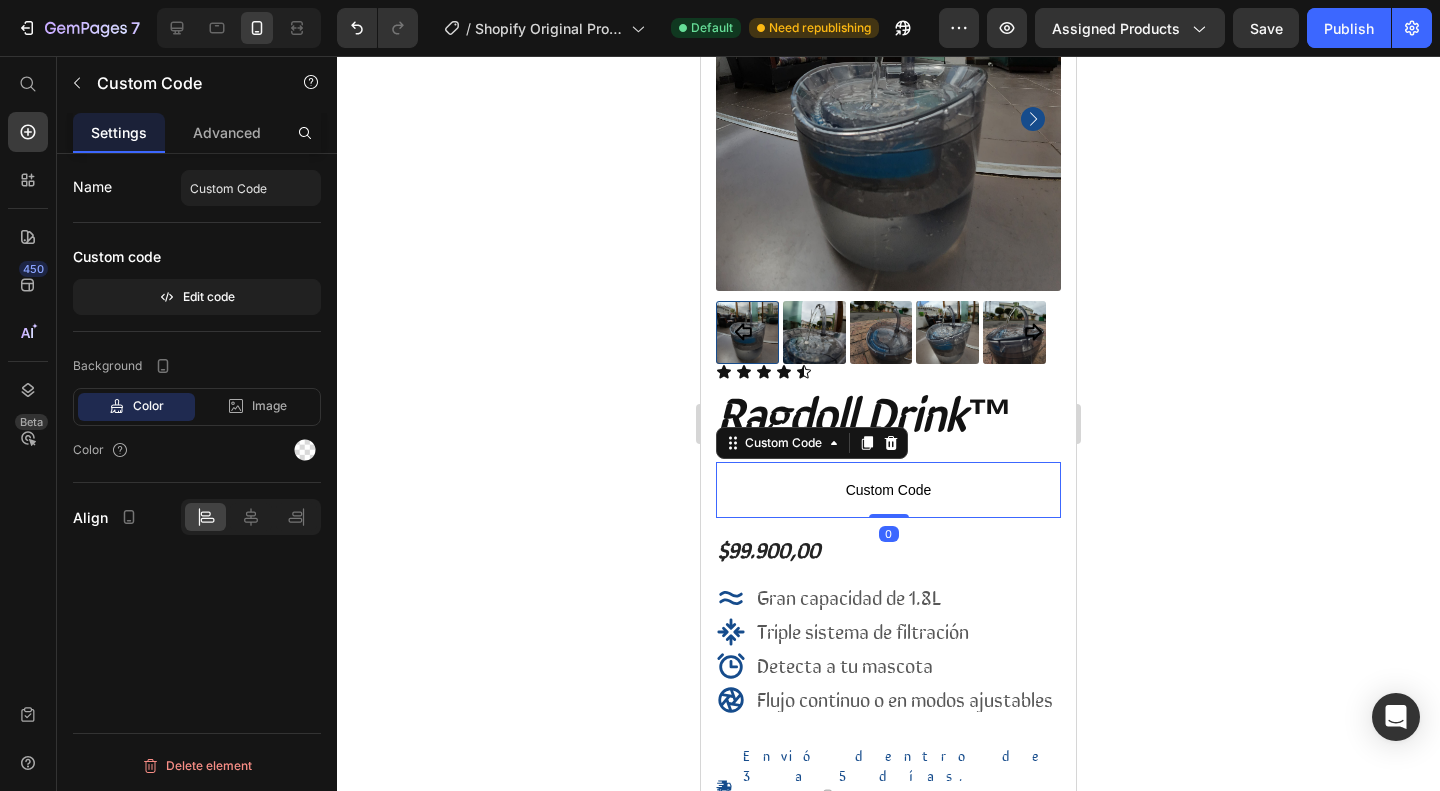 scroll, scrollTop: 159, scrollLeft: 0, axis: vertical 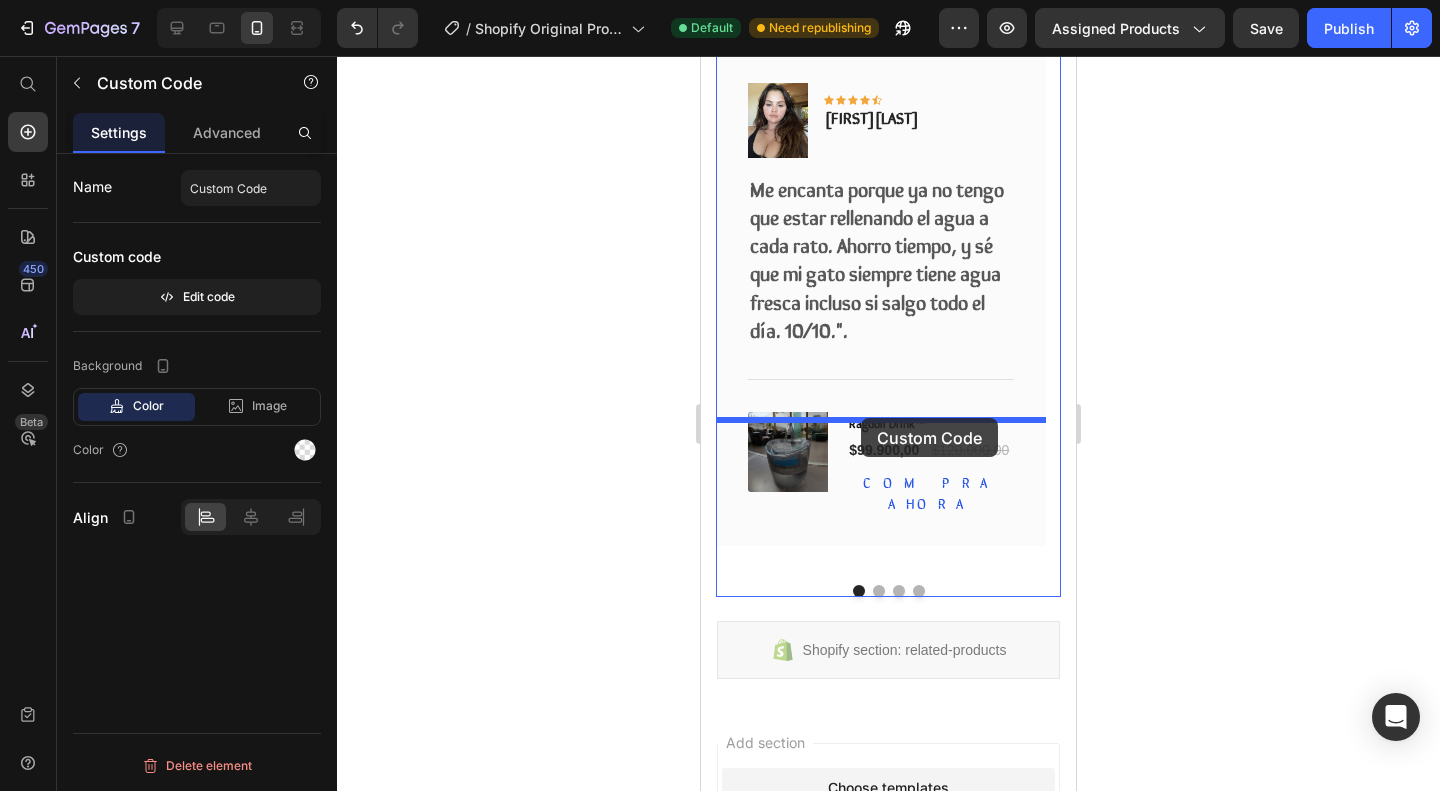 drag, startPoint x: 892, startPoint y: 451, endPoint x: 861, endPoint y: 419, distance: 44.553337 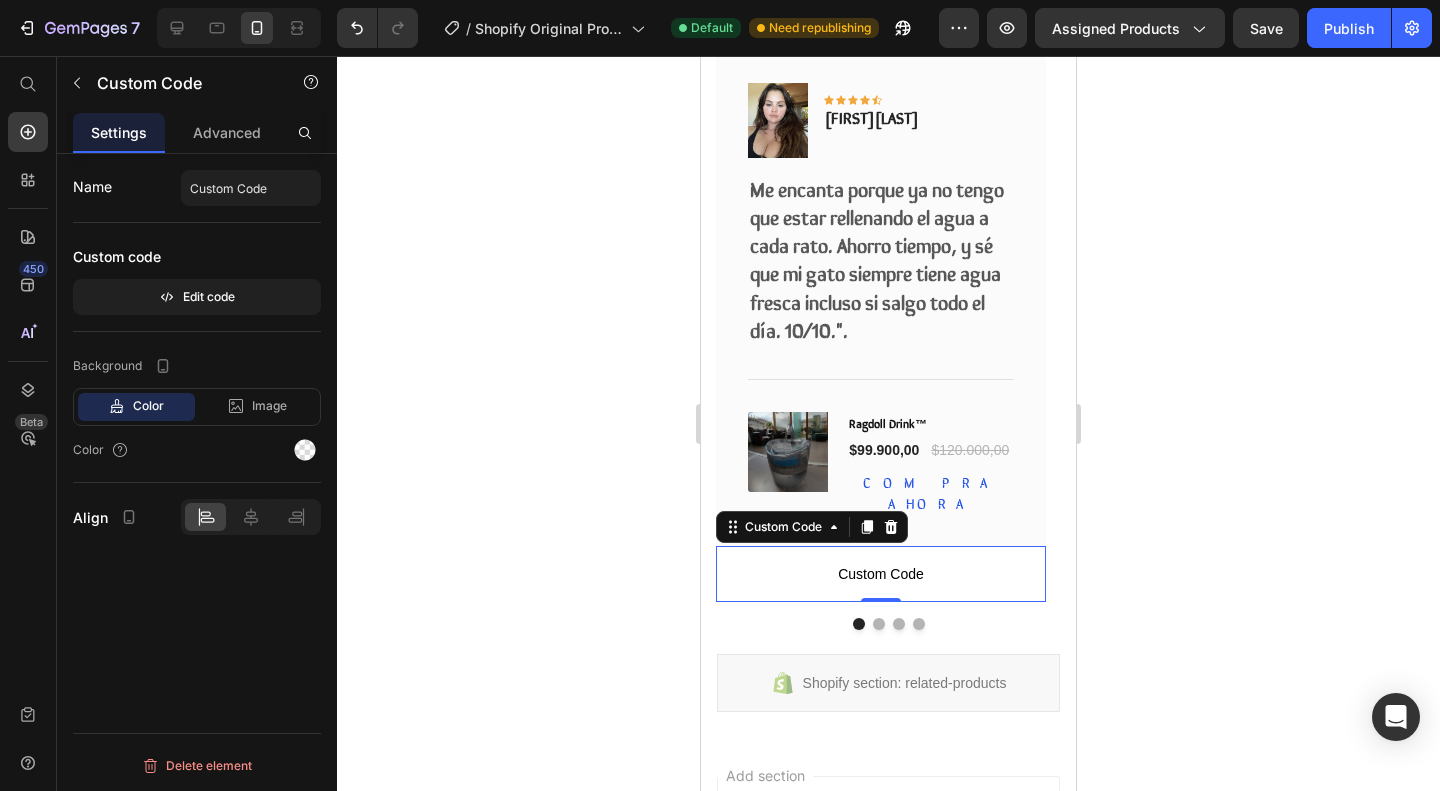 click on "Custom Code" at bounding box center [881, 574] 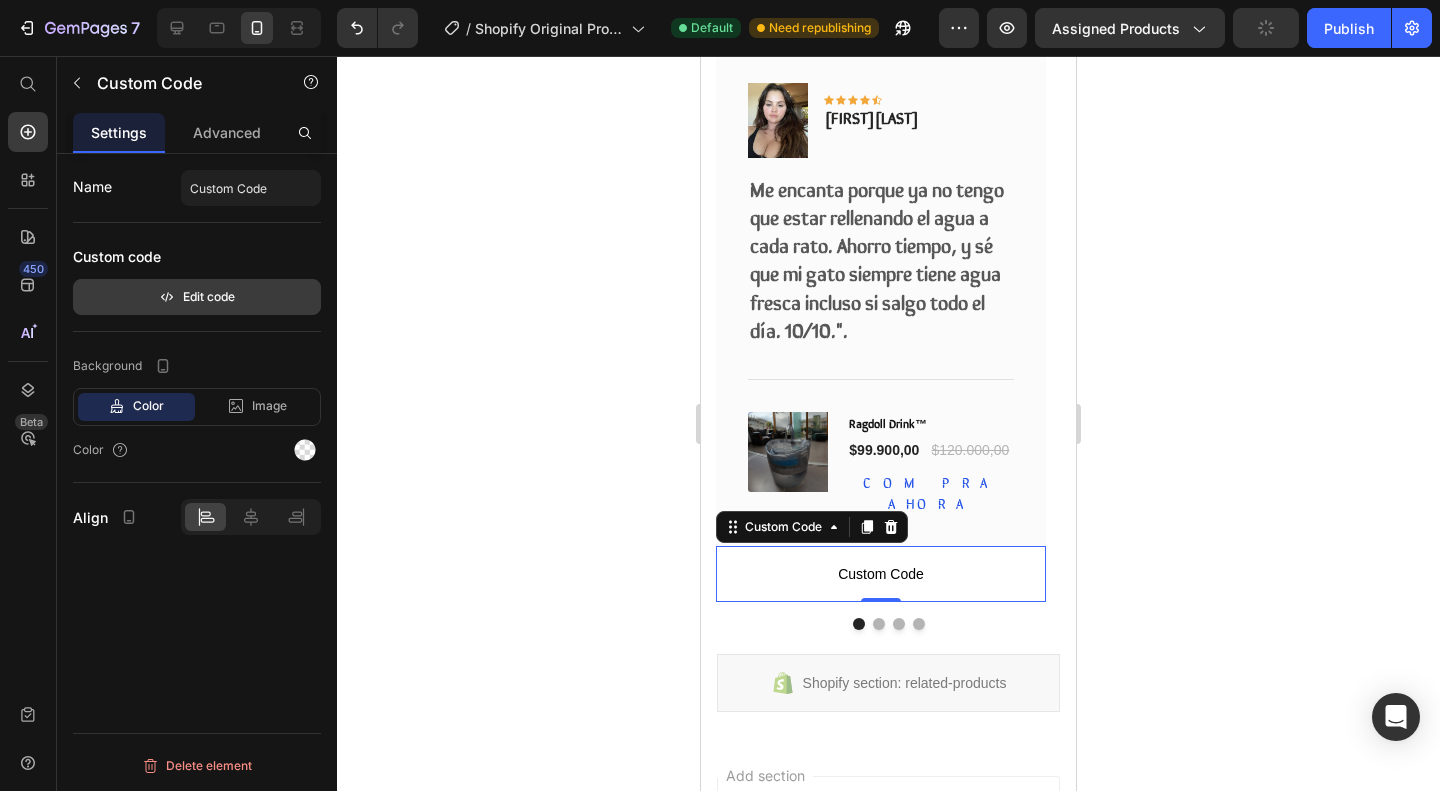click on "Edit code" at bounding box center [197, 297] 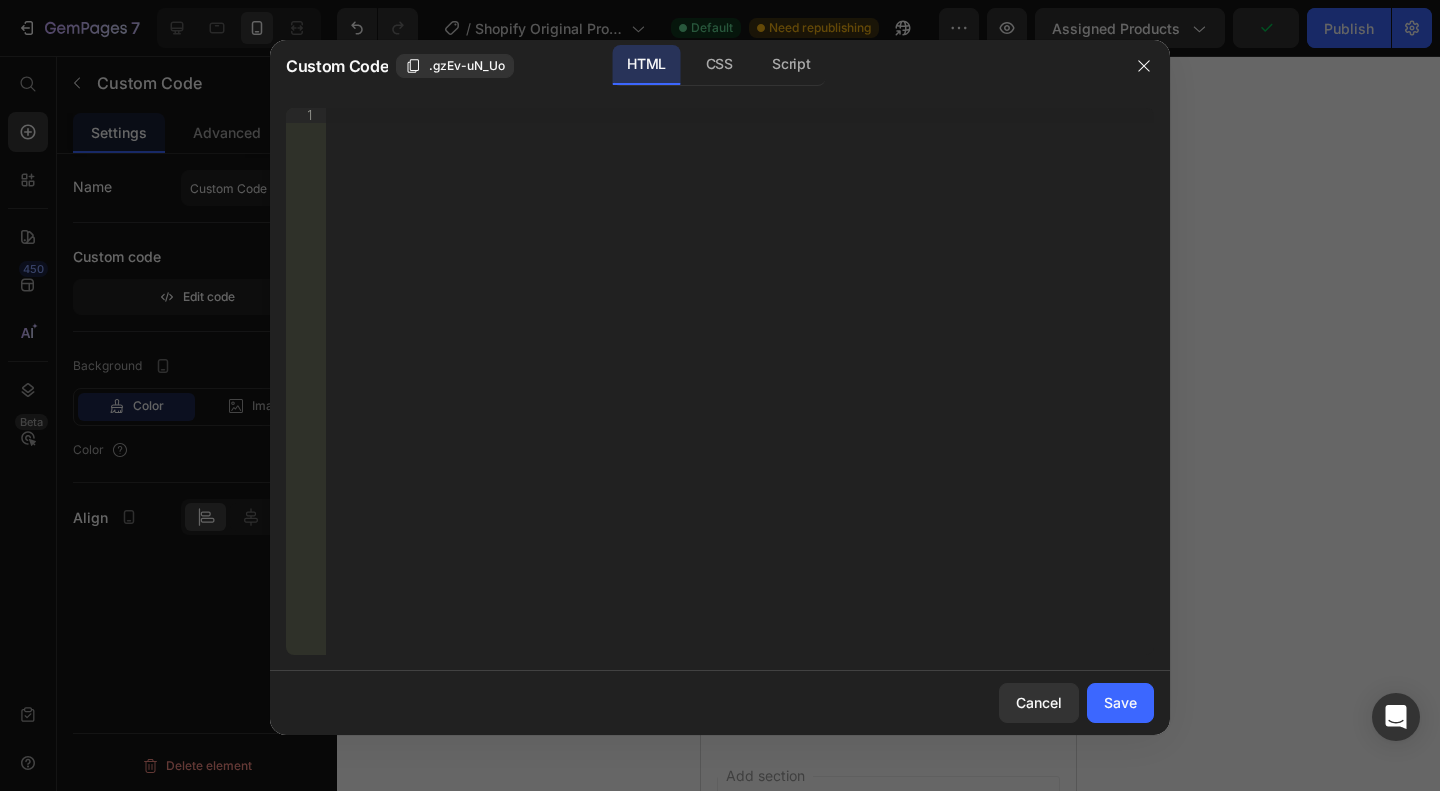 type 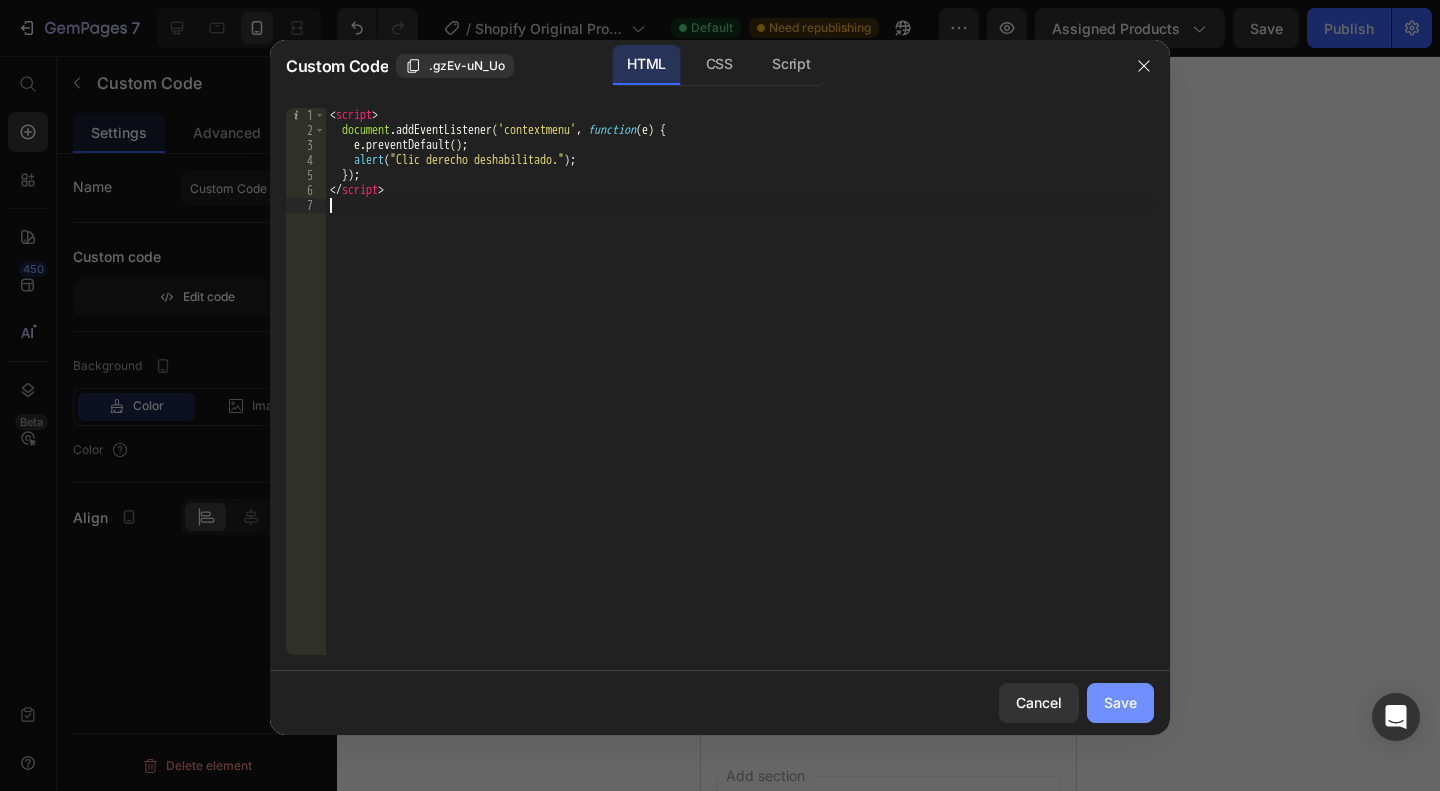click on "Save" 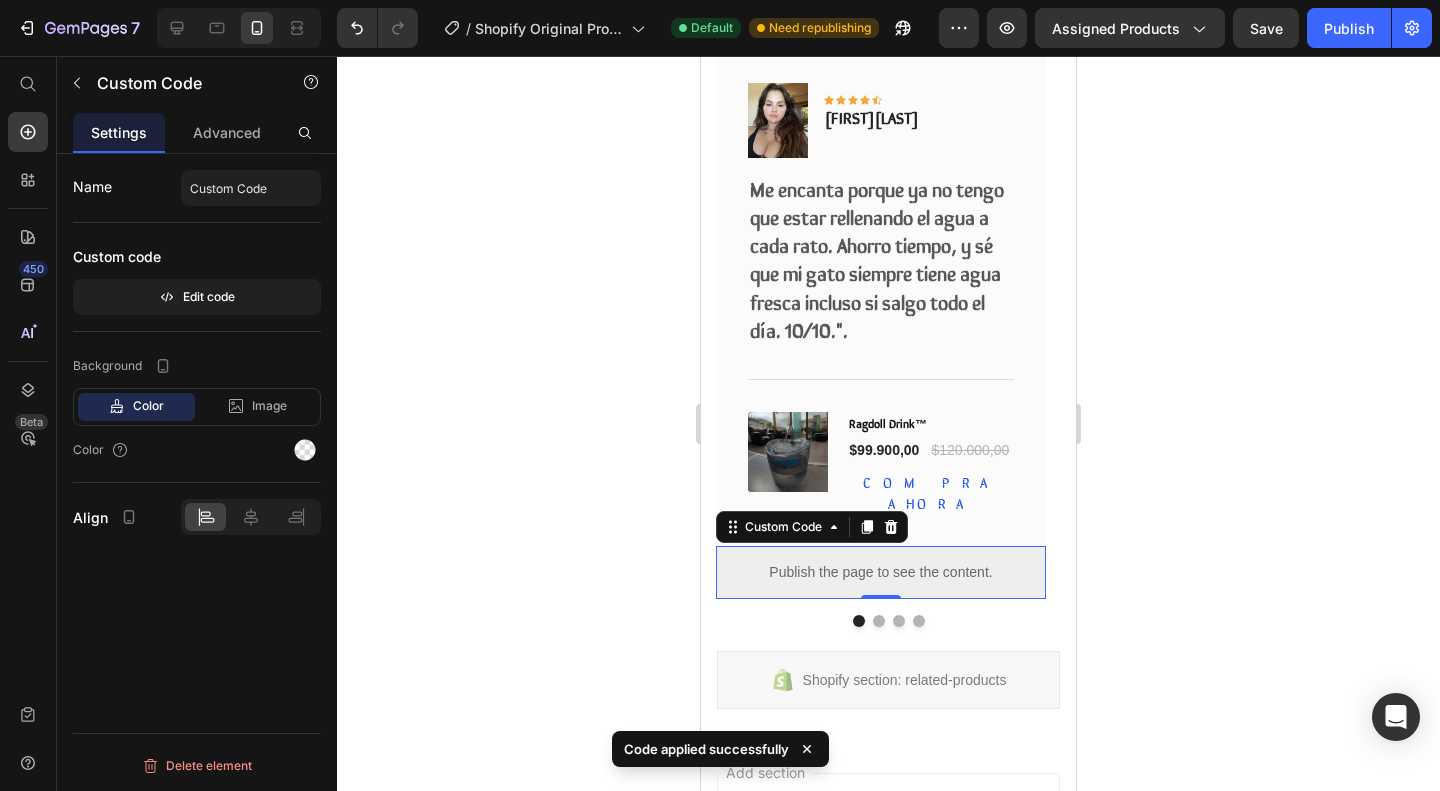 click 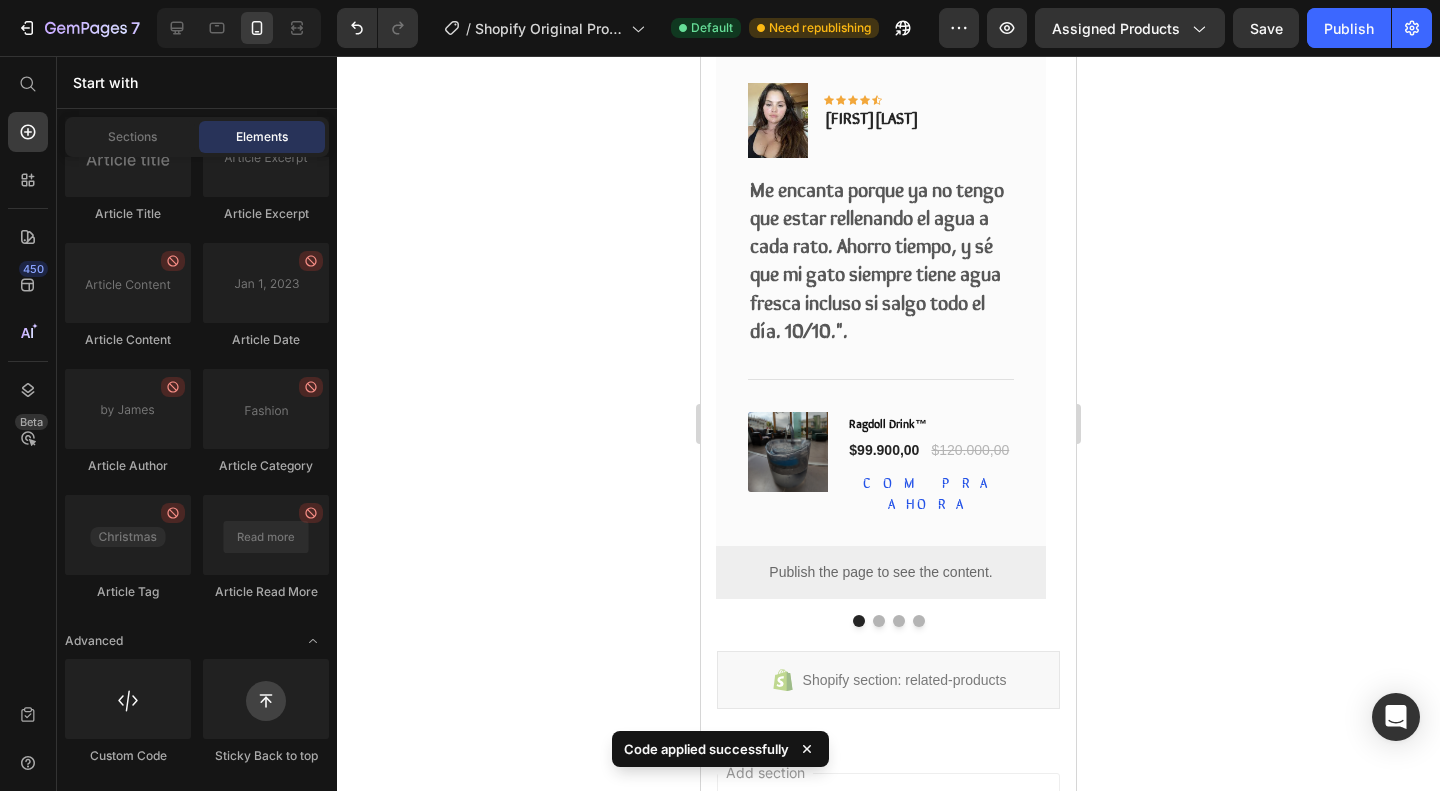 click on "7   /  Shopify Original Product Template Default Need republishing Preview Assigned Products  Save   Publish" 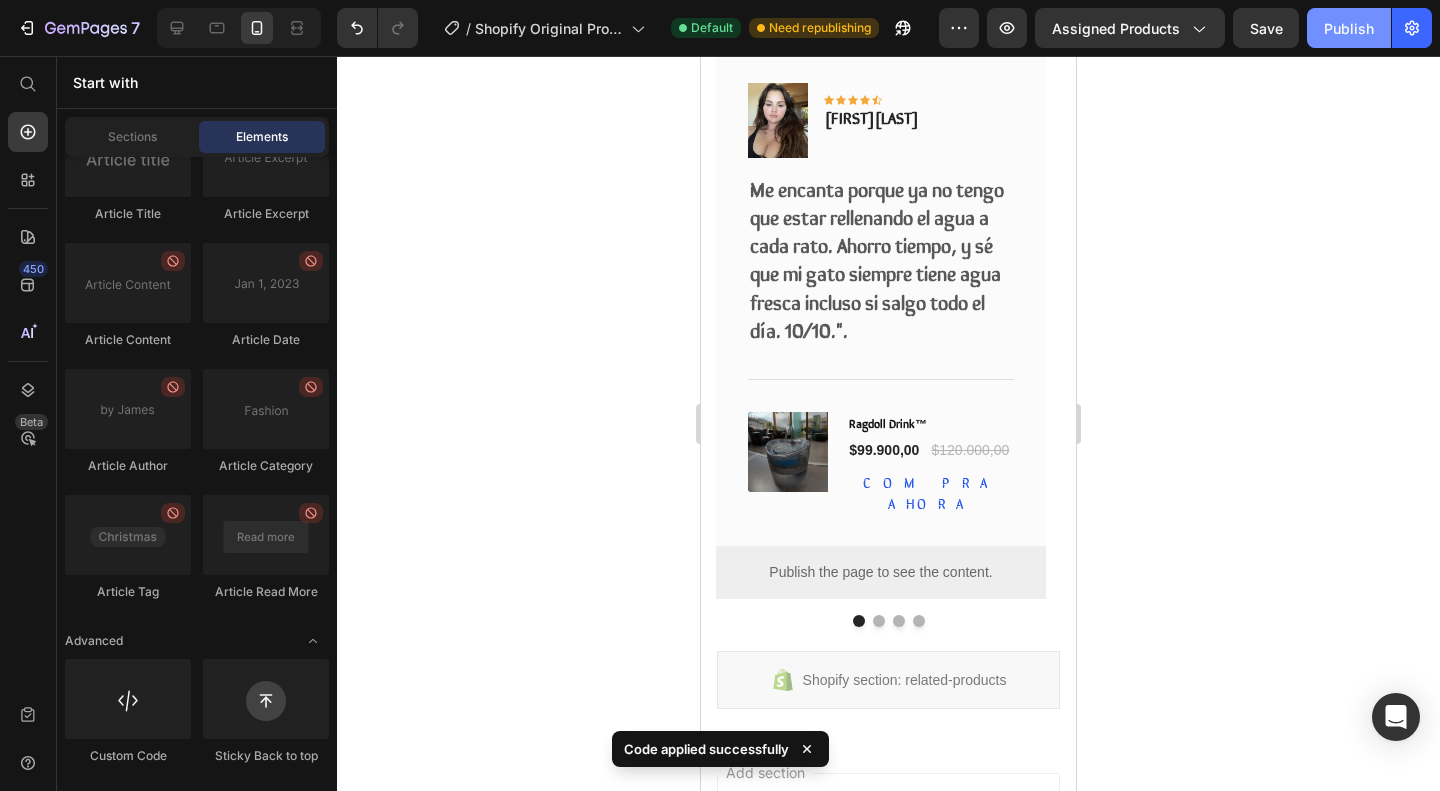 click on "Publish" 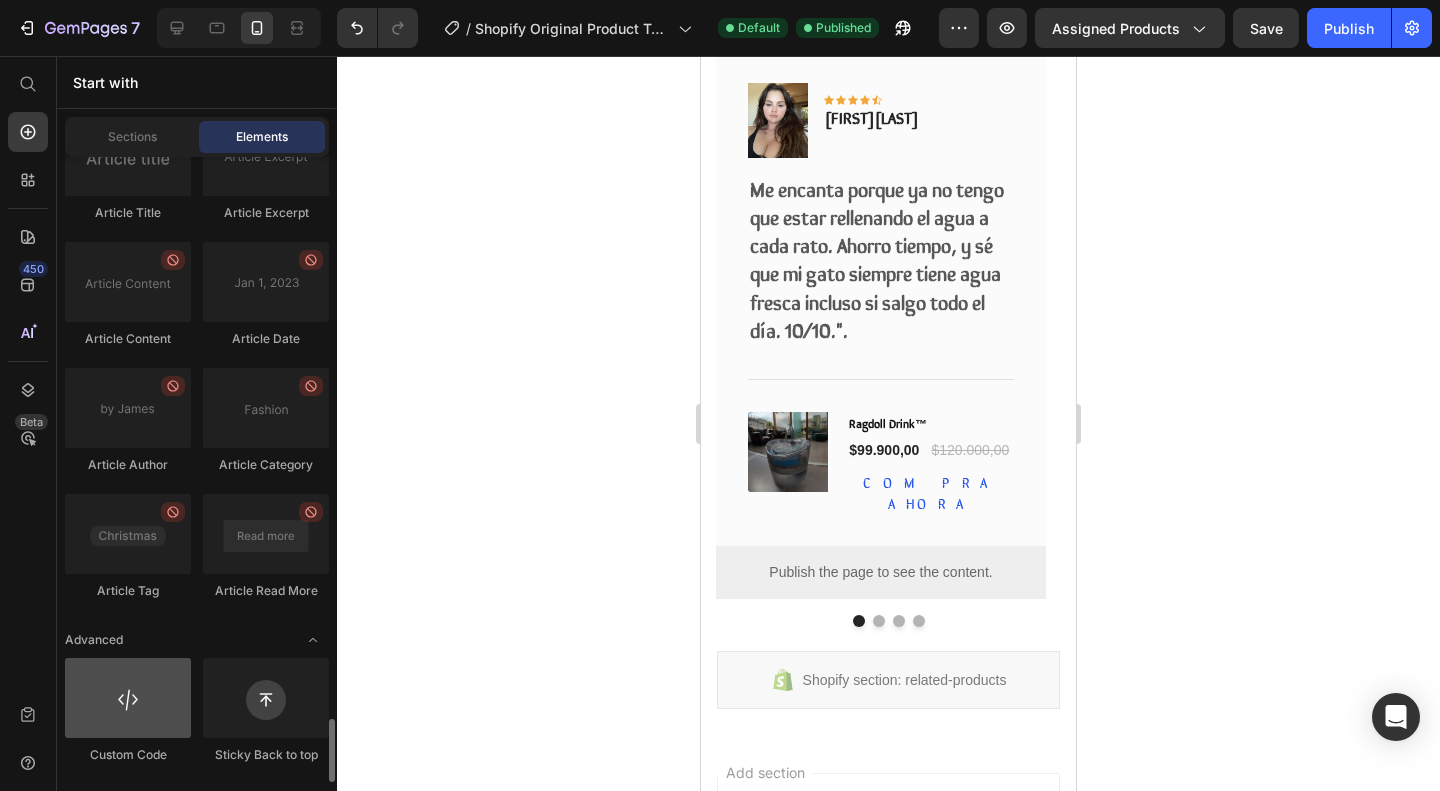click at bounding box center (128, 698) 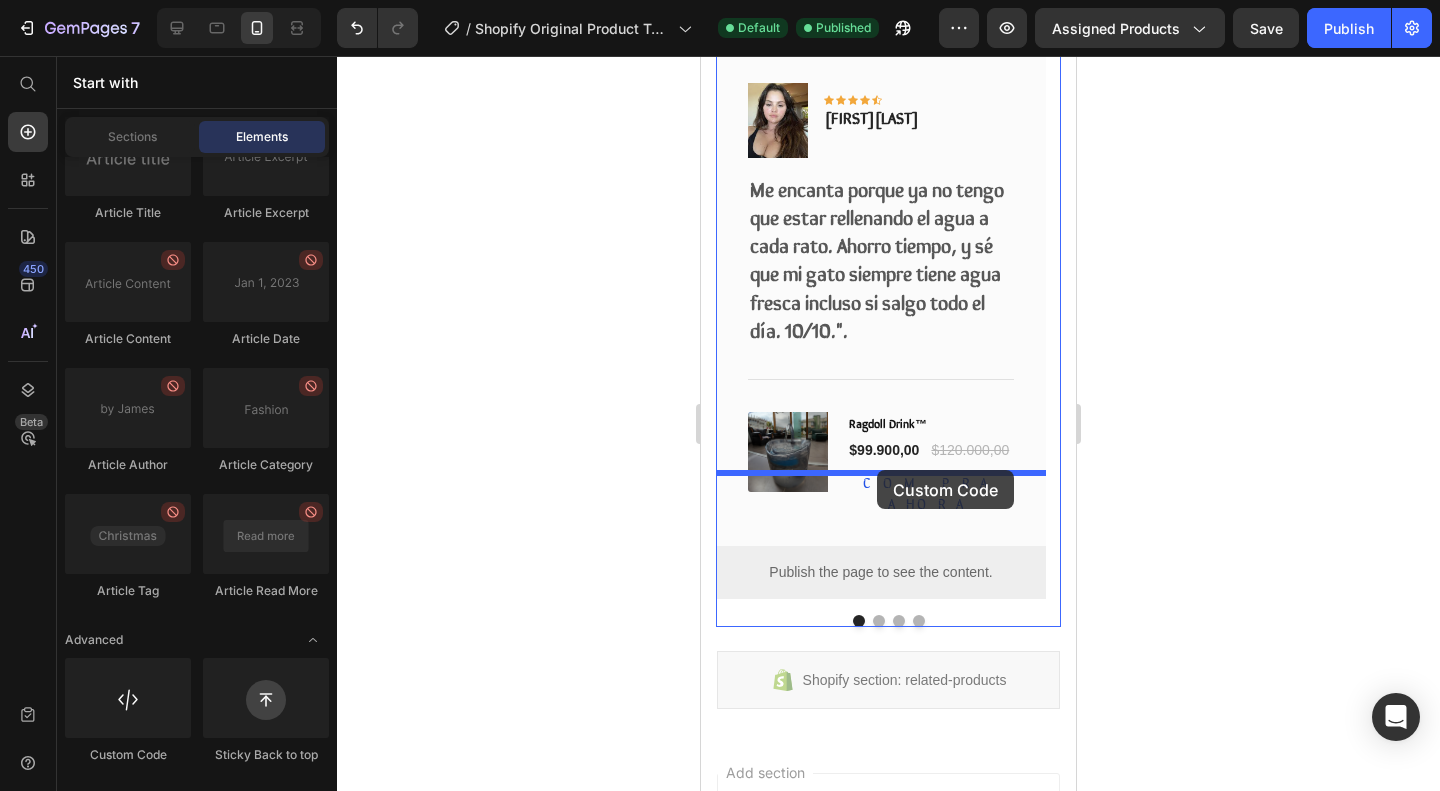 drag, startPoint x: 806, startPoint y: 751, endPoint x: 877, endPoint y: 469, distance: 290.80063 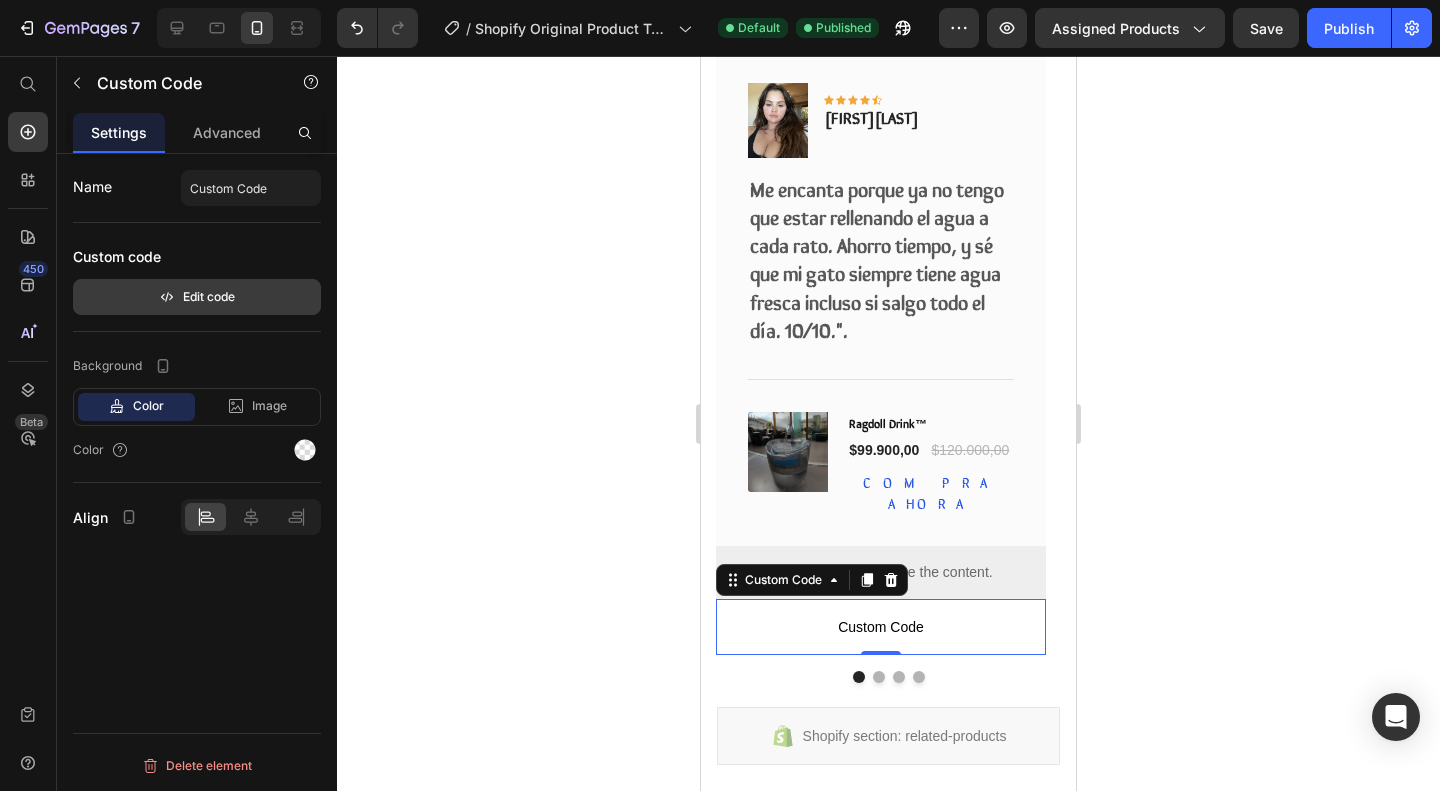 click on "Edit code" at bounding box center (197, 297) 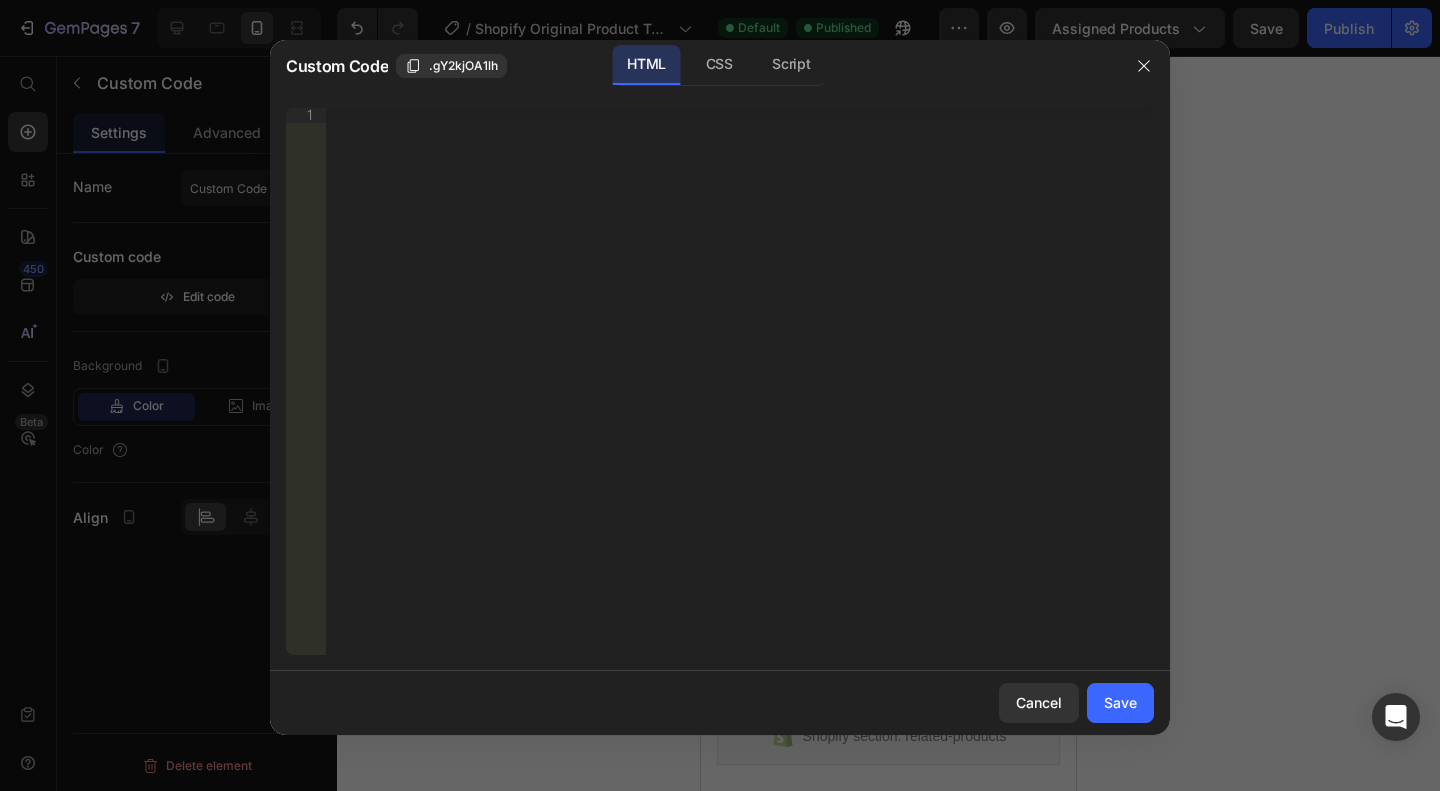 type 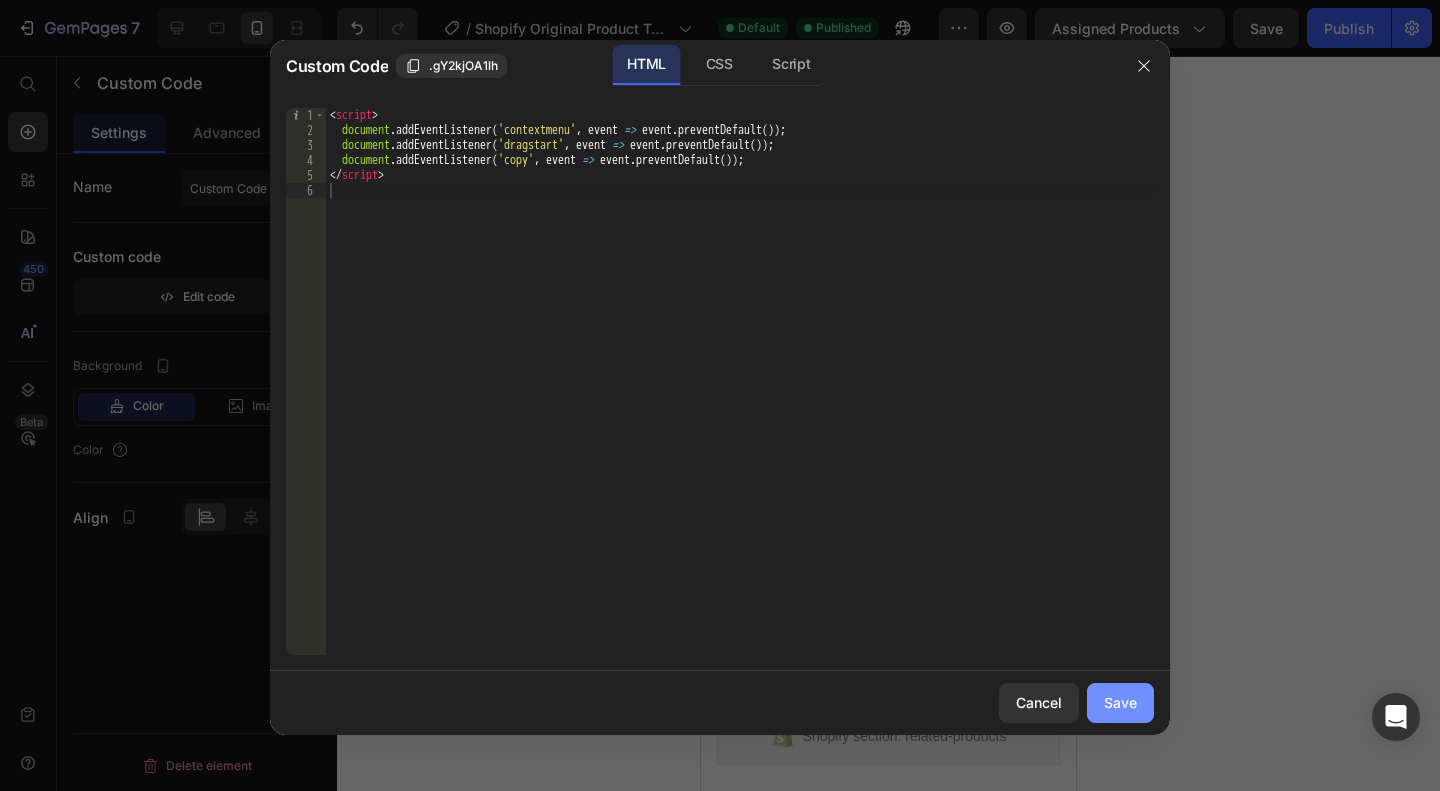 click on "Save" at bounding box center (1120, 702) 